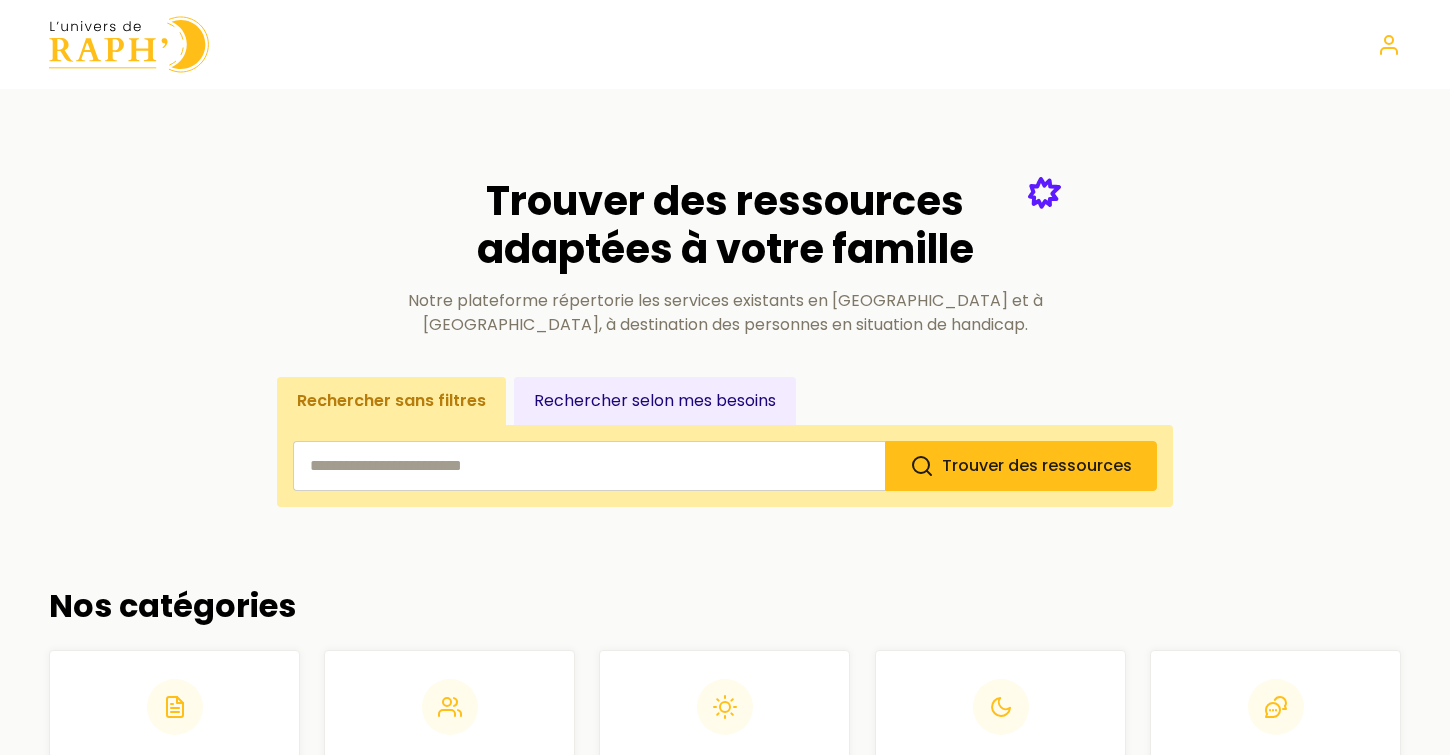 scroll, scrollTop: 0, scrollLeft: 0, axis: both 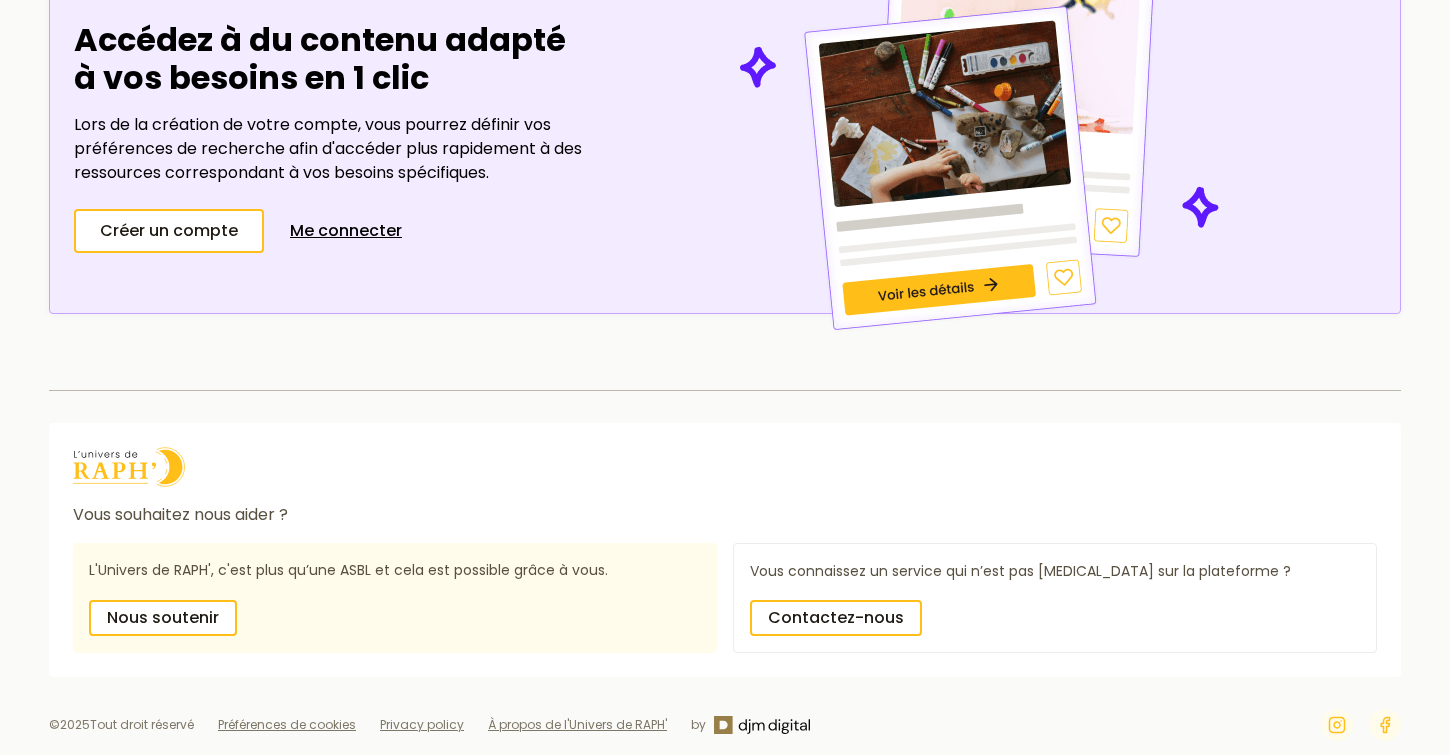click on "Me connecter" at bounding box center (346, 231) 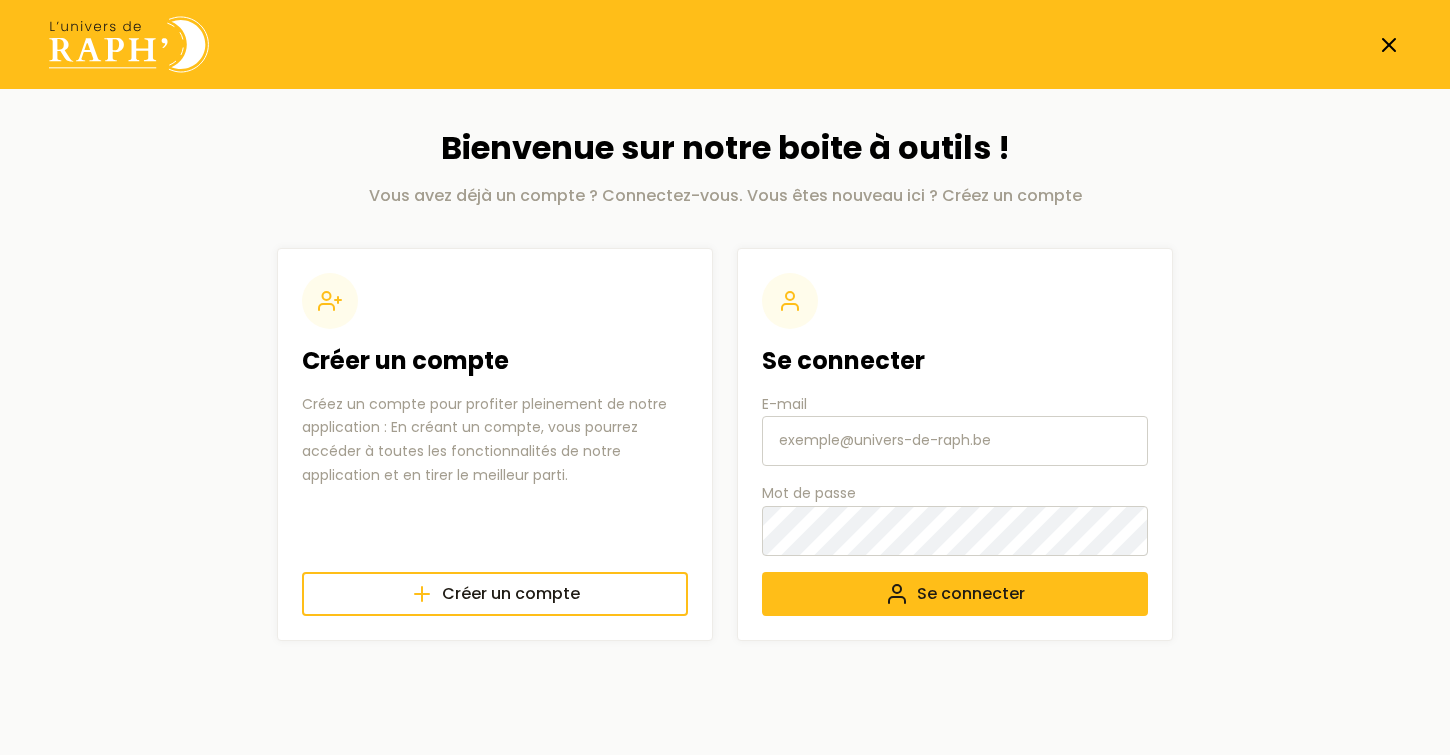 click on "E-mail" at bounding box center (955, 441) 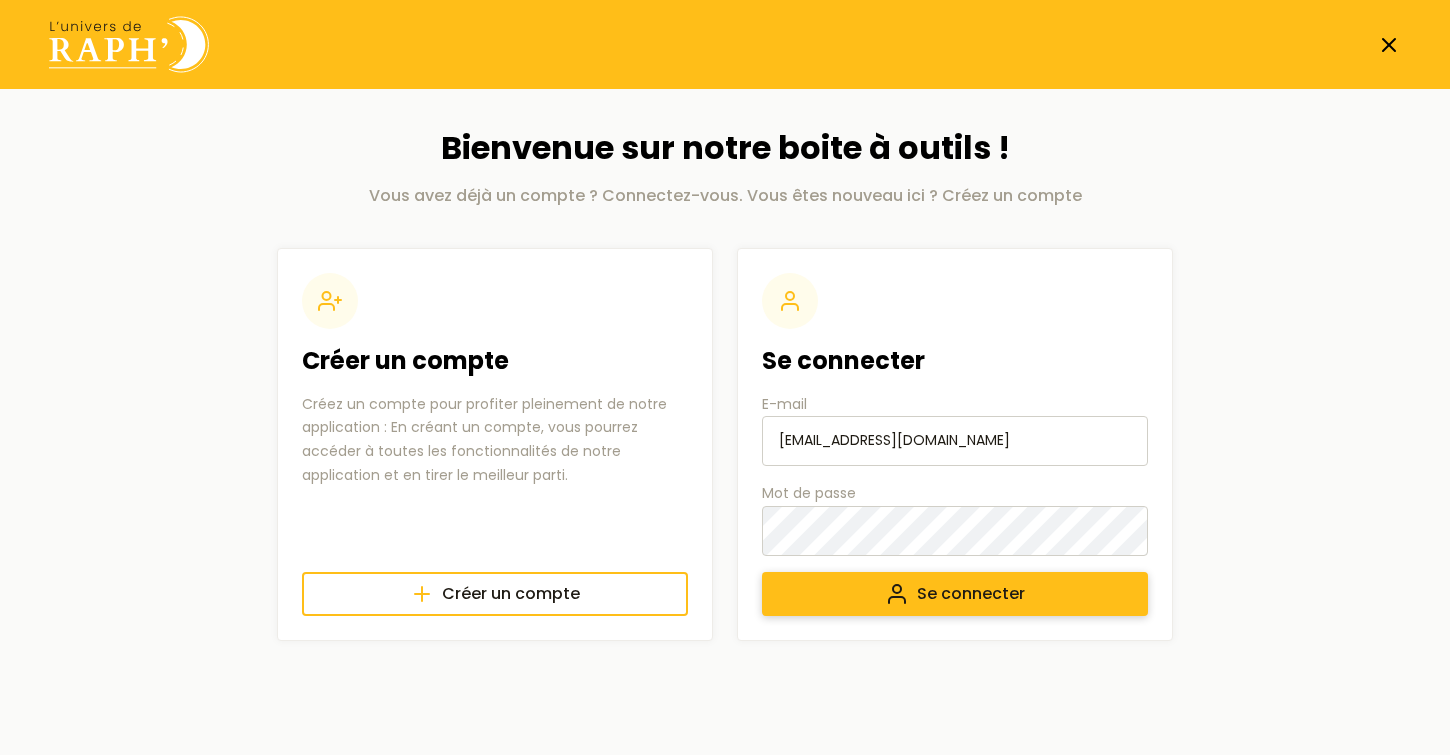 click on "Se connecter" at bounding box center (971, 594) 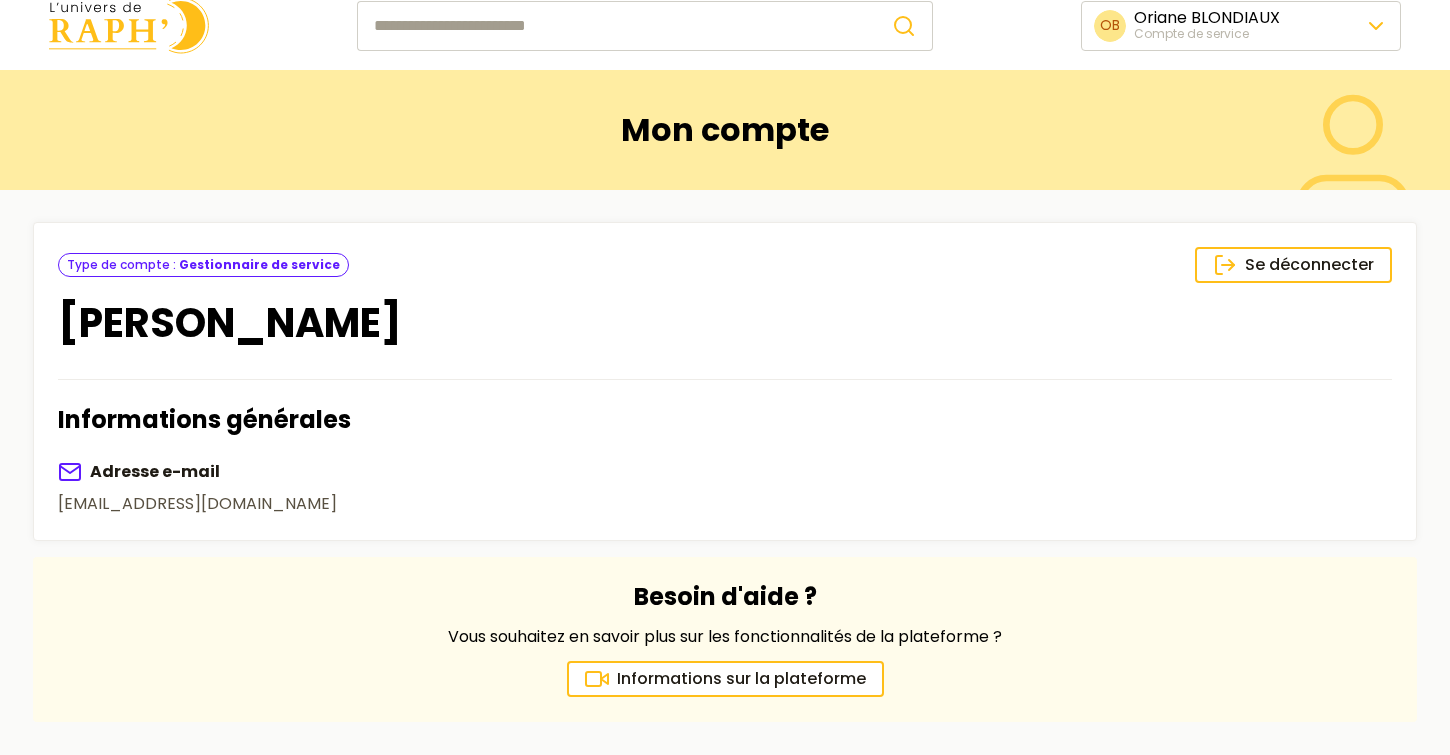 scroll, scrollTop: 0, scrollLeft: 0, axis: both 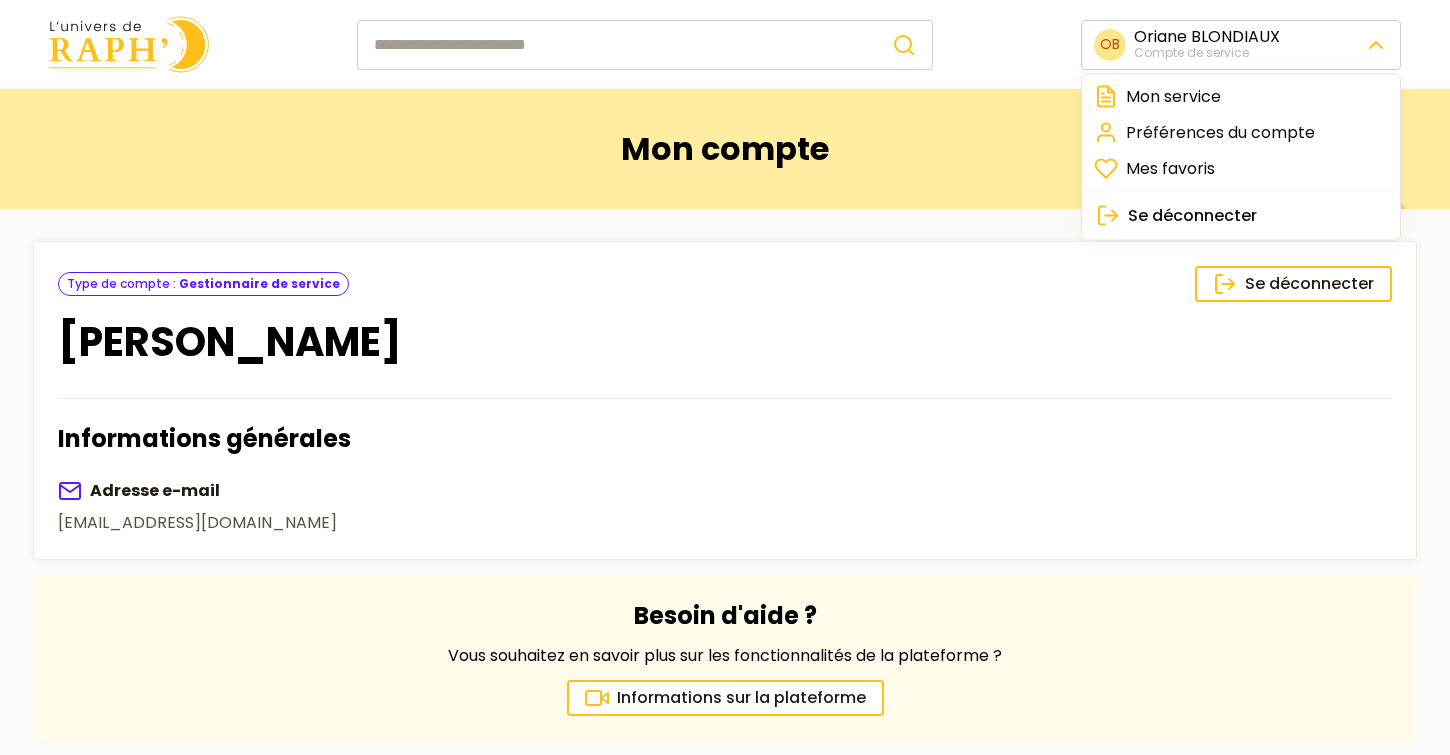 click on "🍪 Nous respectons votre vie privée. Nous utilisons des cookies pour améliorer votre expérience de navigation et analyser notre trafic. En cliquant sur « Tout accepter », vous consentez à notre utilisation des cookies. Tout accepter Tout rejeter Personnaliser Politique vie privée Personnaliser les préférences en matière de consentement Cookie Usage Nous utilisons des cookies pour vous aider à naviguer efficacement et à exécuter certaines fonctionnalités. Vous trouverez des informations détaillées sur tous les cookies sous chaque catégorie de consentement ci-dessous.
Les cookies qui sont catégorisés comme « nécessaires » sont stockés sur votre navigateur car ils sont essentiels pour permettre les fonctionnalités de base du site.
Vous pouvez choisir d'activer ou de désactiver tout ou partie de ces cookies, mais la désactivation de certains d'entre eux peut affecter votre expérience de navigation.
." at bounding box center [725, 602] 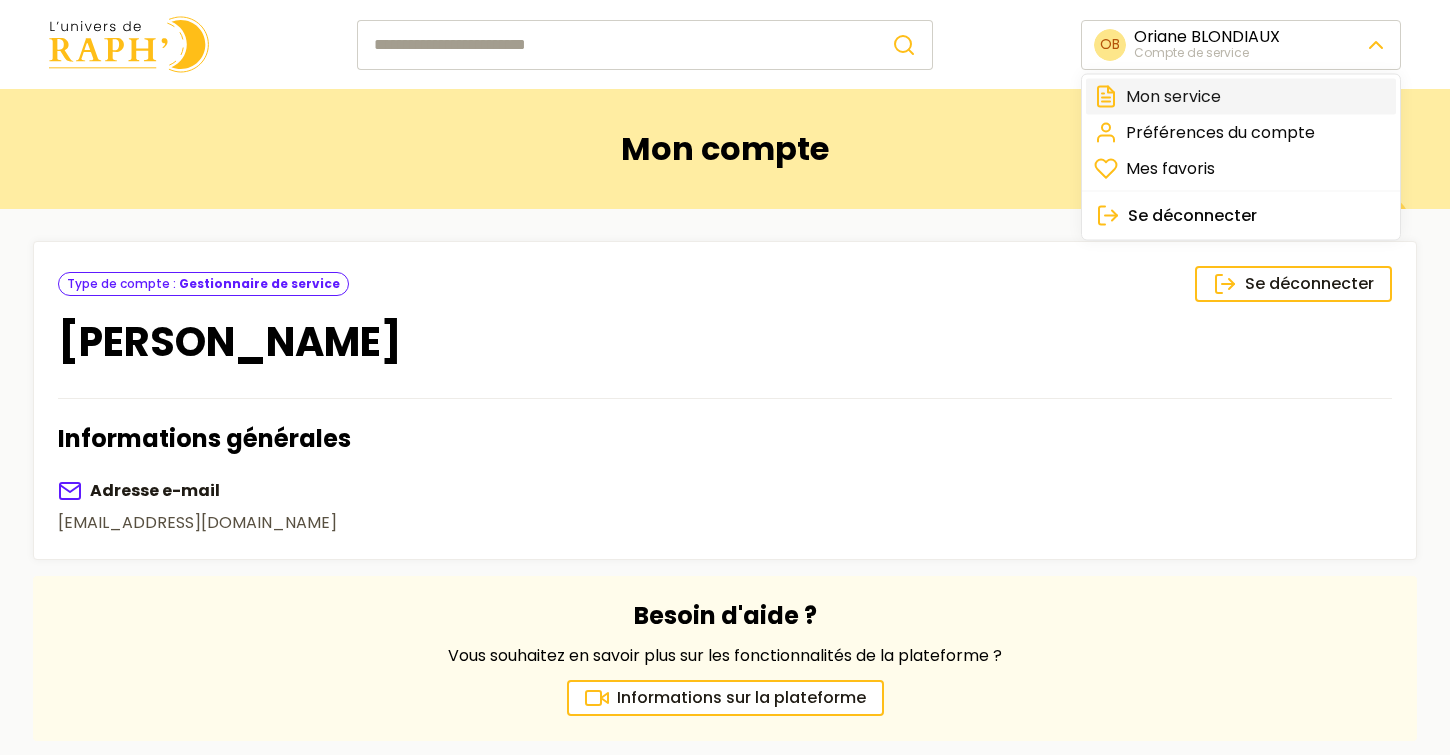 click on "Mon service" at bounding box center (1241, 97) 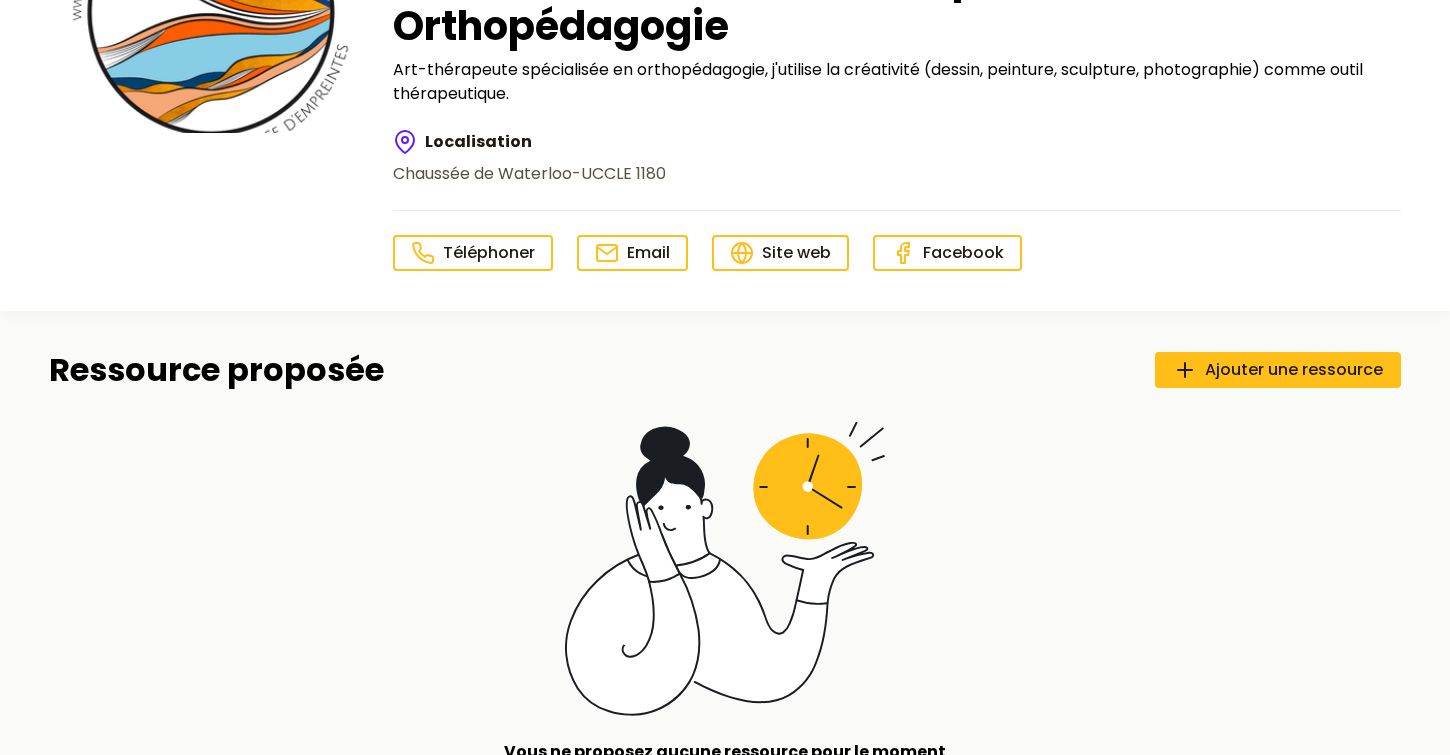 scroll, scrollTop: 254, scrollLeft: 0, axis: vertical 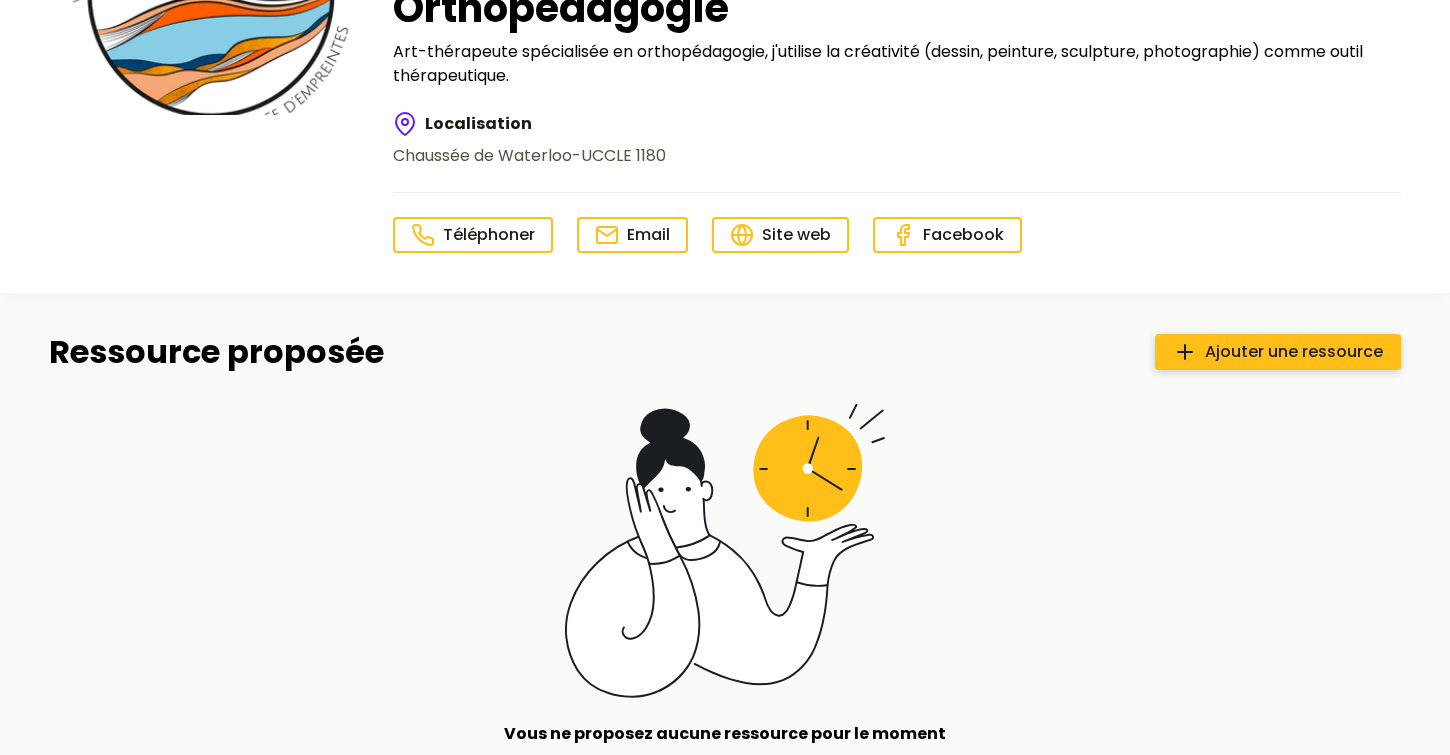 click on "Ajouter une ressource" at bounding box center [1294, 352] 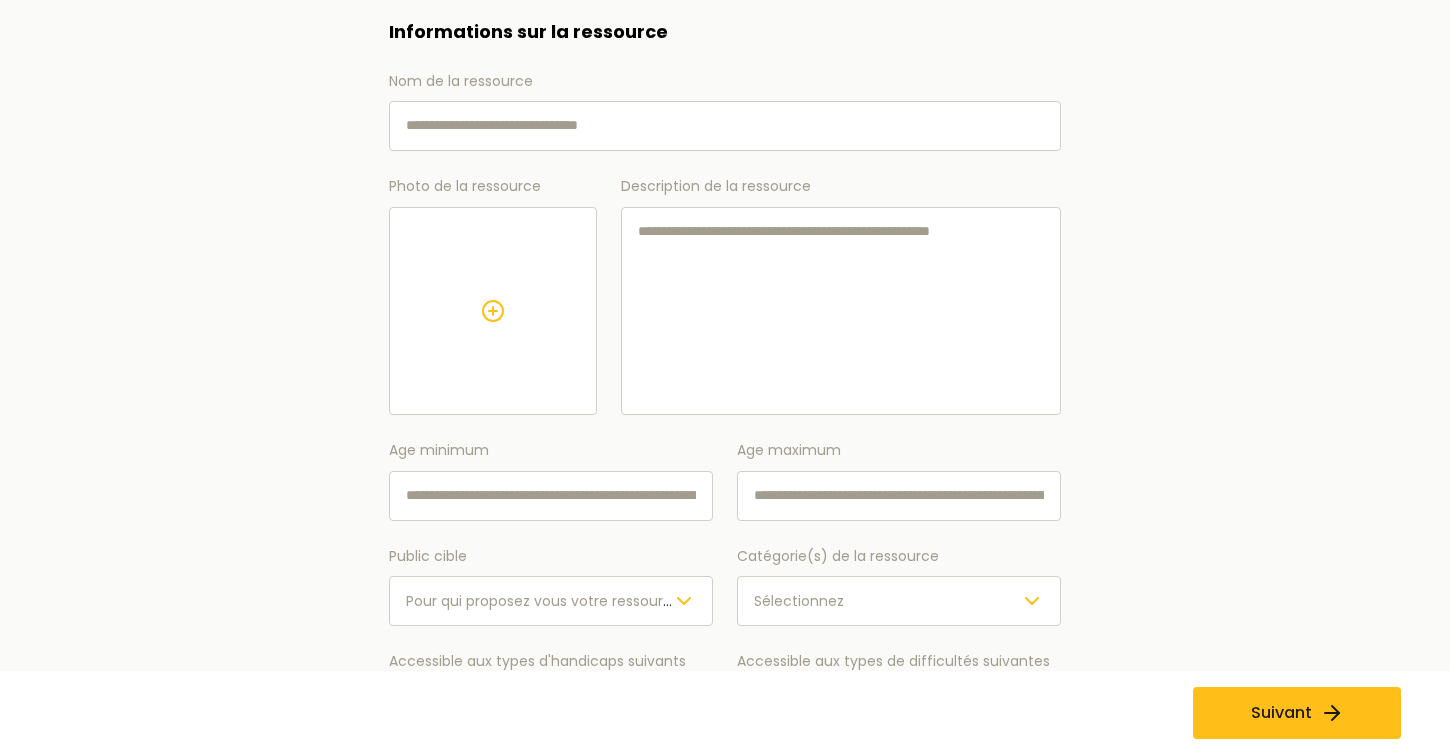 scroll, scrollTop: 0, scrollLeft: 0, axis: both 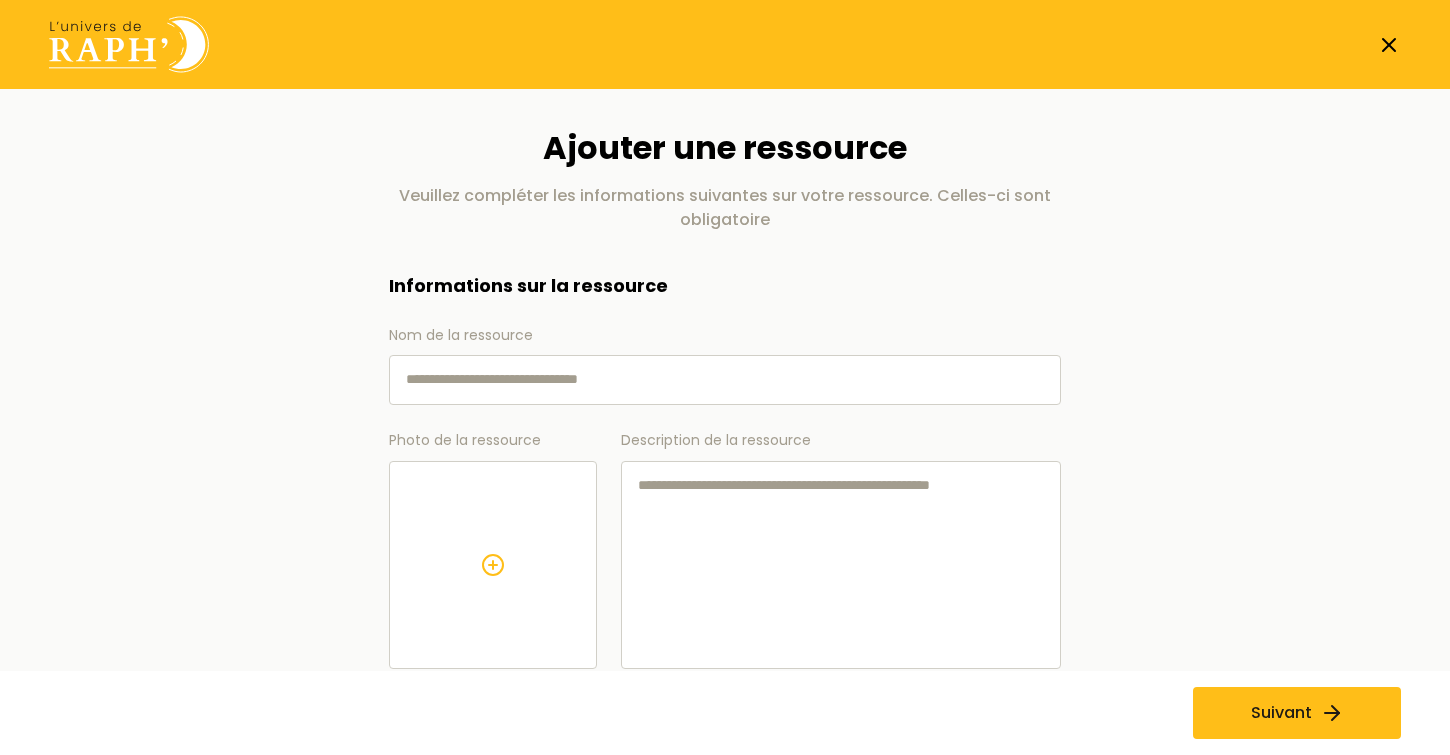 click on "Nom de la ressource" at bounding box center (725, 380) 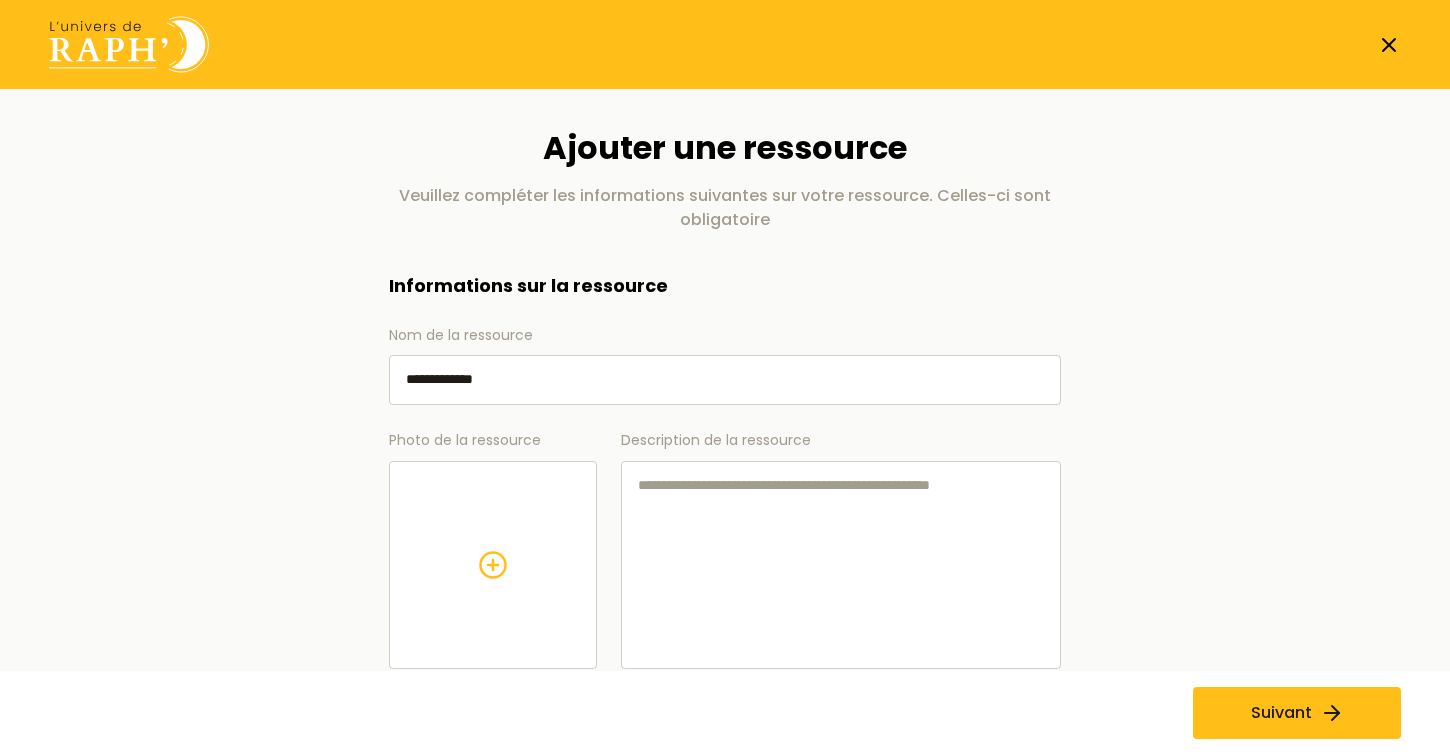 type on "**********" 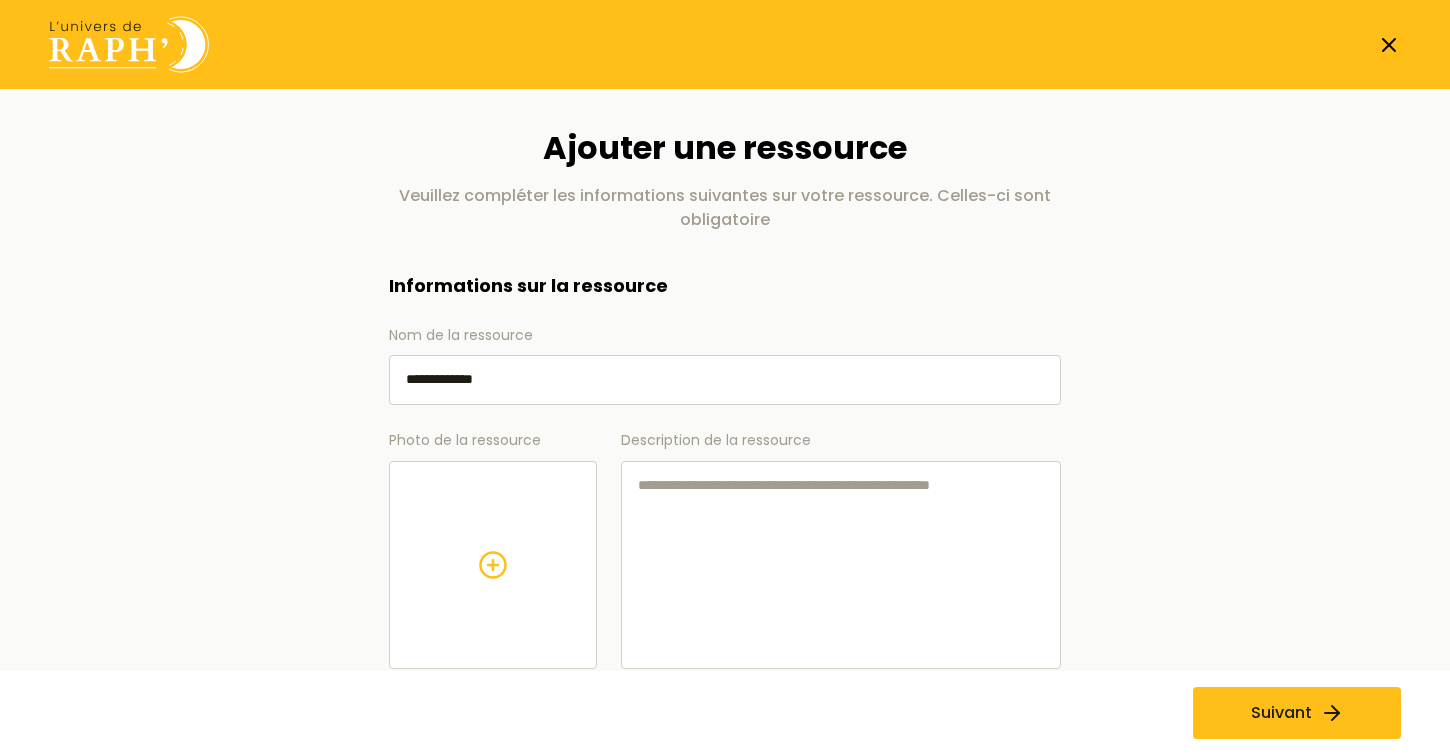 click 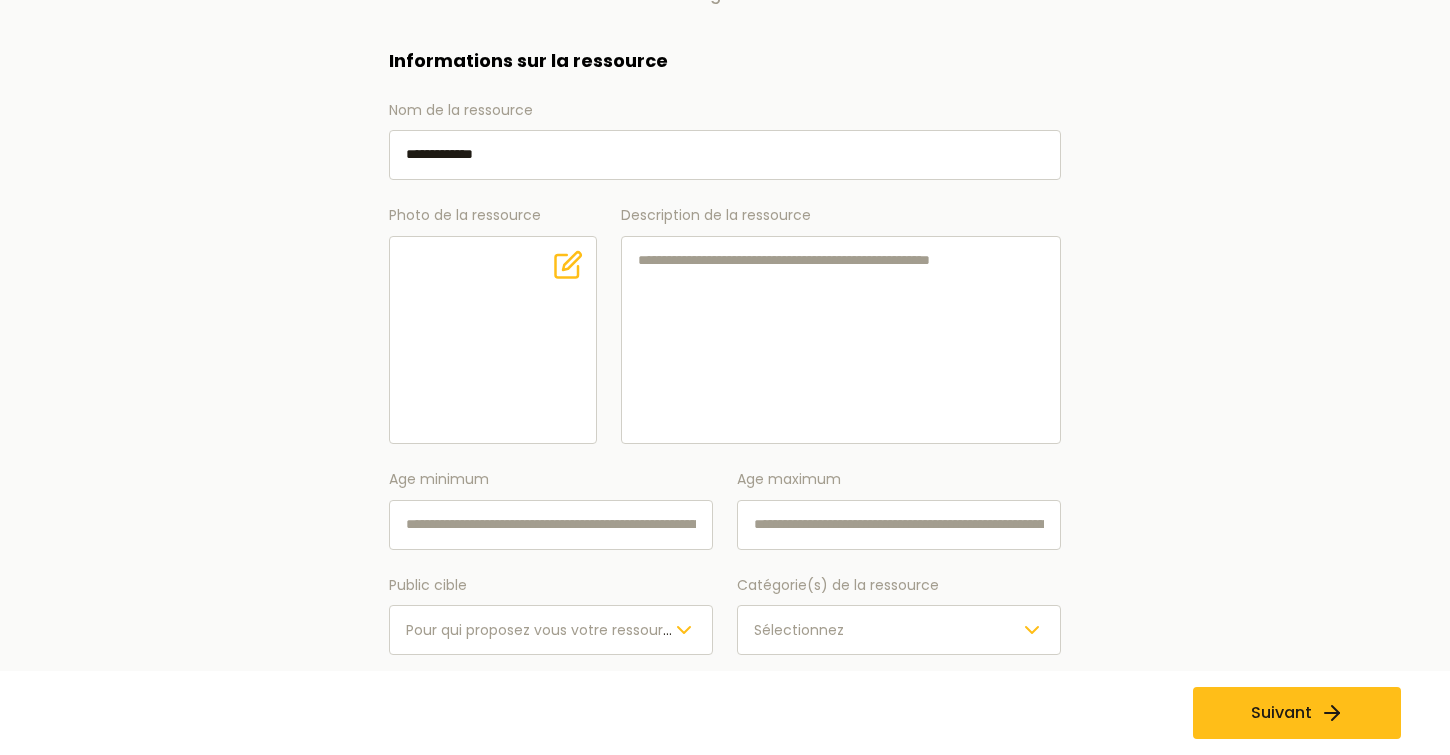 scroll, scrollTop: 233, scrollLeft: 0, axis: vertical 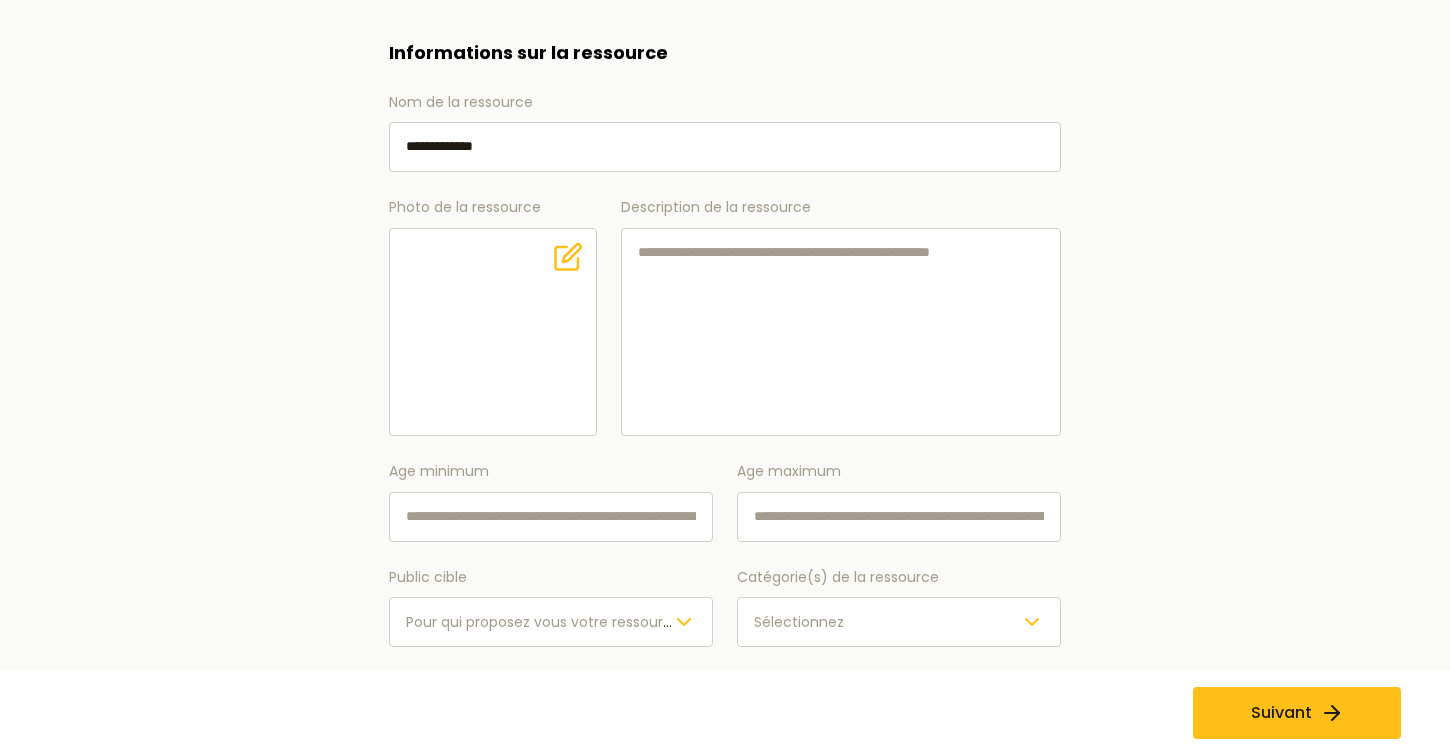 click on "Age minimum" at bounding box center [551, 517] 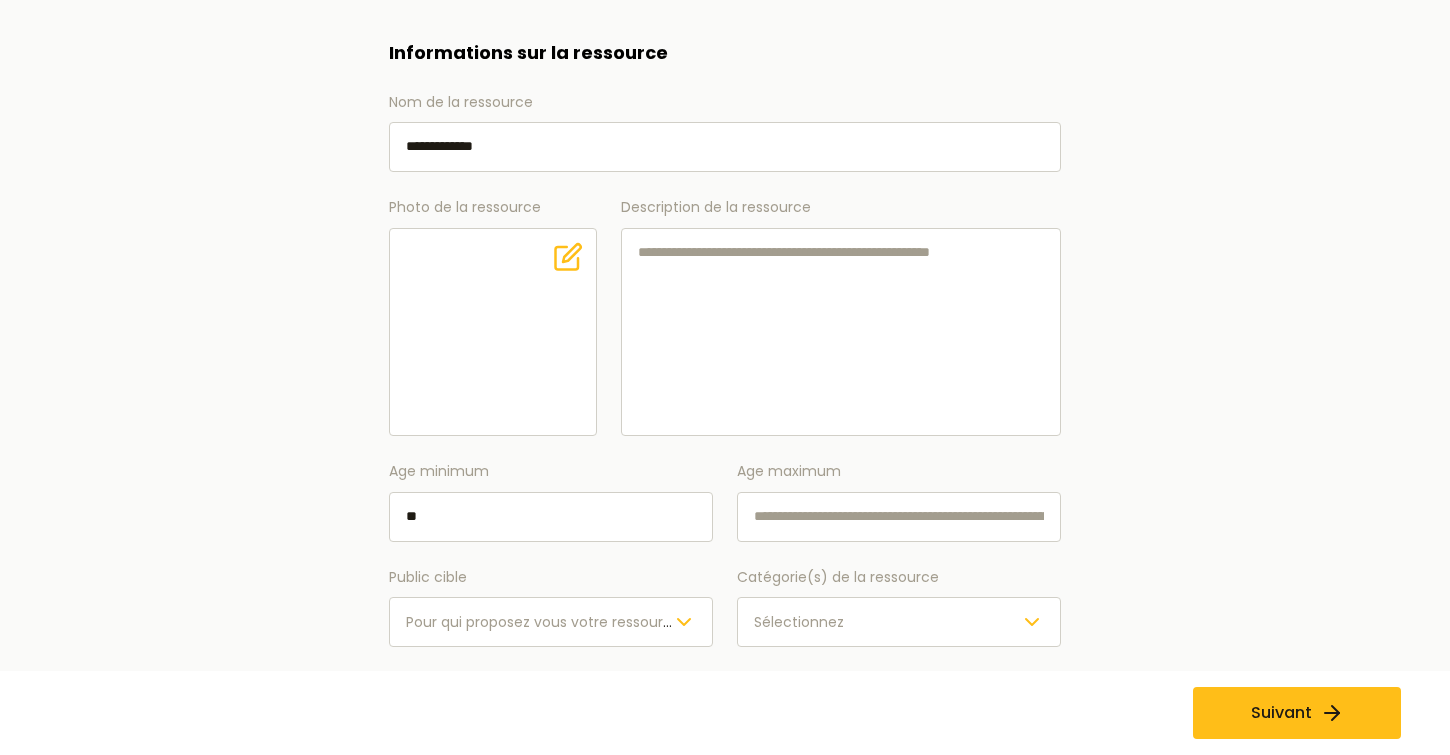 type on "*" 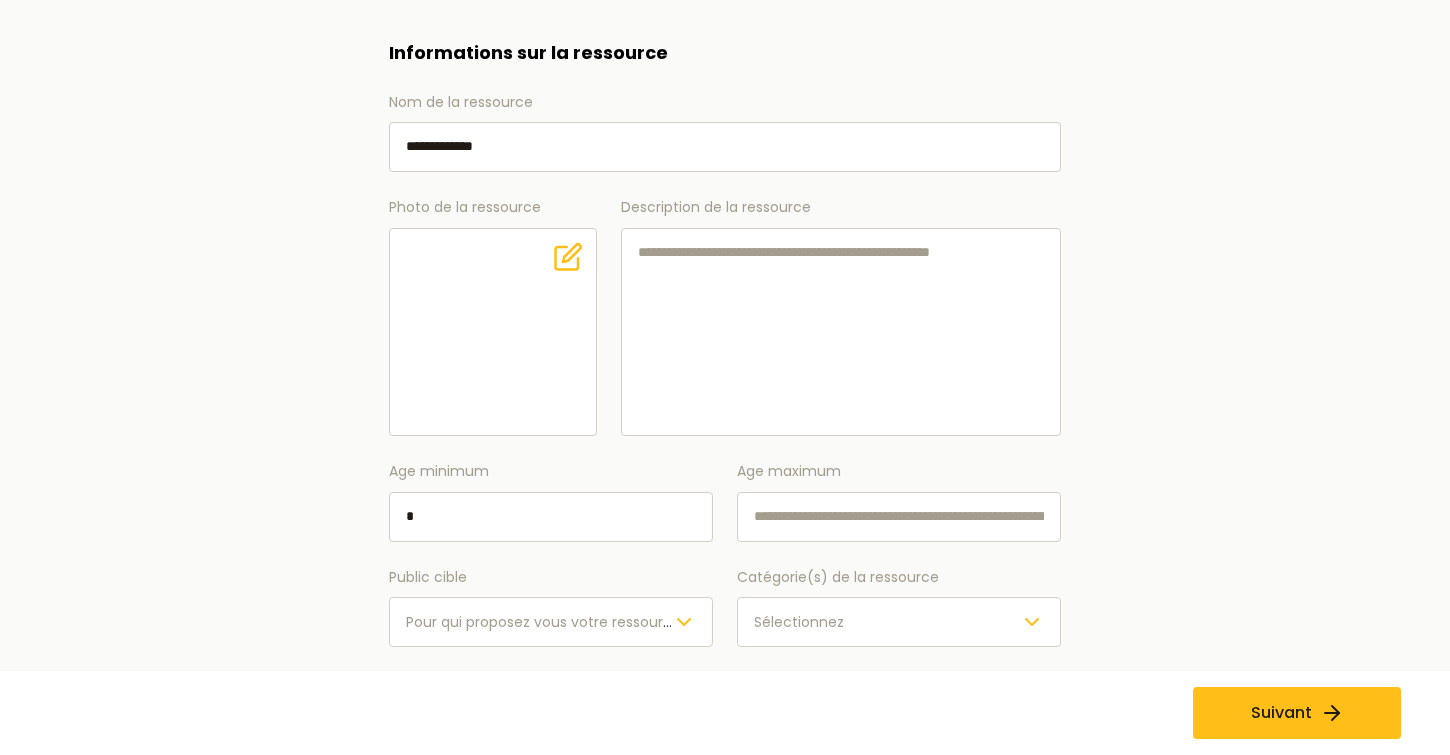type on "*" 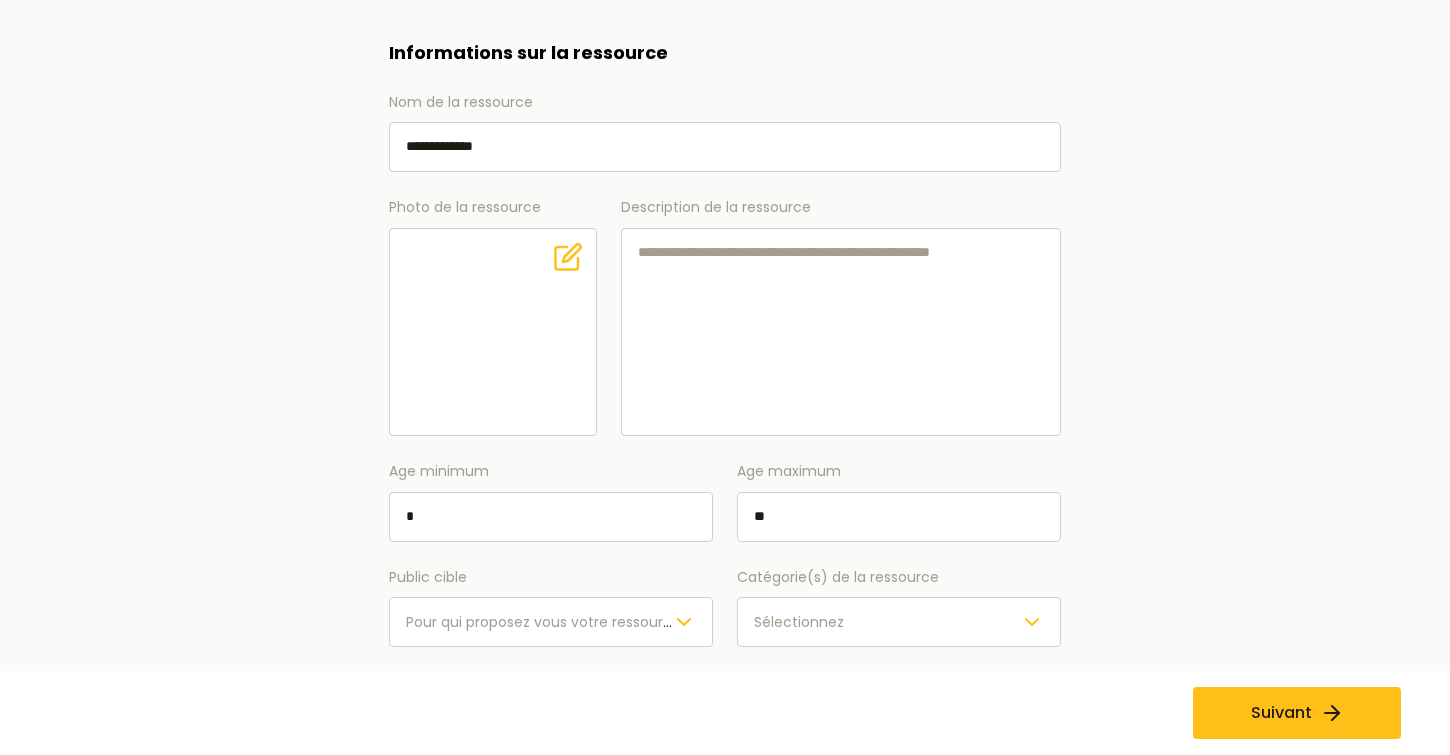 type on "**" 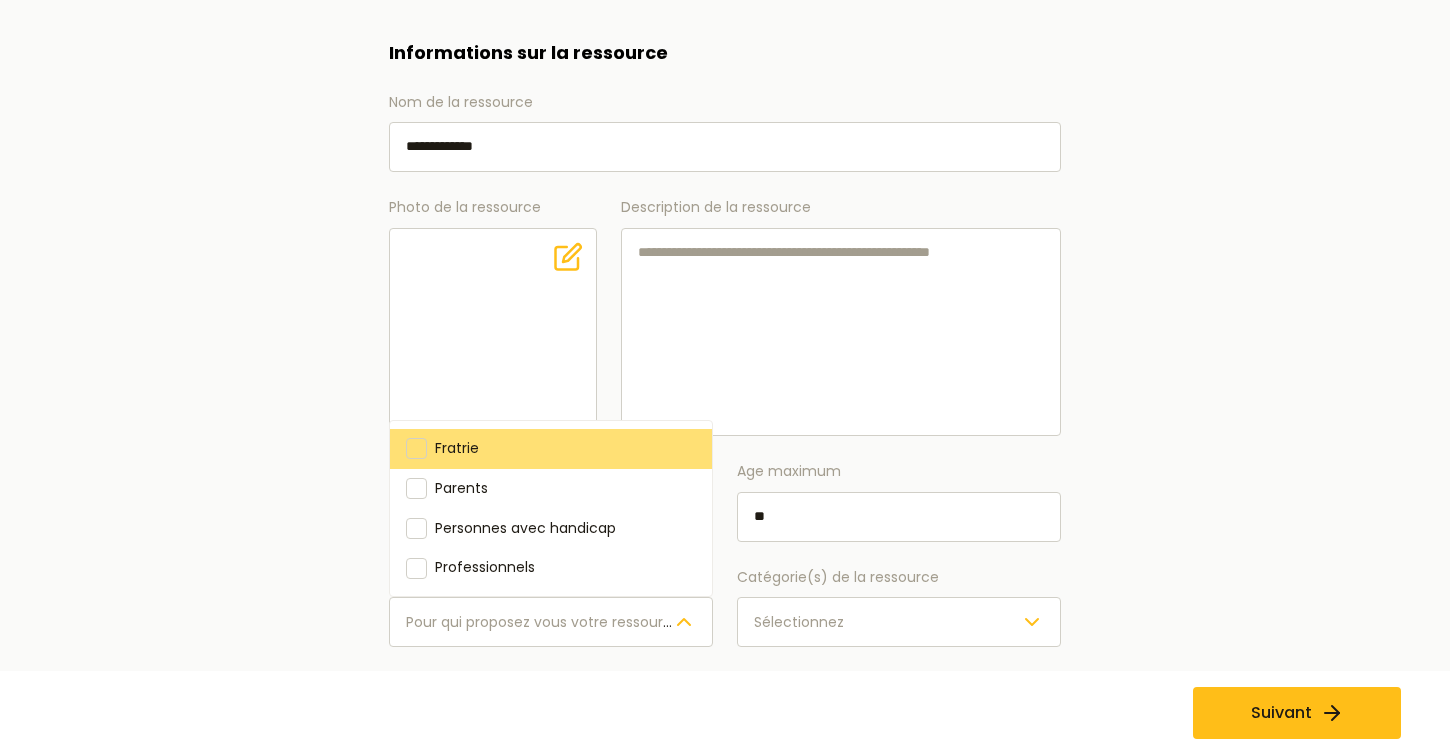 click at bounding box center [416, 449] 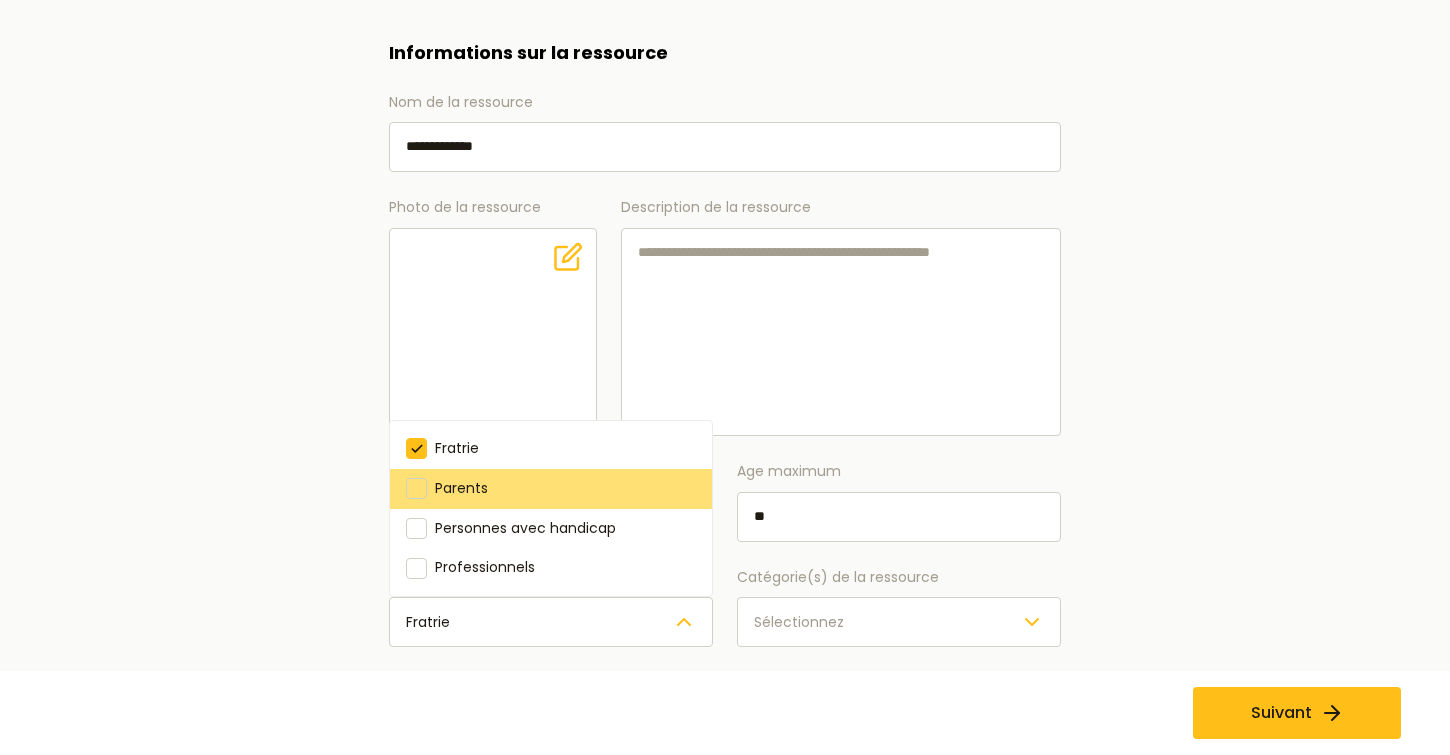 click at bounding box center [416, 489] 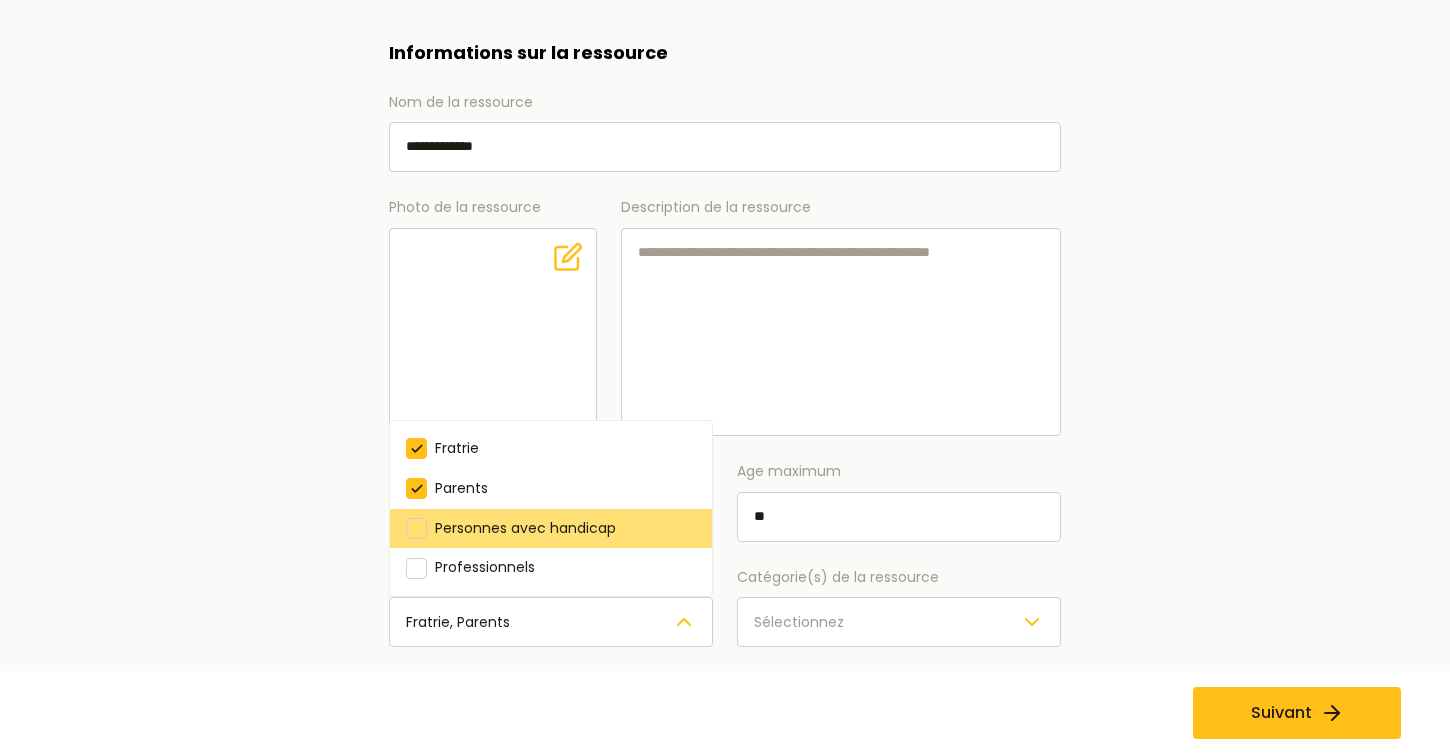 click on "Personnes avec handicap" at bounding box center [551, 529] 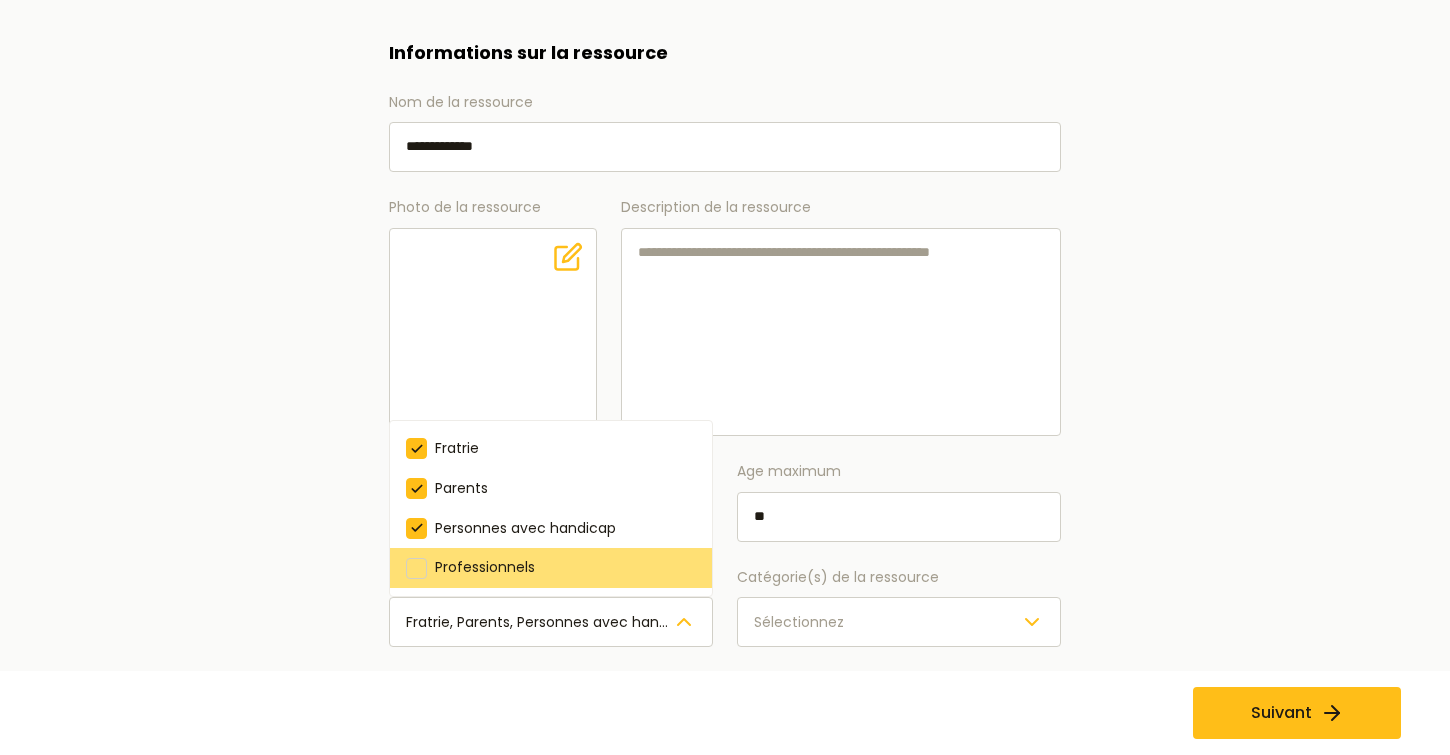 click on "Professionnels" at bounding box center [551, 569] 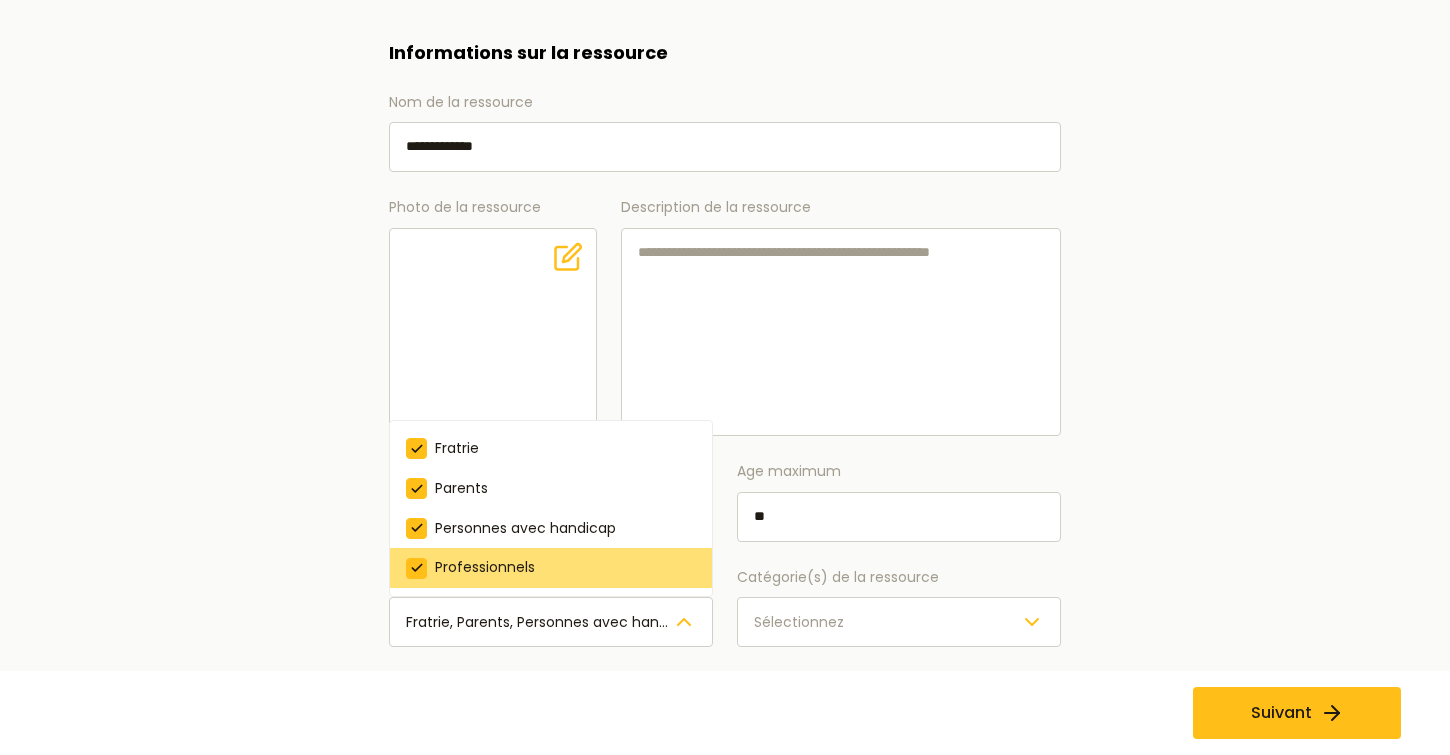 click at bounding box center (416, 568) 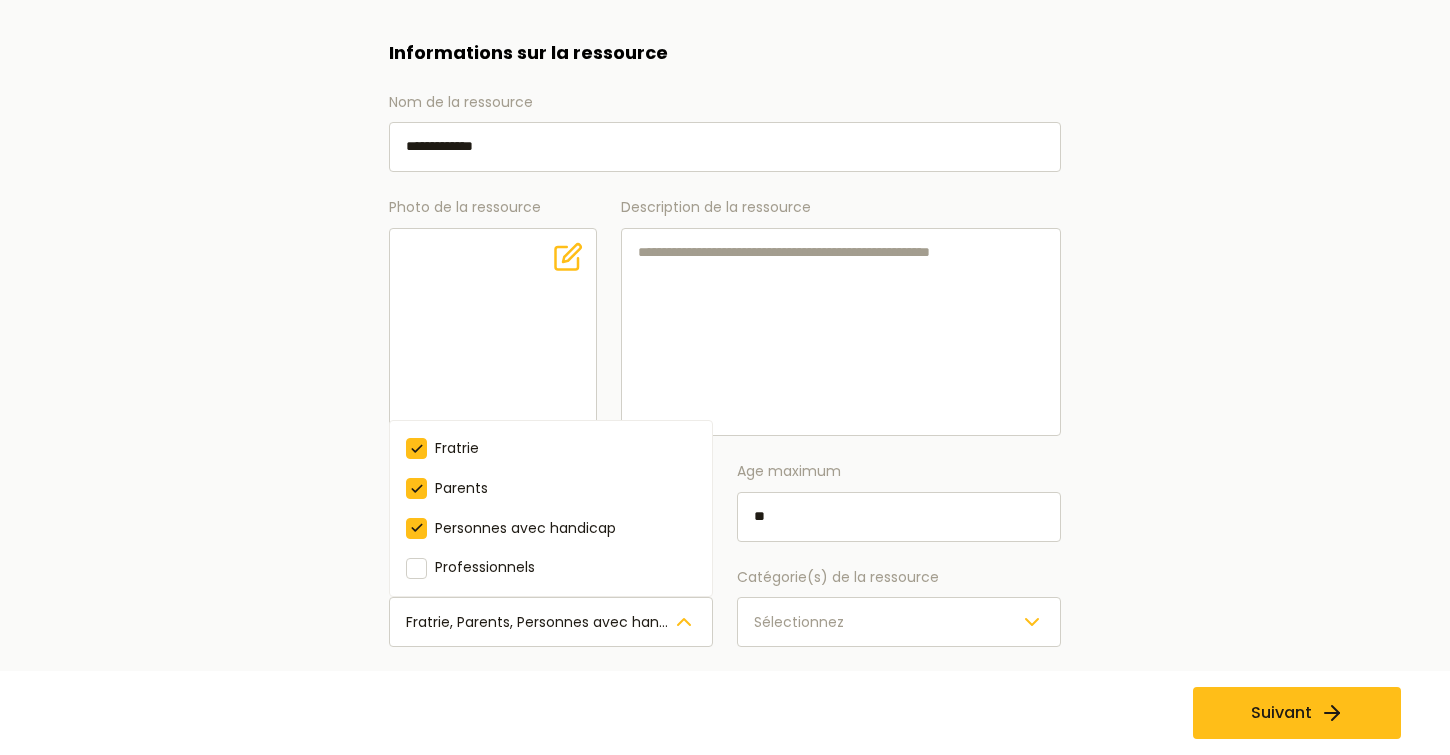 click on "Age minimum * Age maximum ** Public cible Fratrie, Parents, Personnes avec handicap Fratrie Parents Personnes avec handicap Professionnels Catégorie(s) de la ressource Sélectionnez Accessible aux types d'handicaps suivants Pour quel(s) type(s) de handicap votre ressource est elle prévue ? Accessible aux types de difficultés suivantes Quel(s) type(s) de difficulté(s) pouvez vous prendre en charge ?" at bounding box center (725, 606) 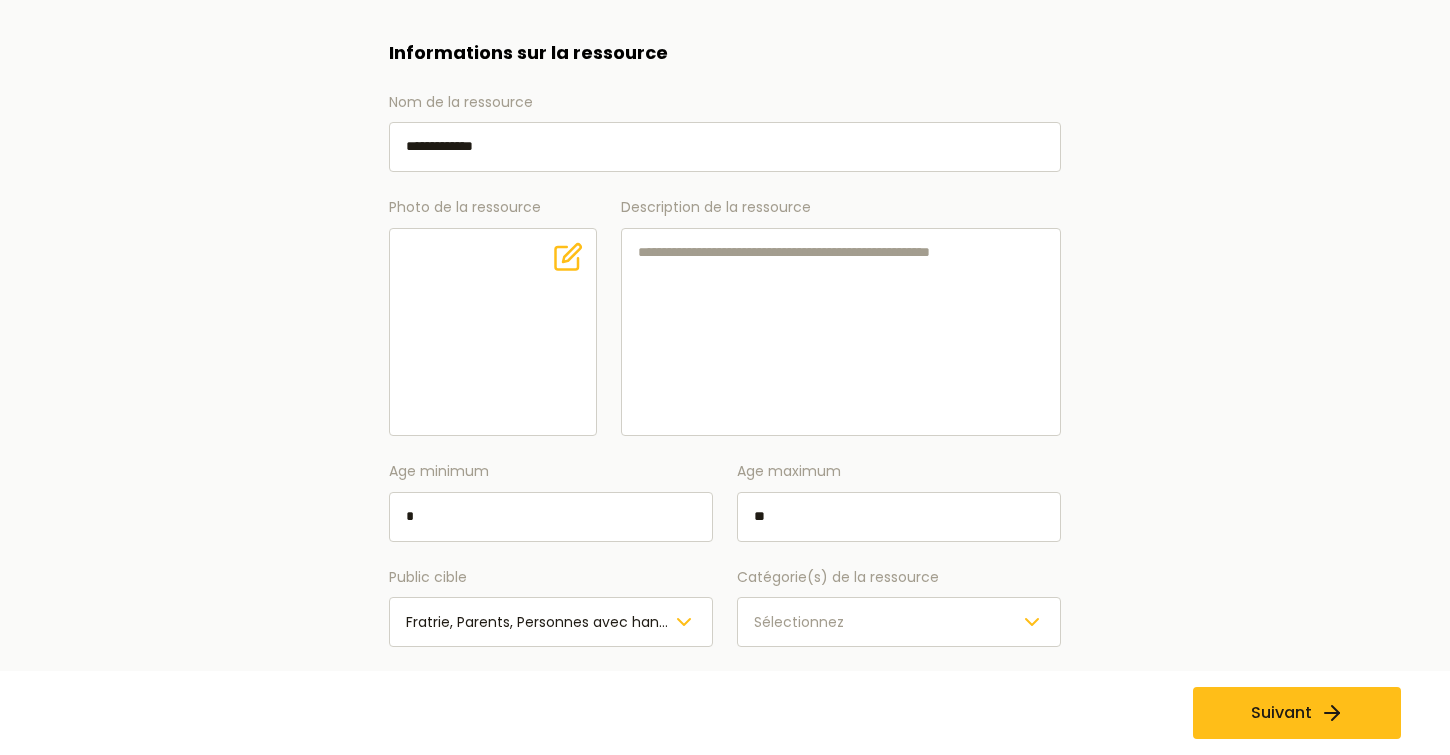 click on "Sélectionnez" at bounding box center [899, 622] 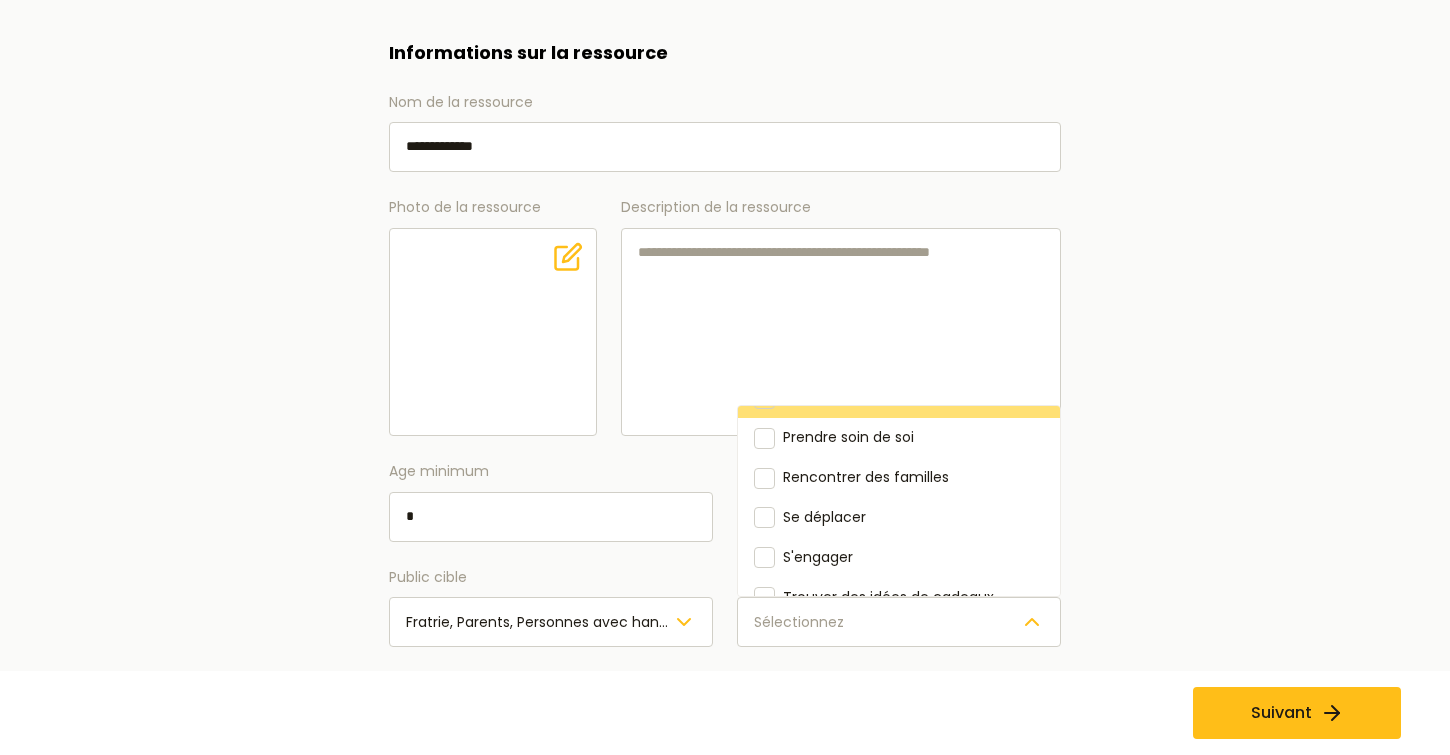 scroll, scrollTop: 116, scrollLeft: 0, axis: vertical 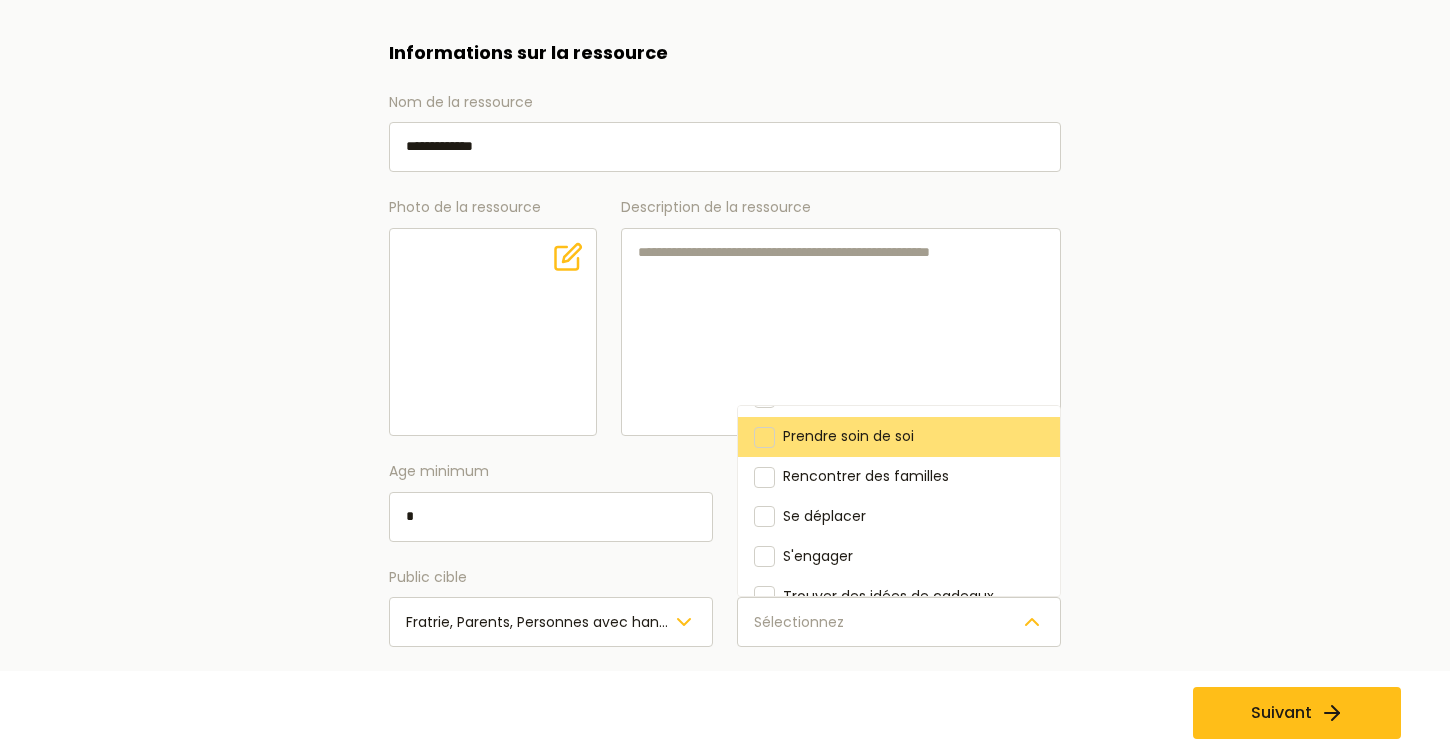 click at bounding box center (764, 437) 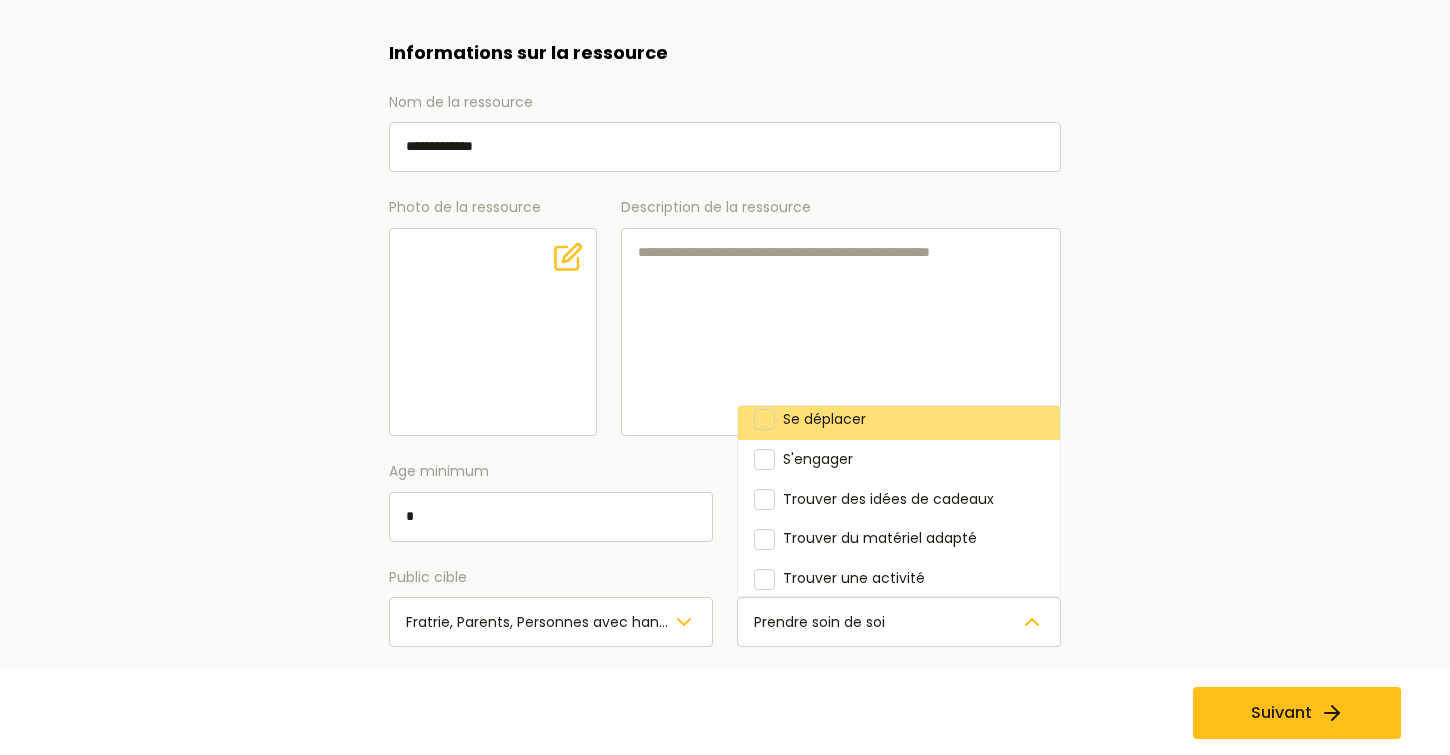 scroll, scrollTop: 224, scrollLeft: 0, axis: vertical 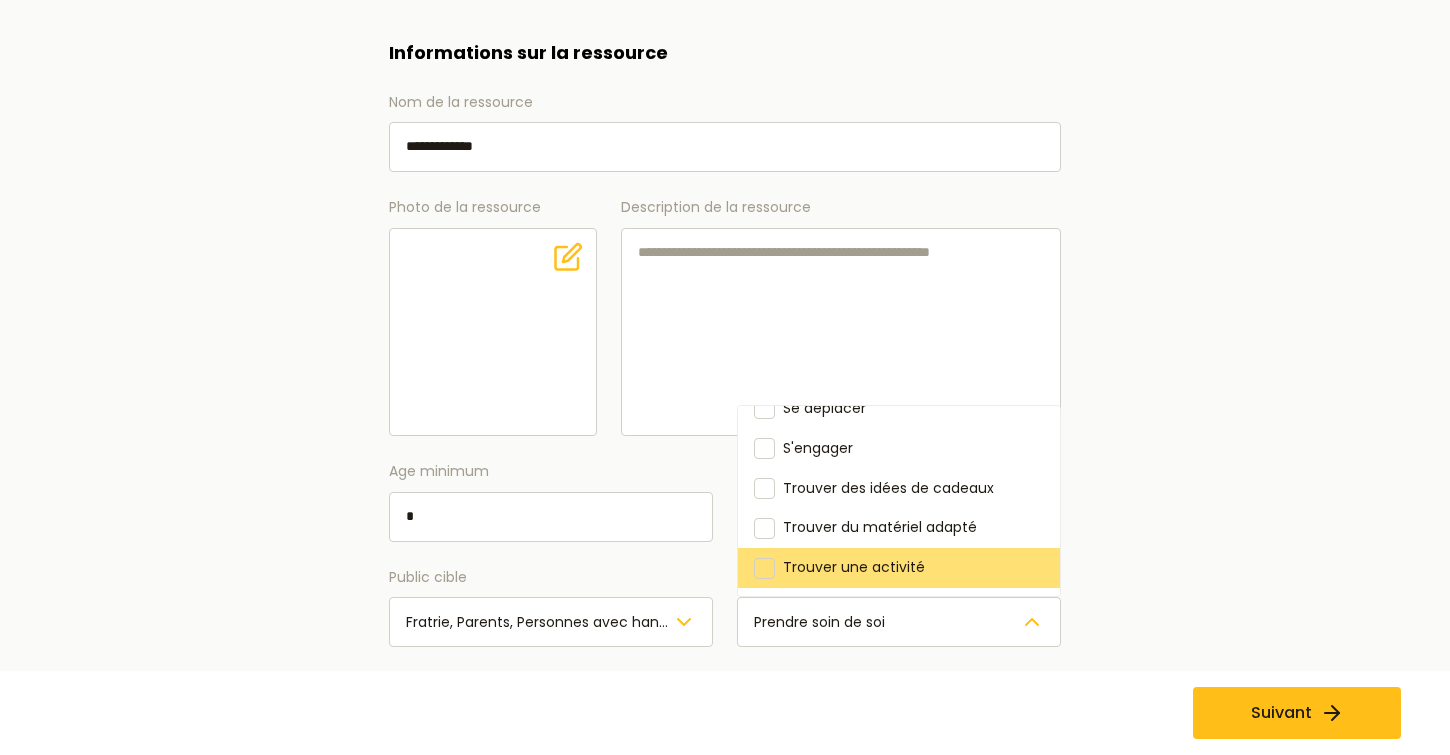 click on "Trouver une activité" at bounding box center [899, 569] 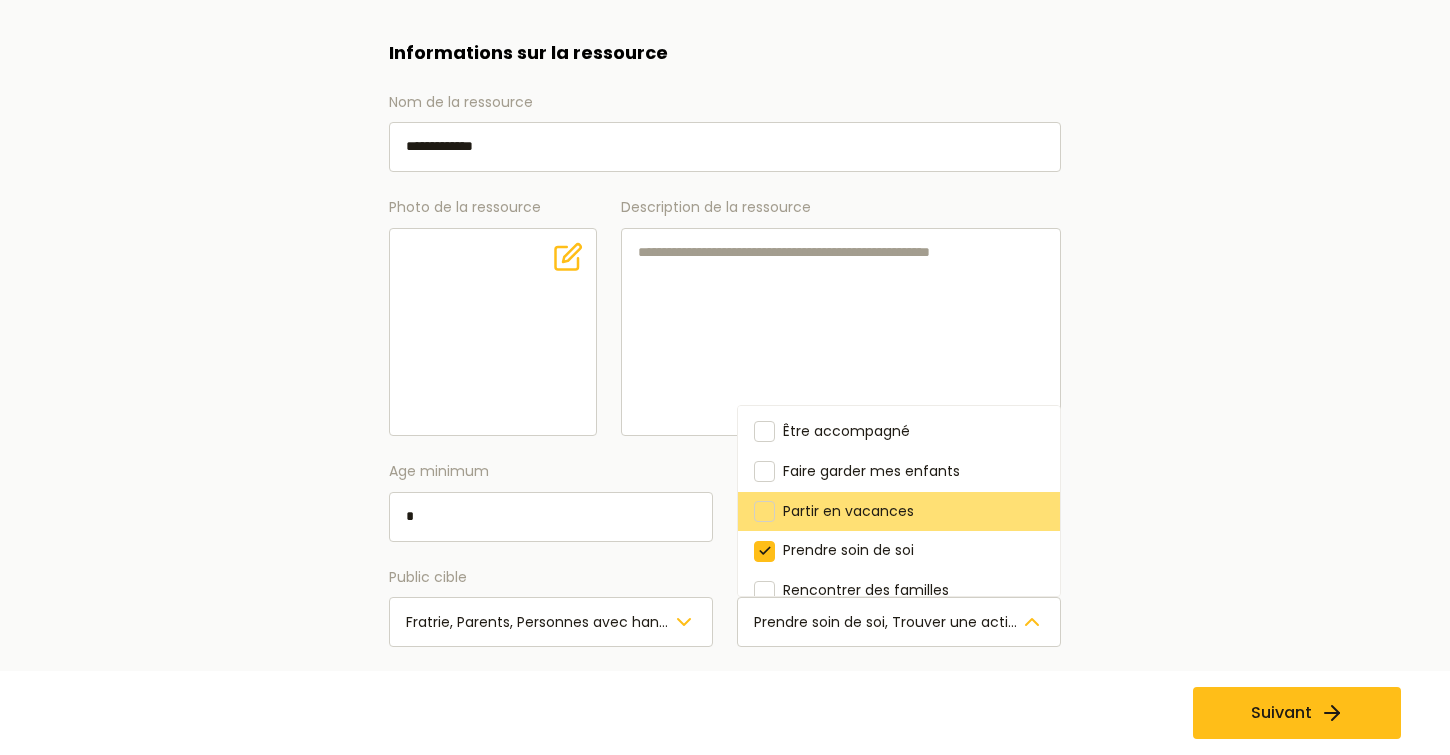 scroll, scrollTop: 0, scrollLeft: 0, axis: both 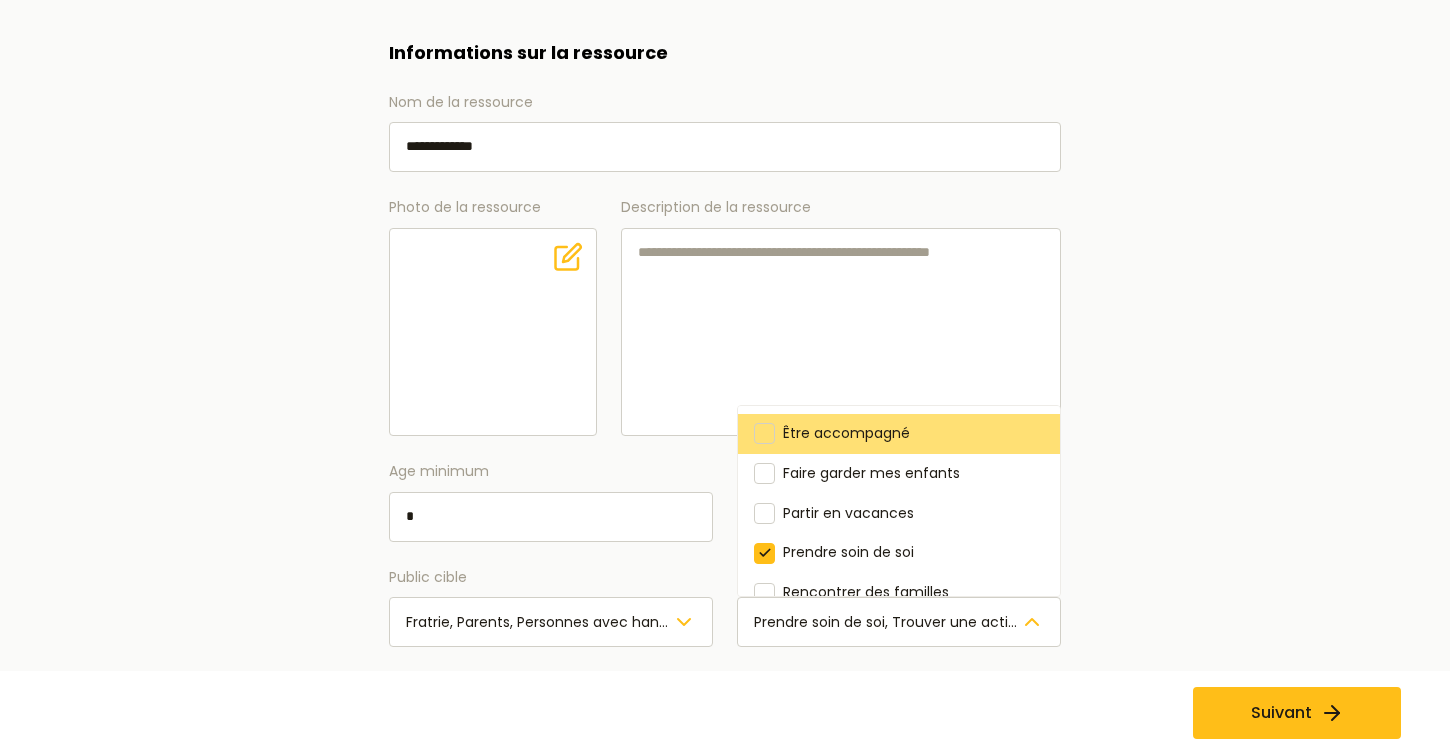 click at bounding box center (764, 434) 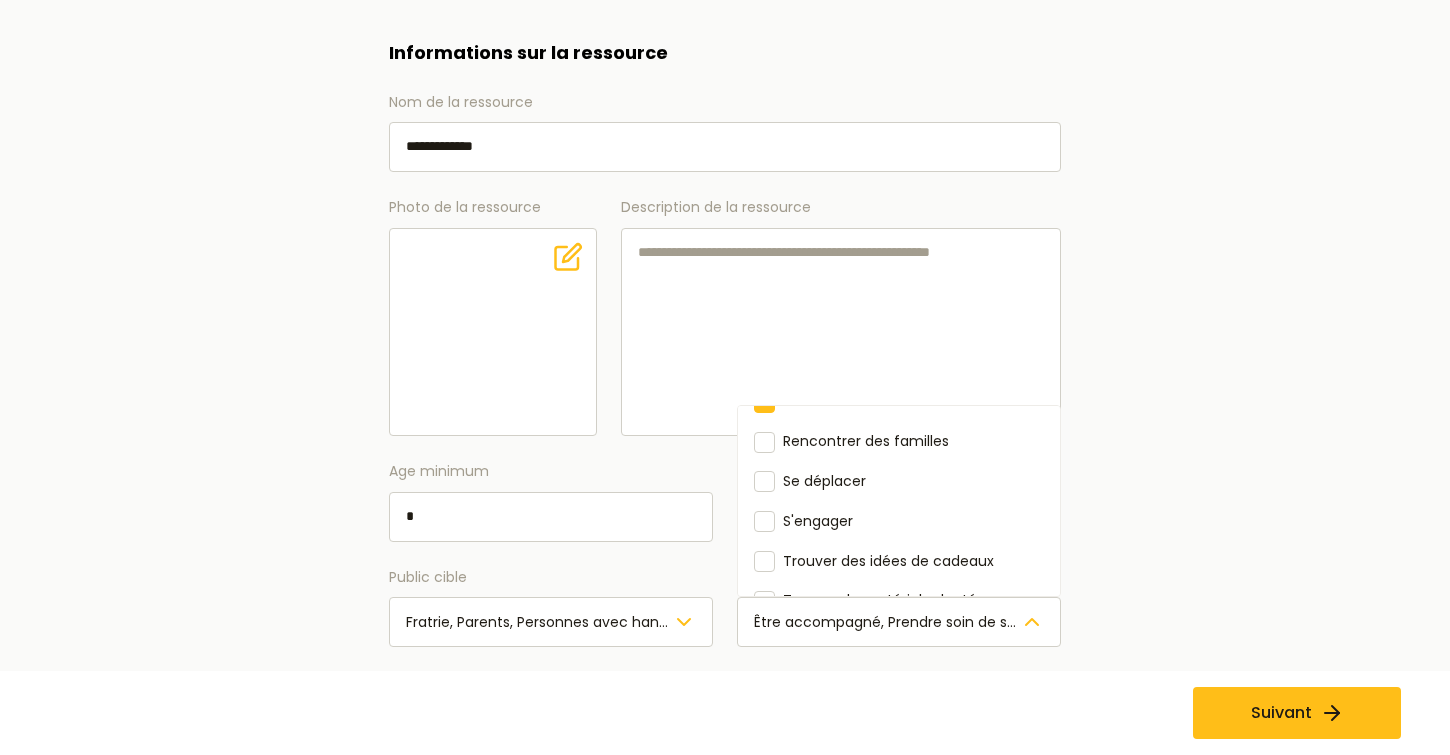 scroll, scrollTop: 153, scrollLeft: 0, axis: vertical 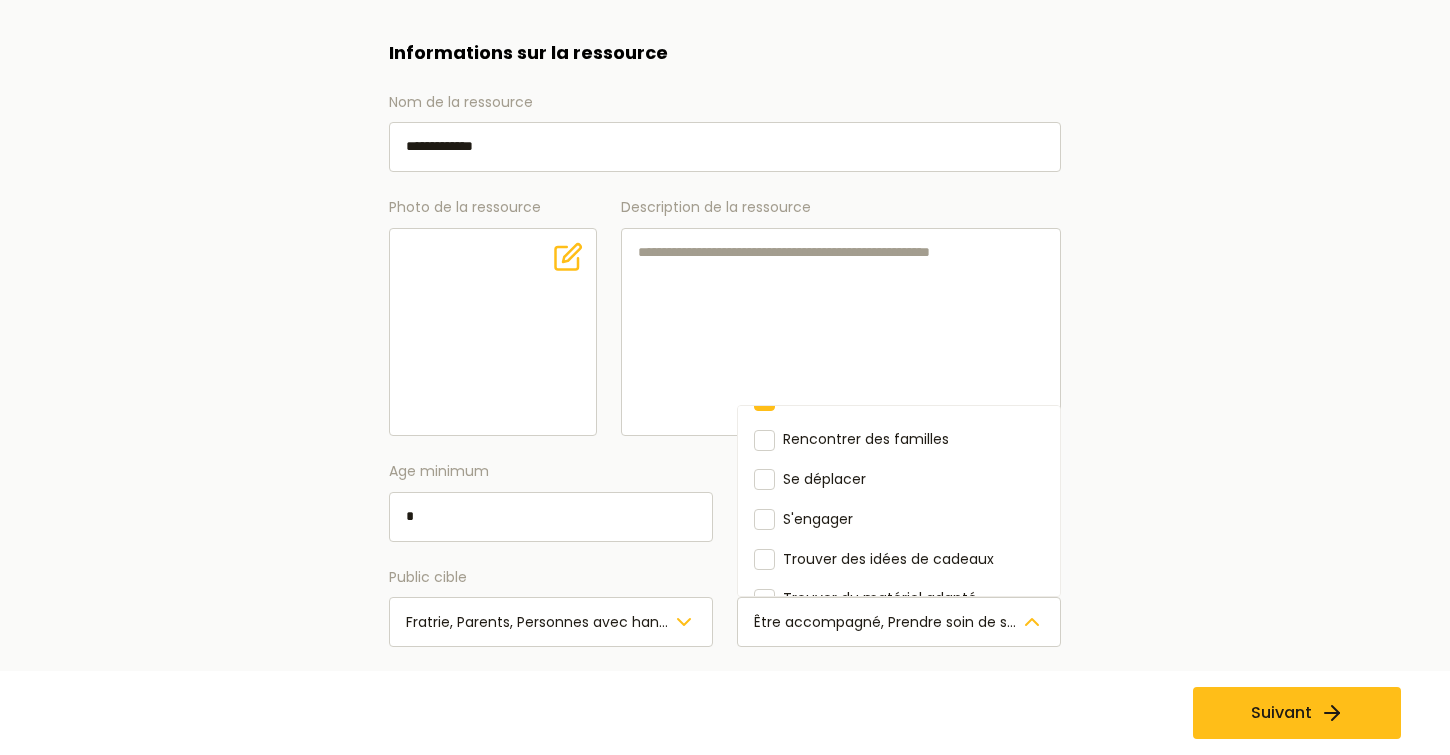 click on "**********" at bounding box center (725, 492) 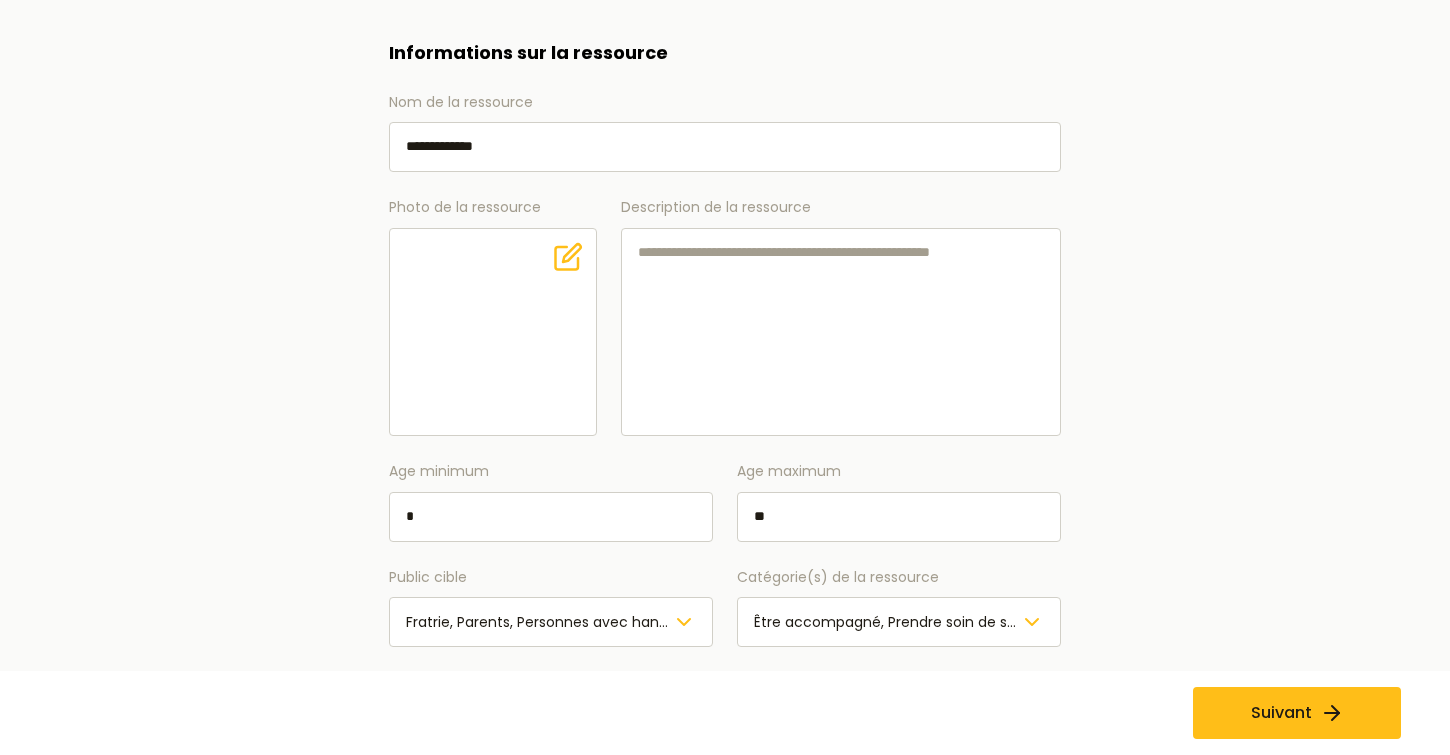 click on "Description de la ressource" at bounding box center [841, 332] 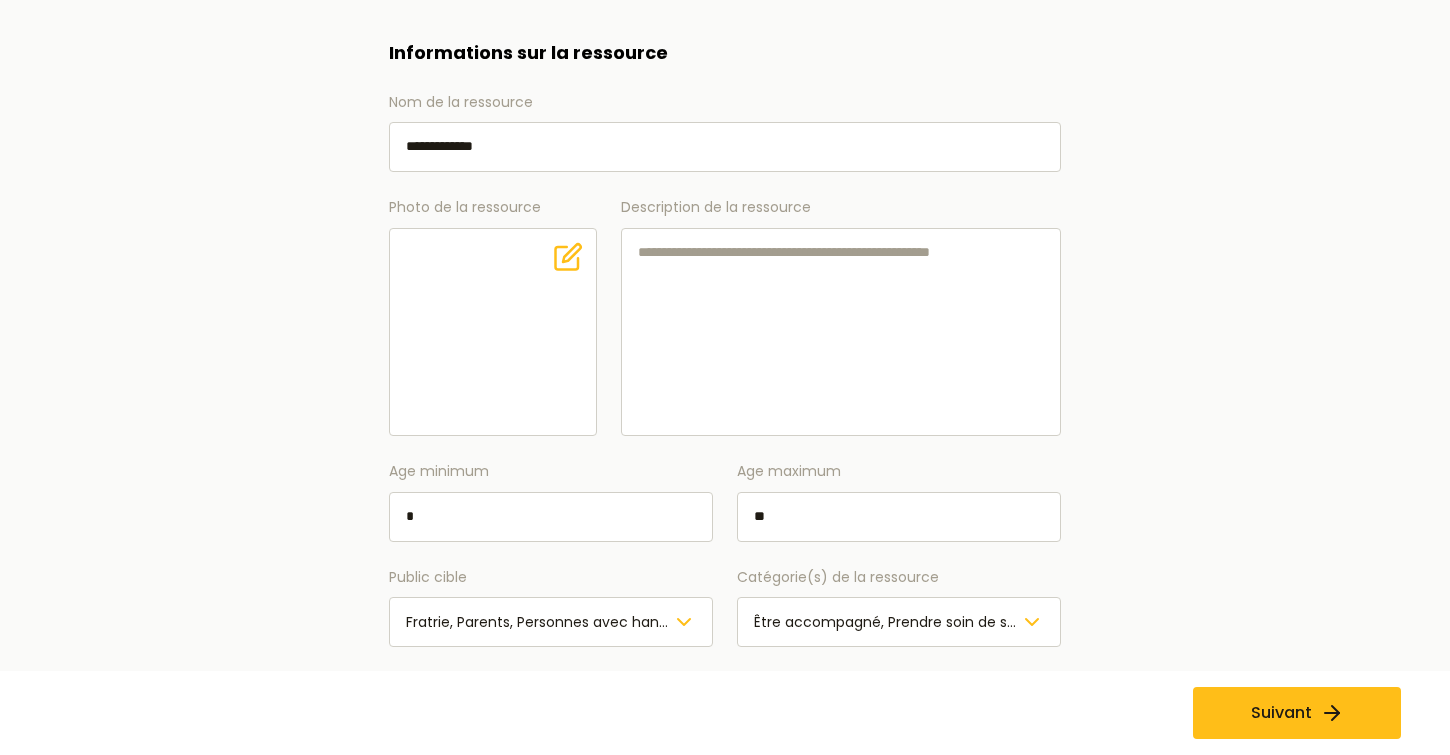drag, startPoint x: 637, startPoint y: 256, endPoint x: 1023, endPoint y: 233, distance: 386.68463 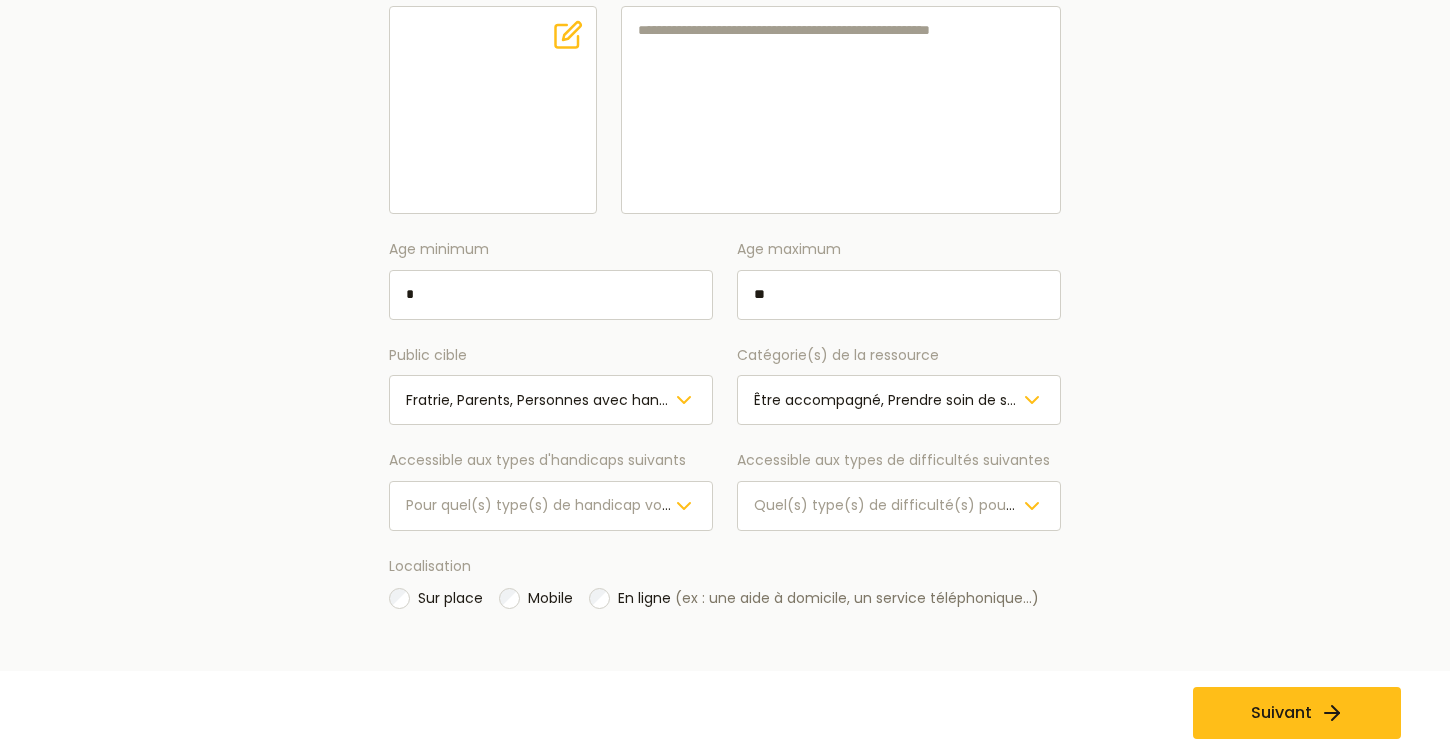 scroll, scrollTop: 463, scrollLeft: 0, axis: vertical 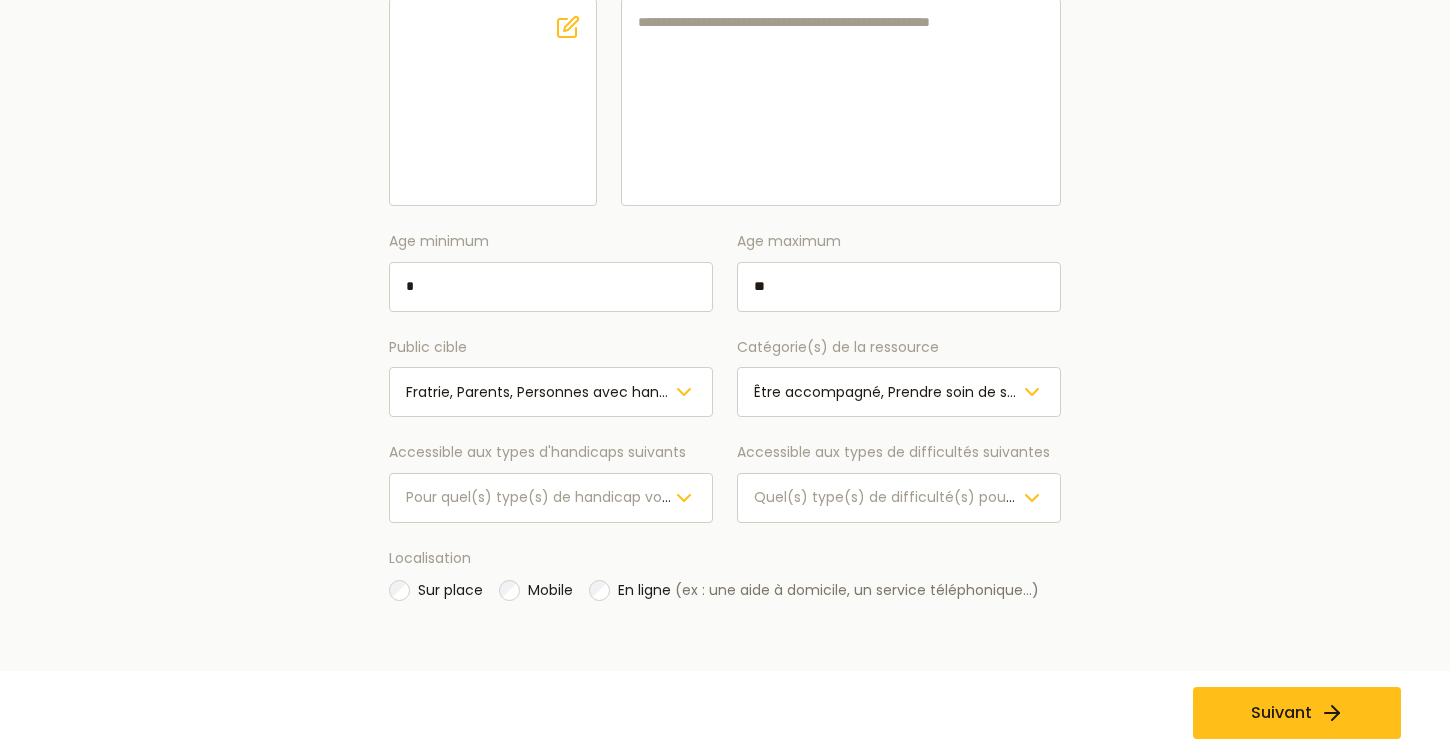 click on "Pour quel(s) type(s) de handicap votre ressource est elle prévue ?" at bounding box center (640, 497) 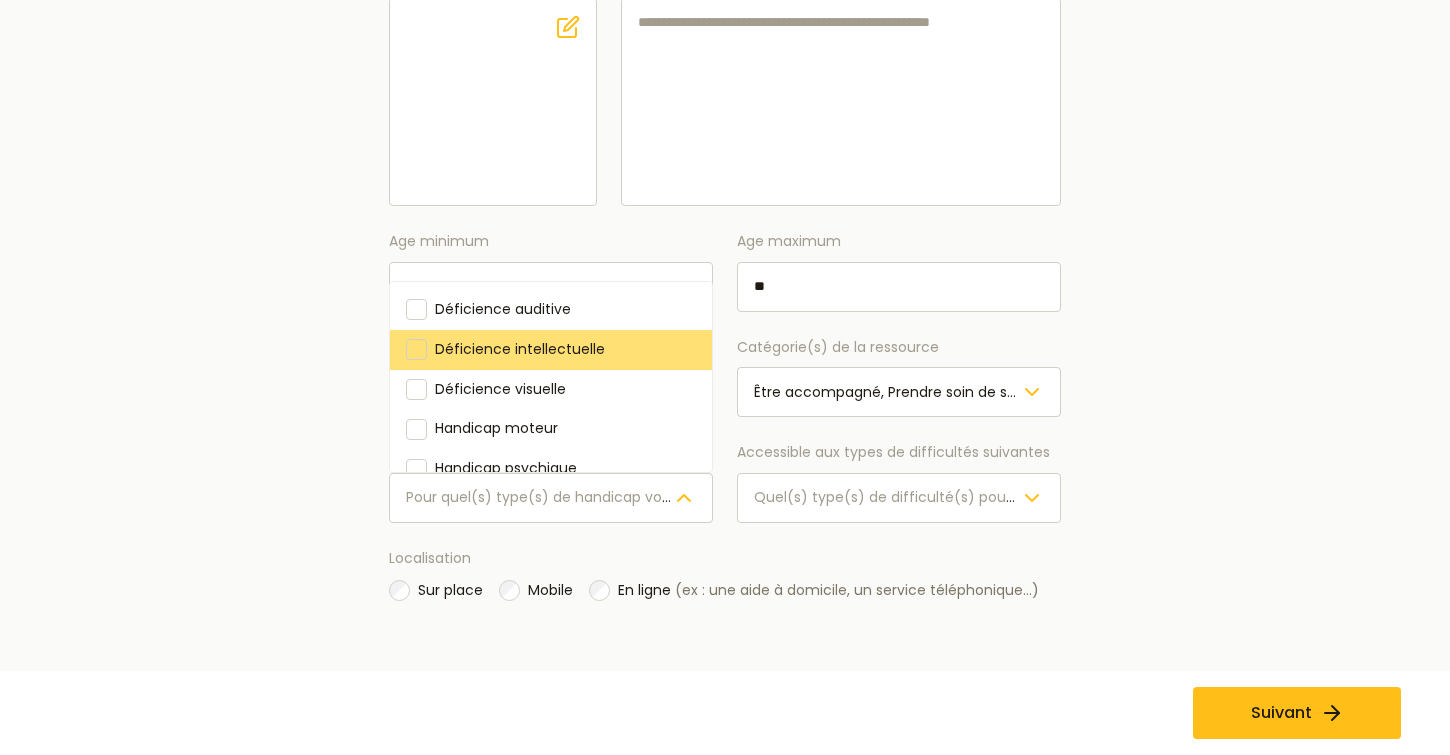 click at bounding box center (416, 349) 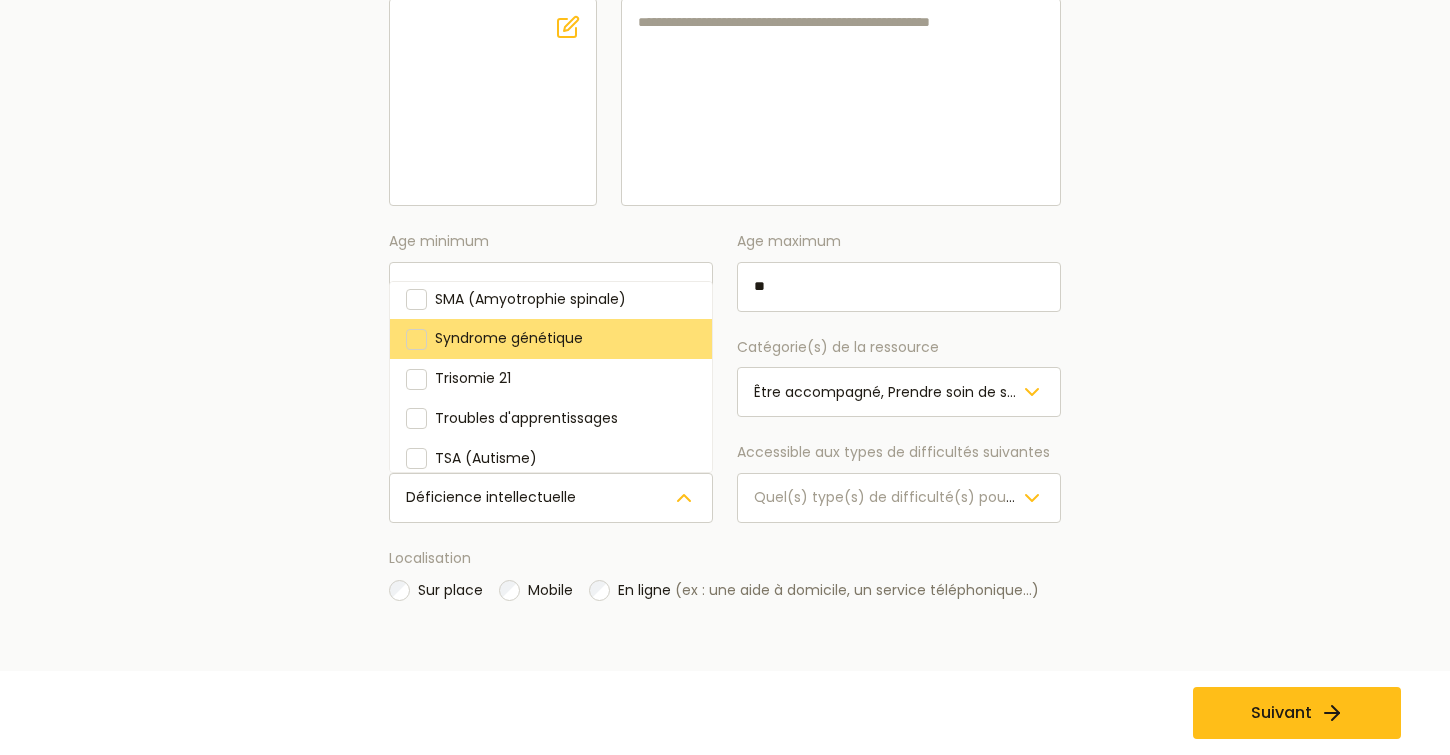 scroll, scrollTop: 290, scrollLeft: 0, axis: vertical 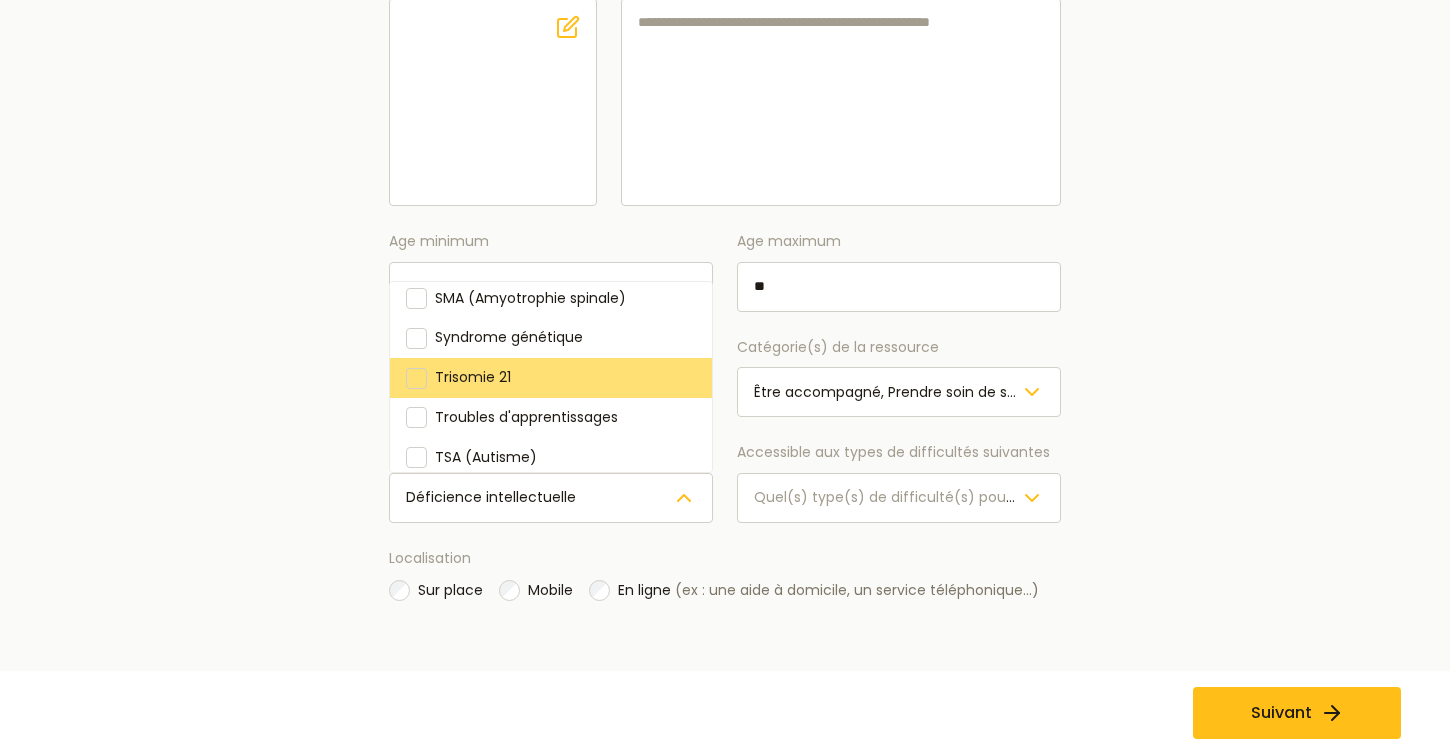 click at bounding box center [416, 378] 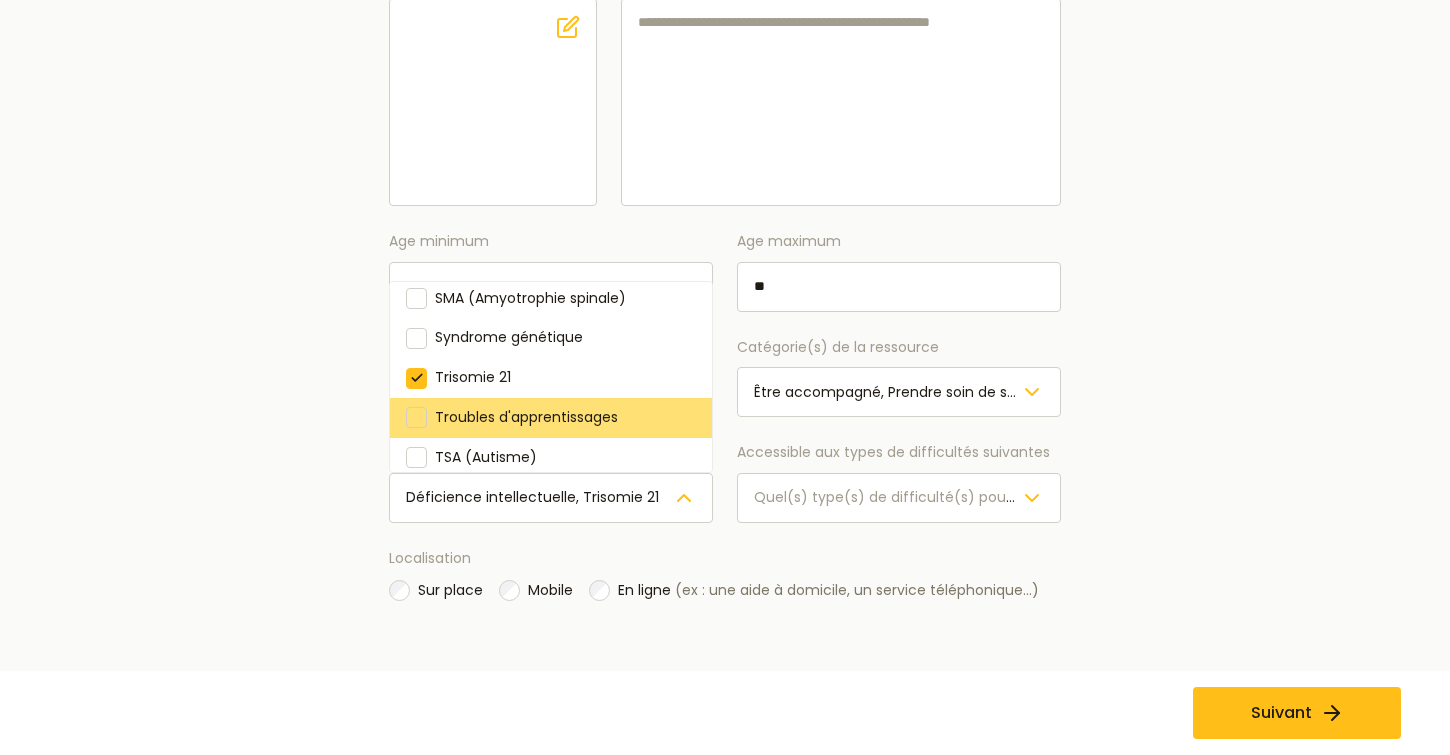 click at bounding box center (416, 418) 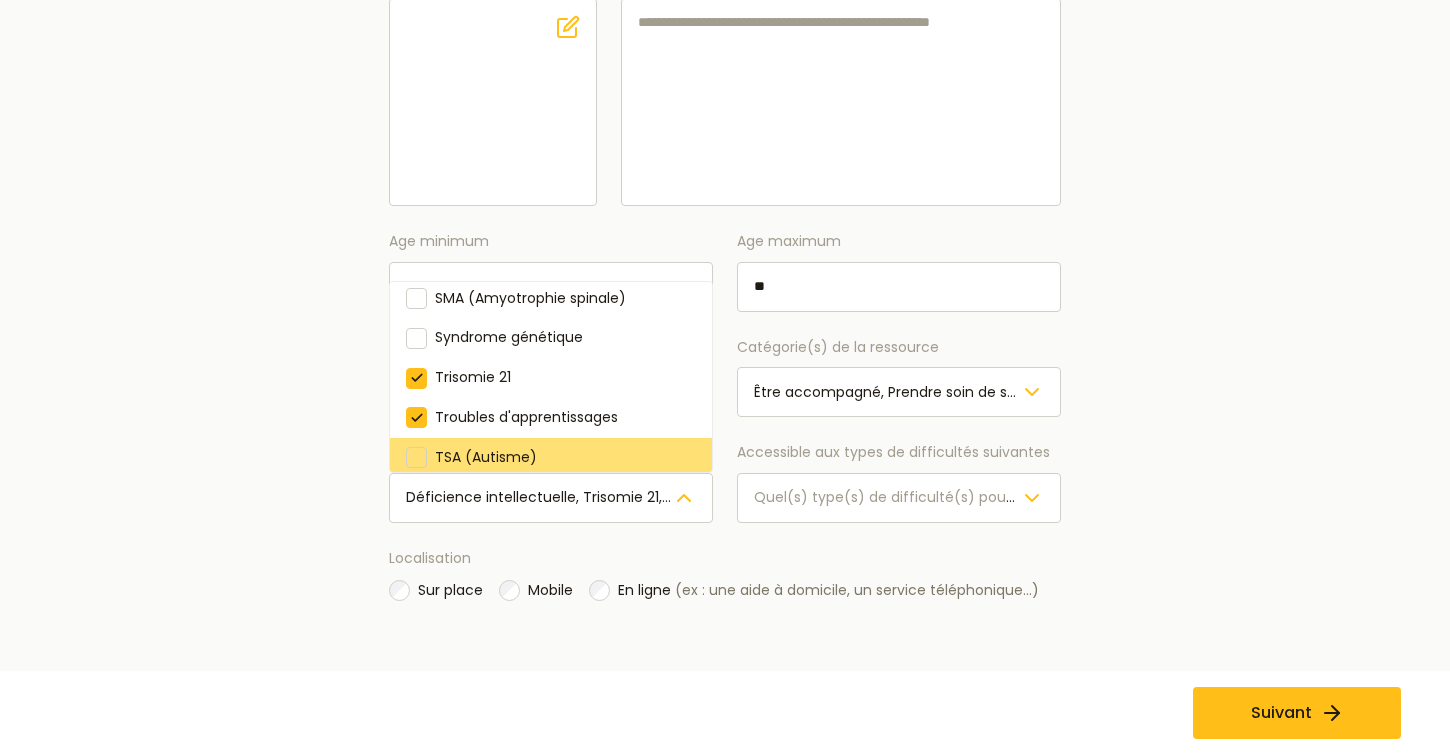 click on "TSA (Autisme)" at bounding box center (551, 458) 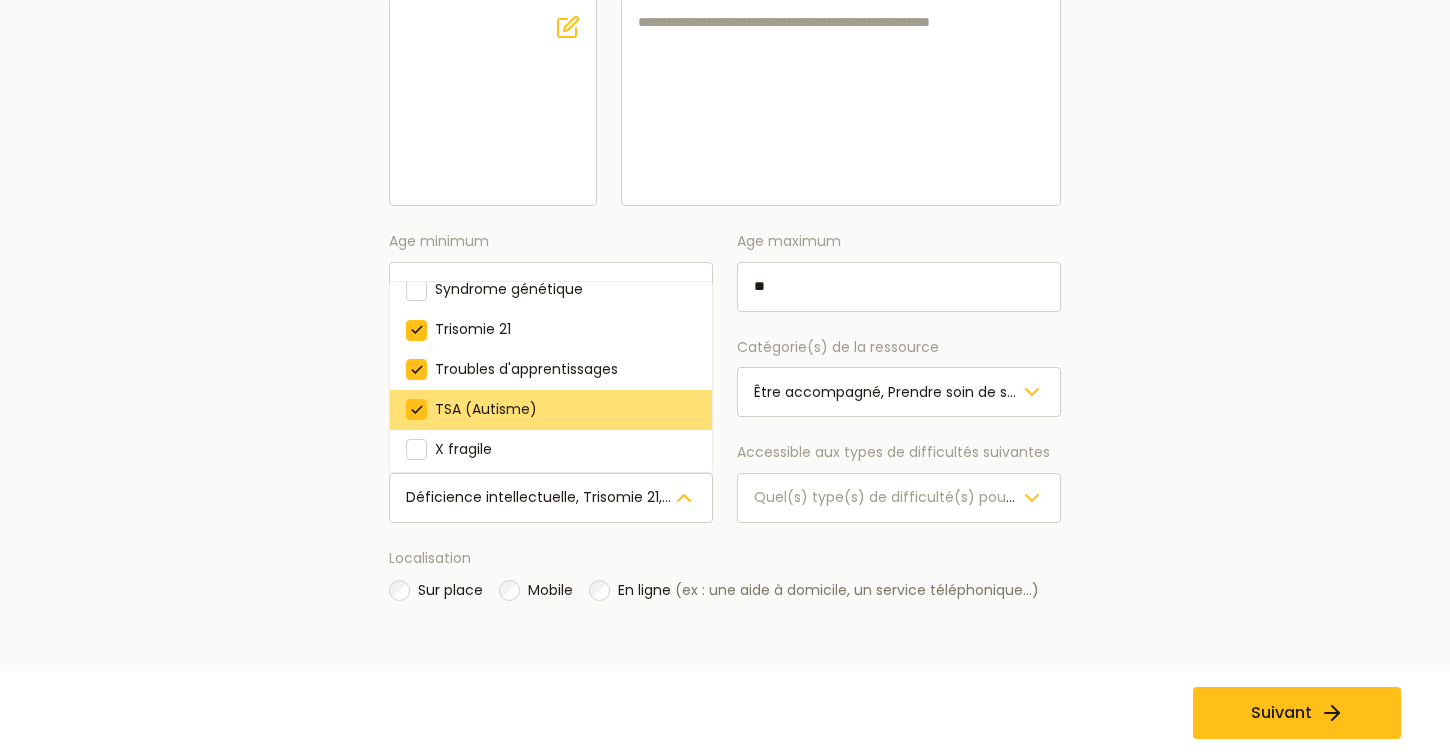 scroll, scrollTop: 343, scrollLeft: 0, axis: vertical 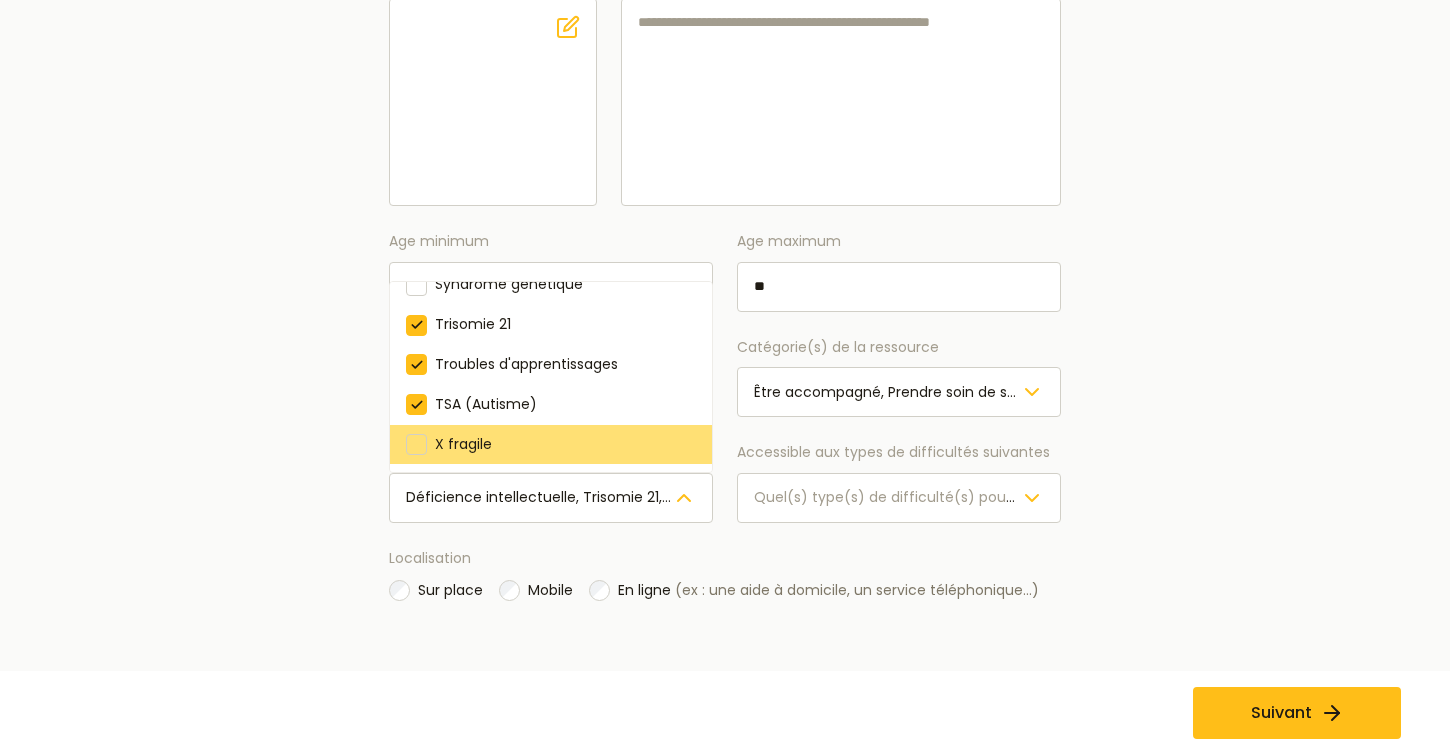 click at bounding box center (416, 444) 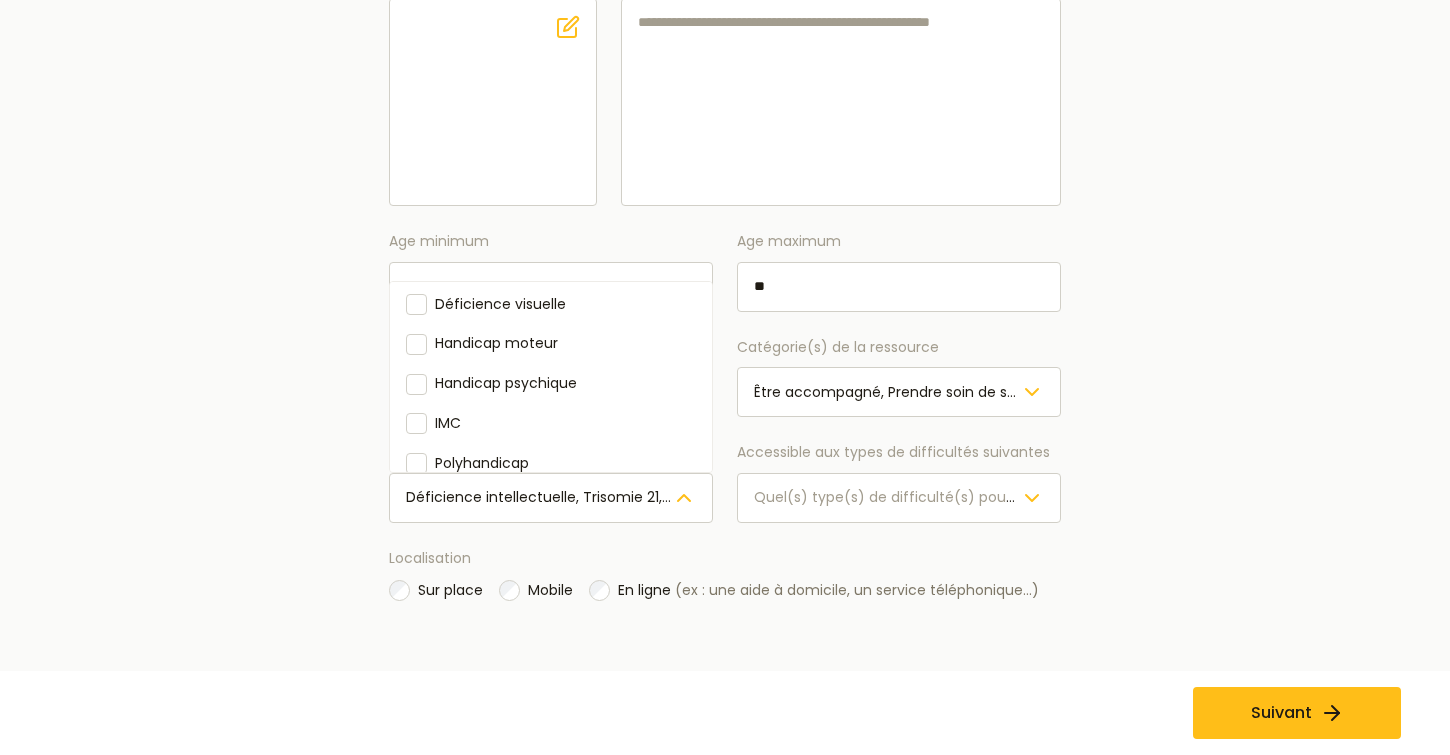scroll, scrollTop: 82, scrollLeft: 0, axis: vertical 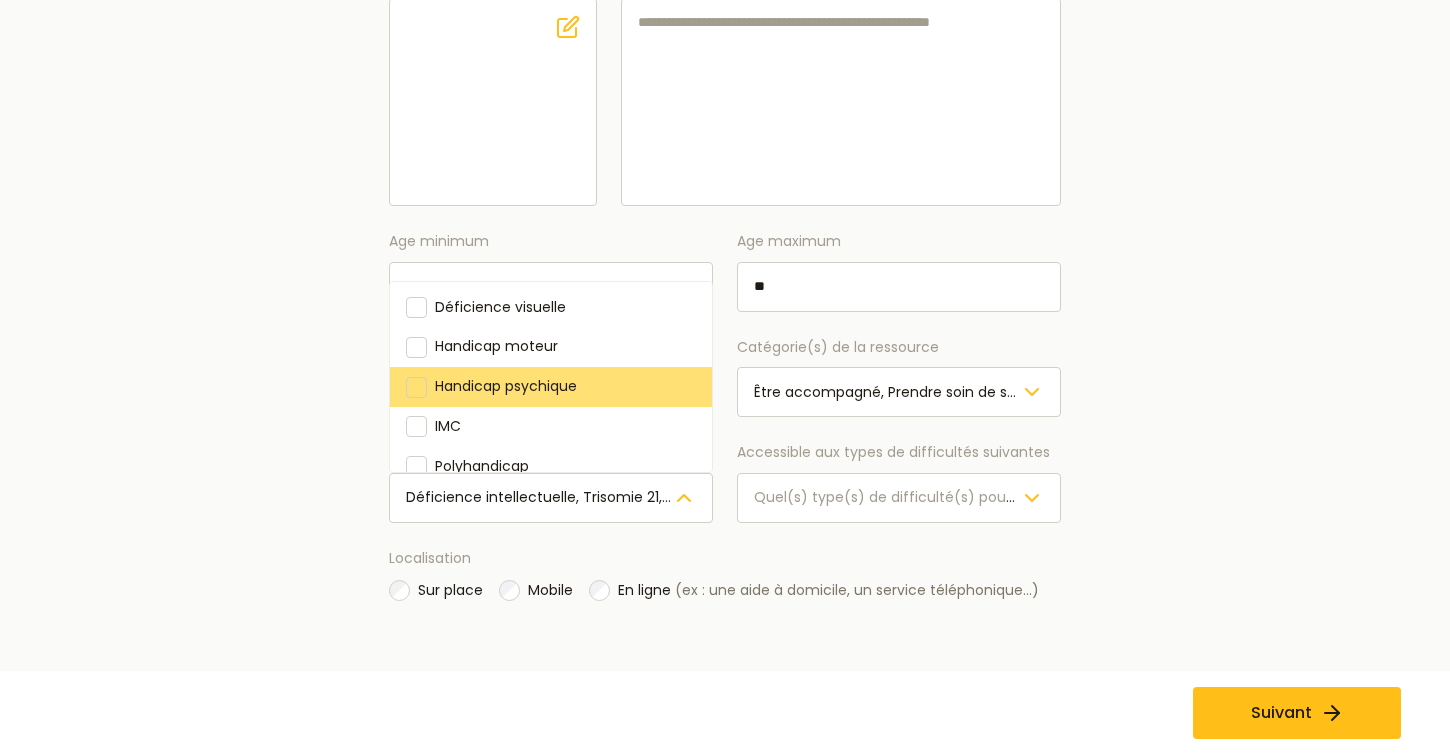 click at bounding box center [416, 387] 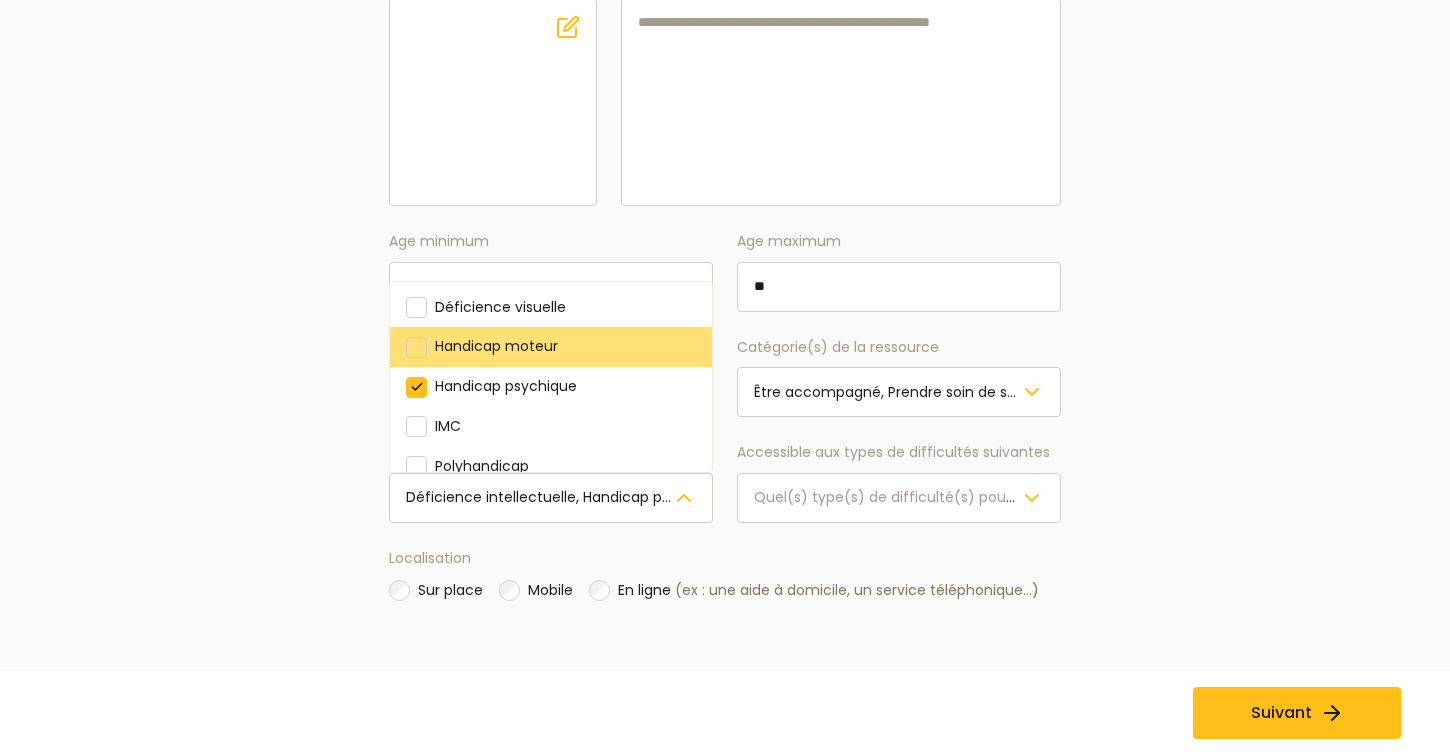 click at bounding box center [416, 347] 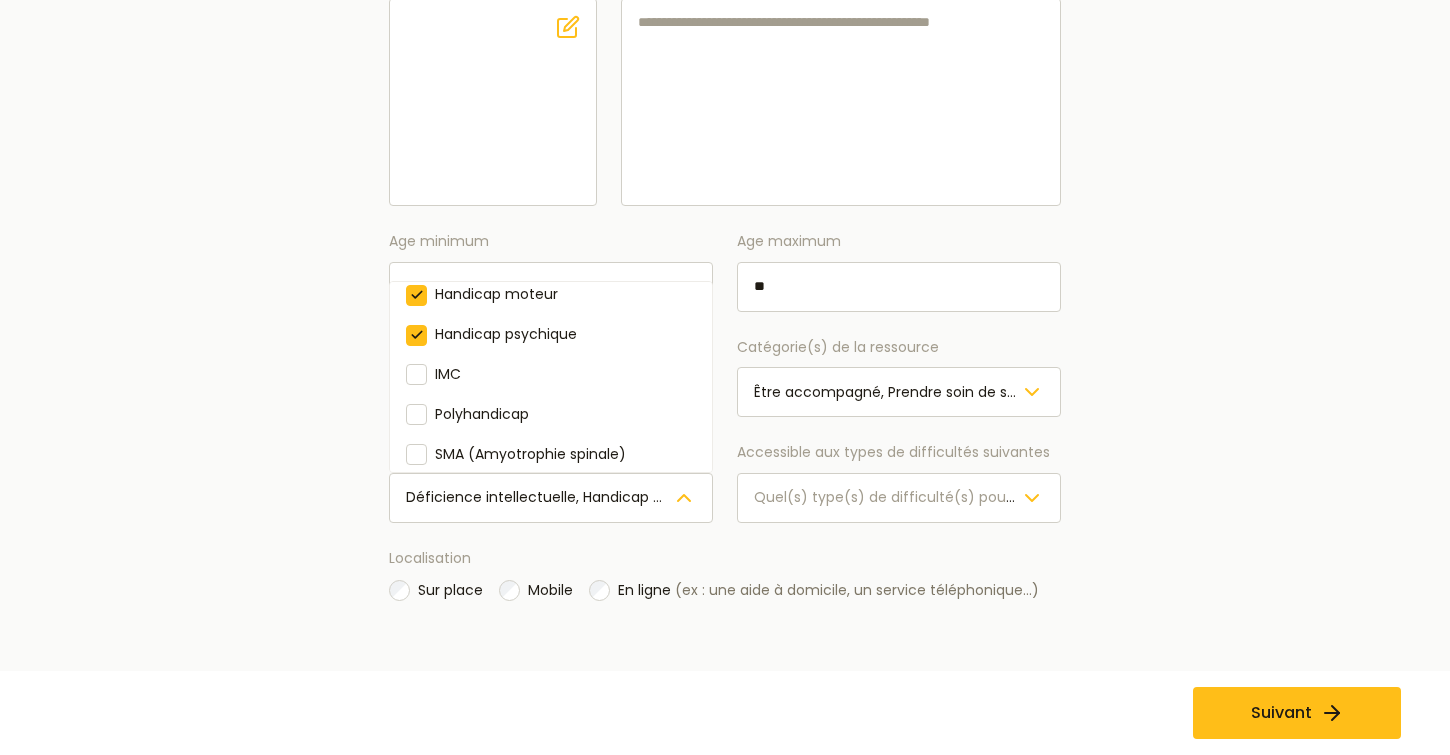 scroll, scrollTop: 343, scrollLeft: 0, axis: vertical 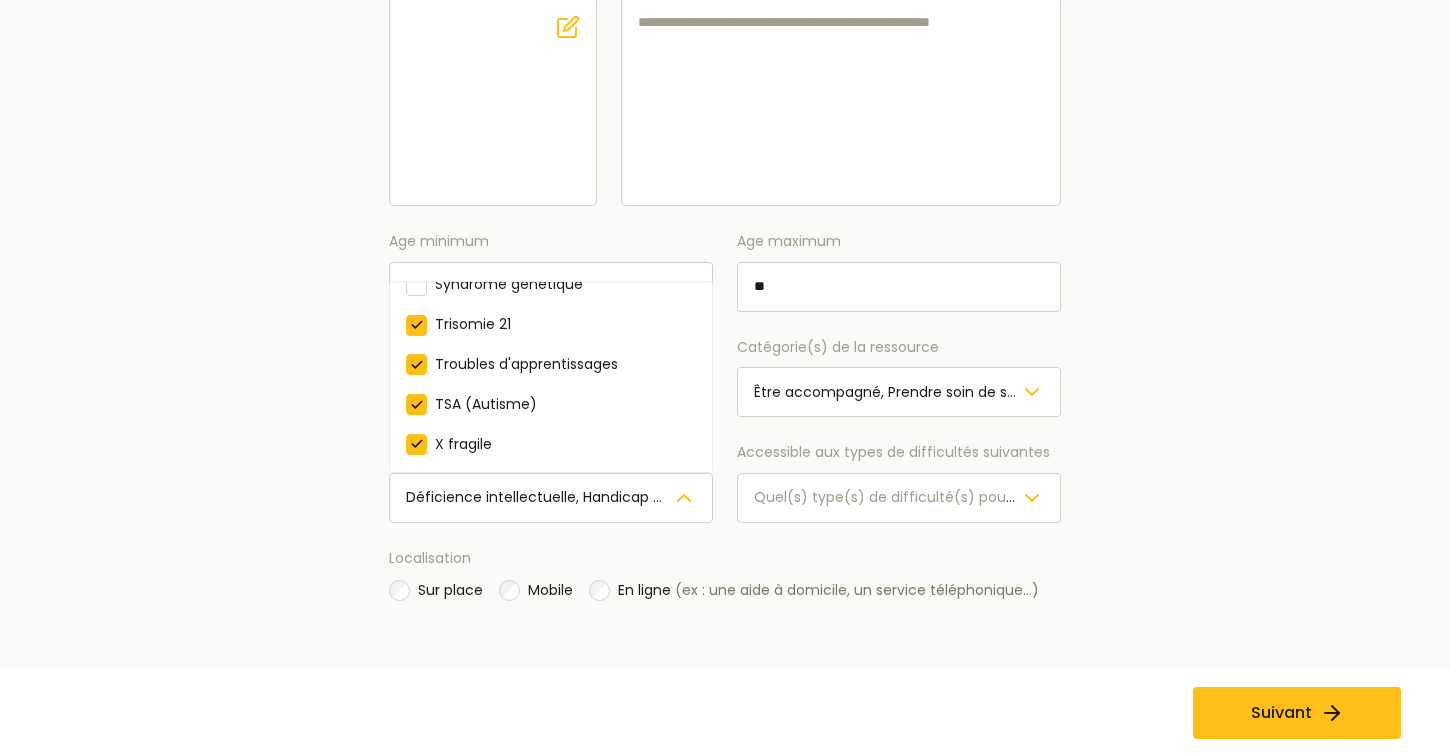click on "Age minimum * Age maximum ** Public cible Fratrie, Parents, Personnes avec handicap Catégorie(s) de la ressource Être accompagné, Prendre soin de soi, Trouver une activité Accessible aux types d'handicaps suivants Déficience intellectuelle, Handicap moteur, Handicap psychique, Trisomie 21, Troubles d'apprentissages, TSA (Autisme), X fragile Déficience auditive Déficience intellectuelle Déficience visuelle Handicap moteur Handicap psychique IMC Polyhandicap SMA (Amyotrophie spinale) Syndrome génétique Trisomie 21 Troubles d'apprentissages TSA (Autisme) X fragile Accessible aux types de difficultés suivantes Quel(s) type(s) de difficulté(s) pouvez vous prendre en charge ?" at bounding box center [725, 376] 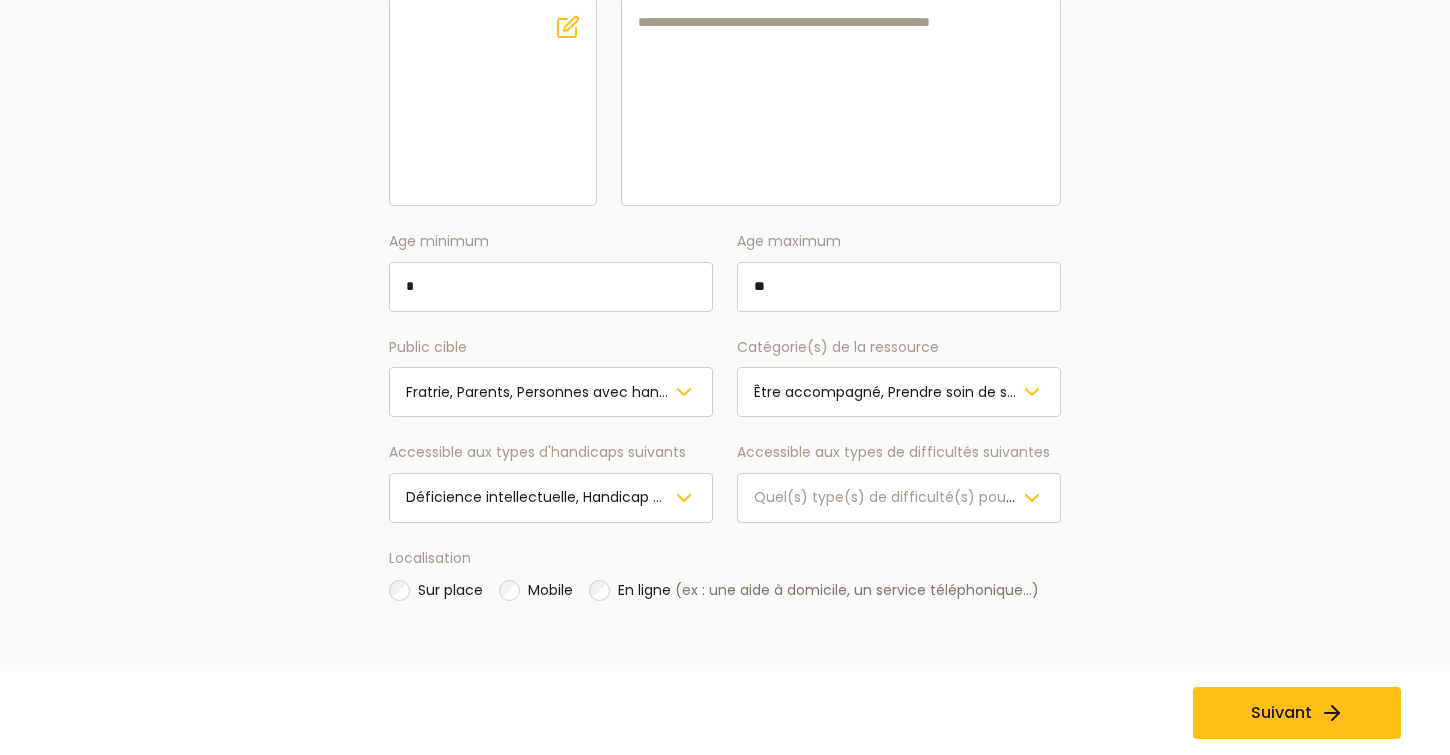 click on "Quel(s) type(s) de difficulté(s) pouvez vous prendre en charge ?" at bounding box center [984, 497] 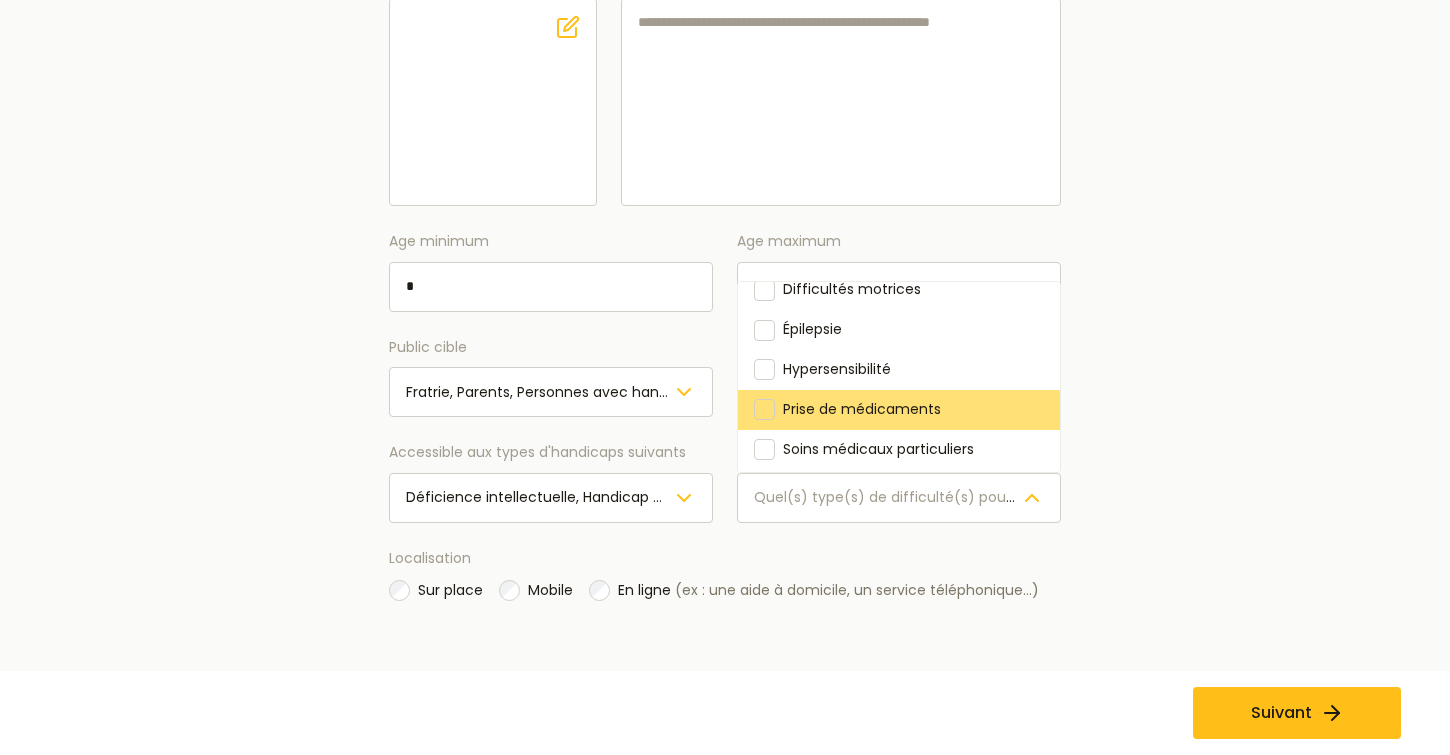 scroll, scrollTop: 248, scrollLeft: 0, axis: vertical 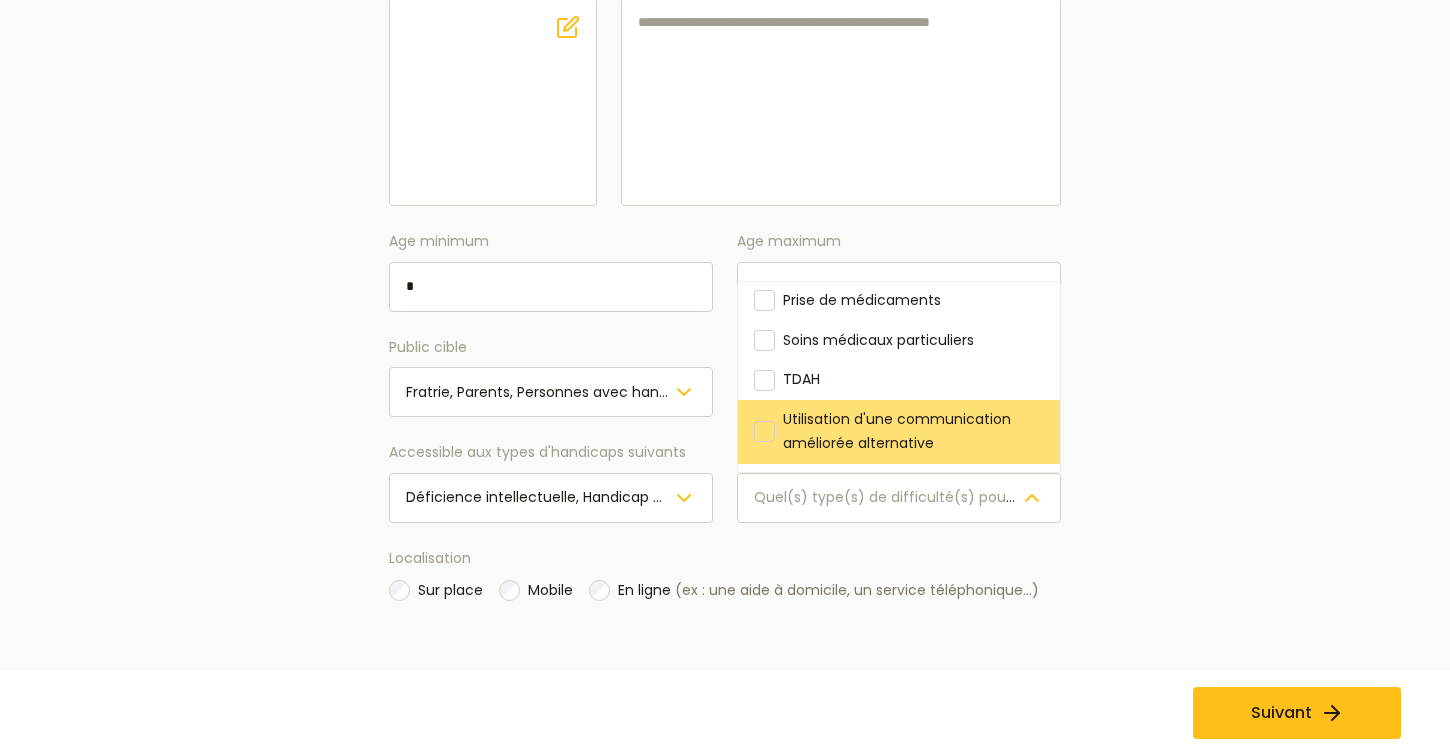 click at bounding box center [764, 432] 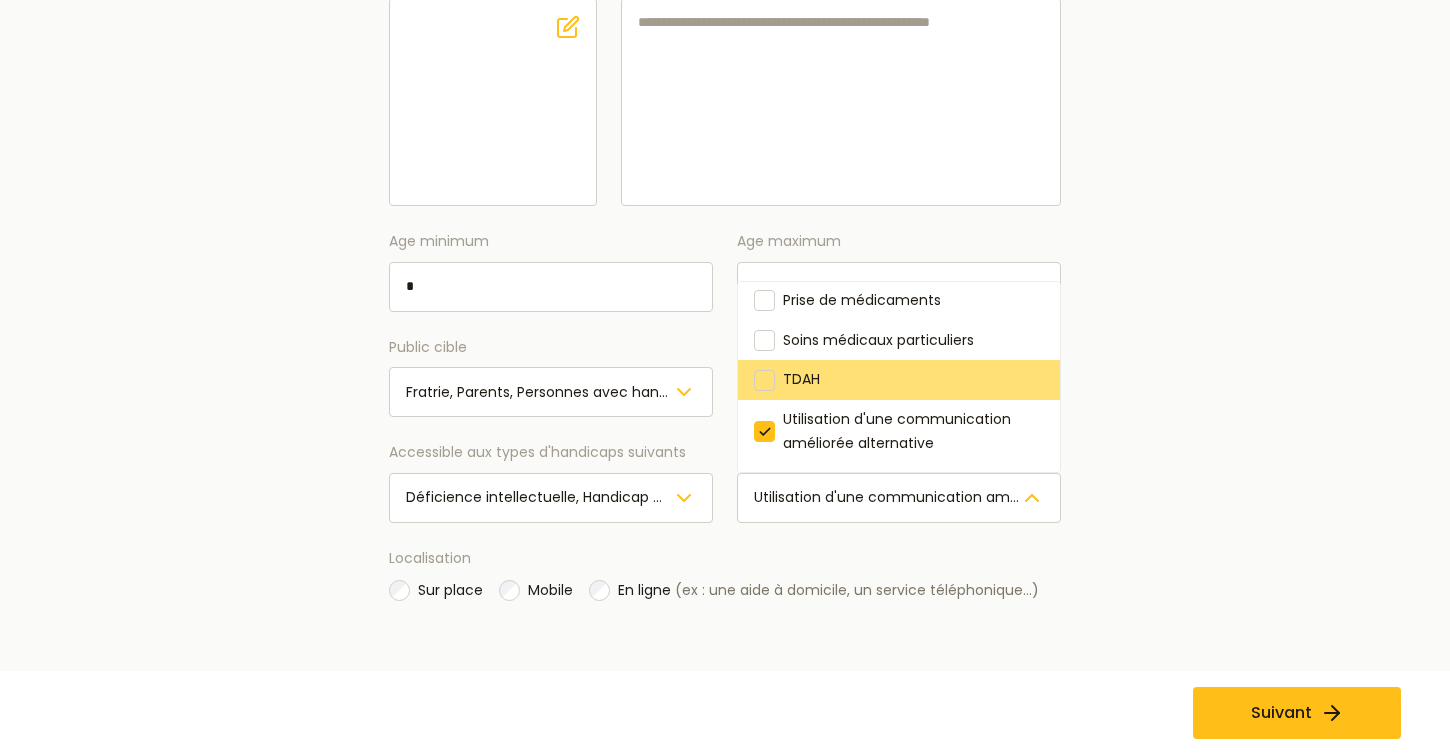 click at bounding box center [764, 380] 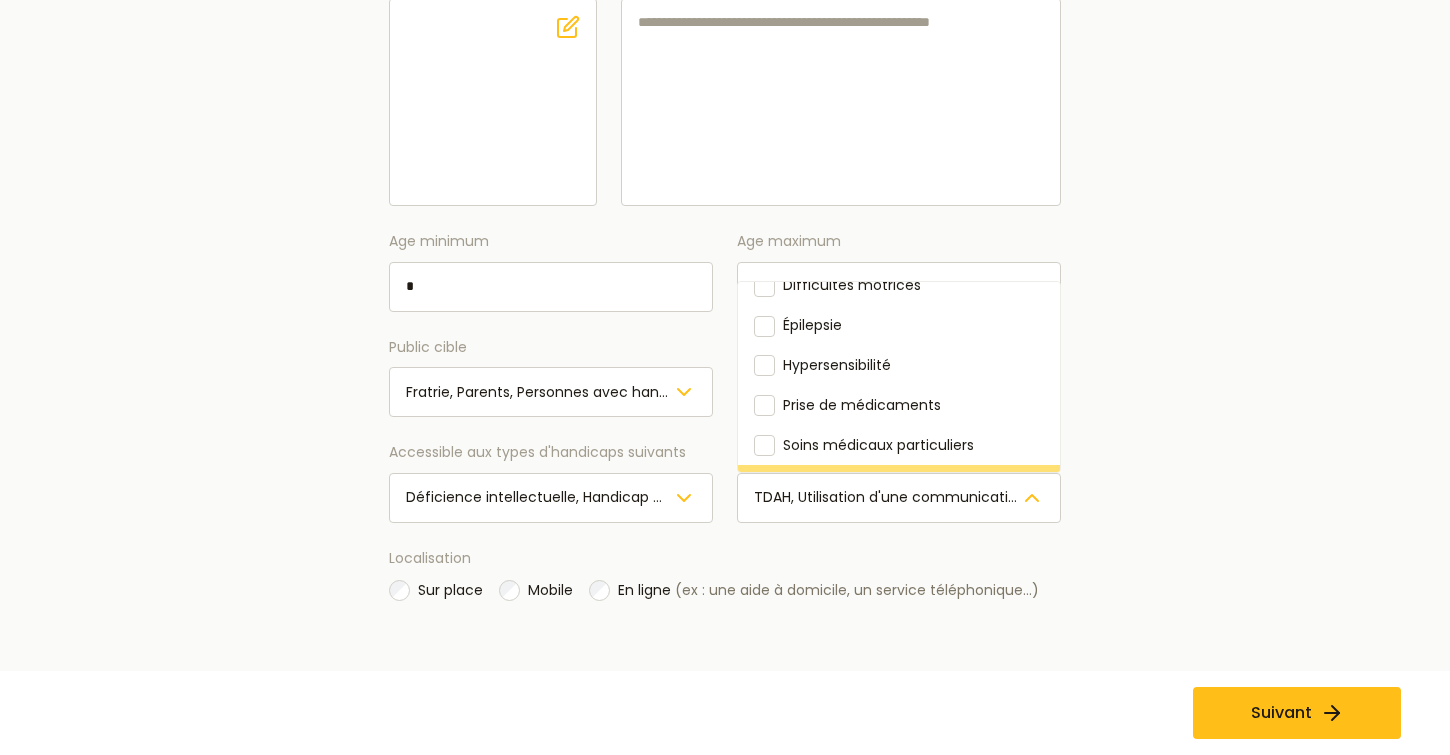 scroll, scrollTop: 123, scrollLeft: 0, axis: vertical 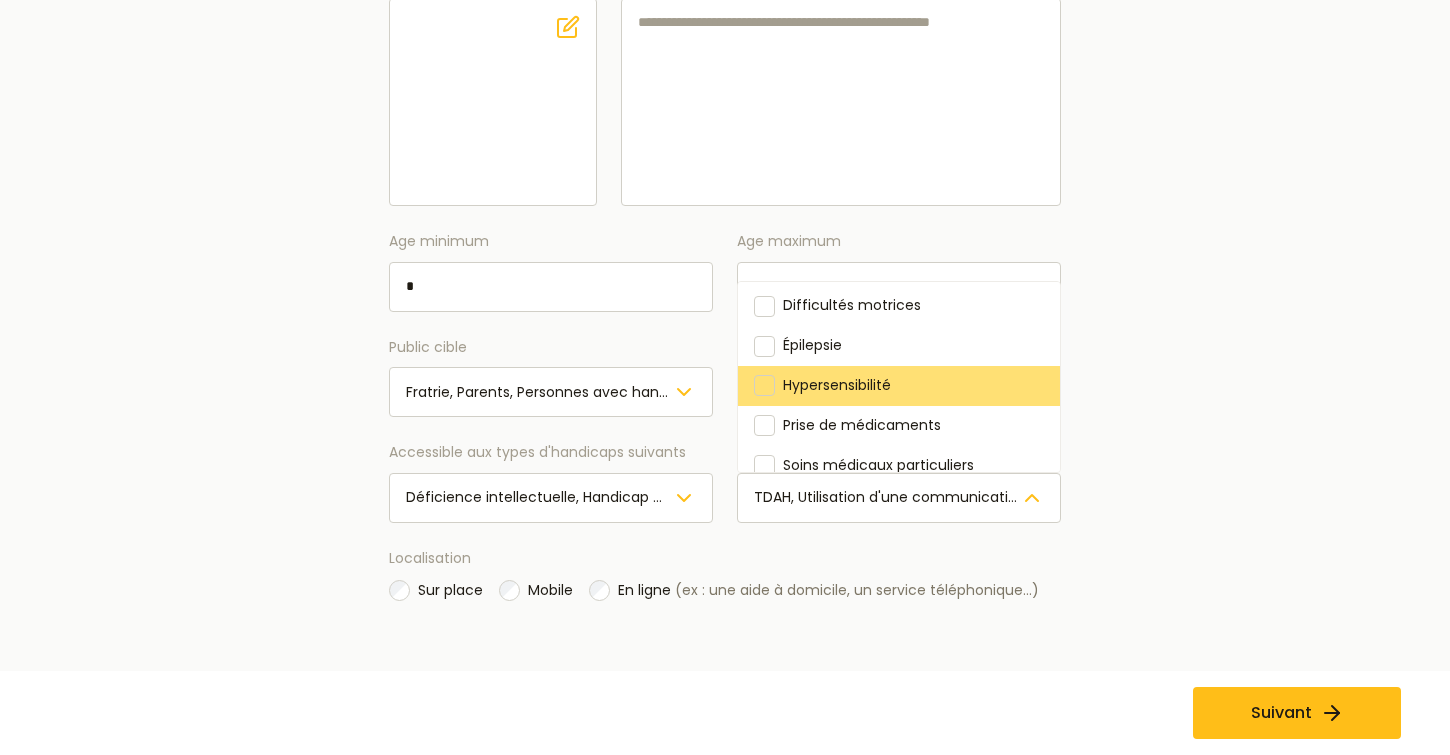 click at bounding box center [764, 386] 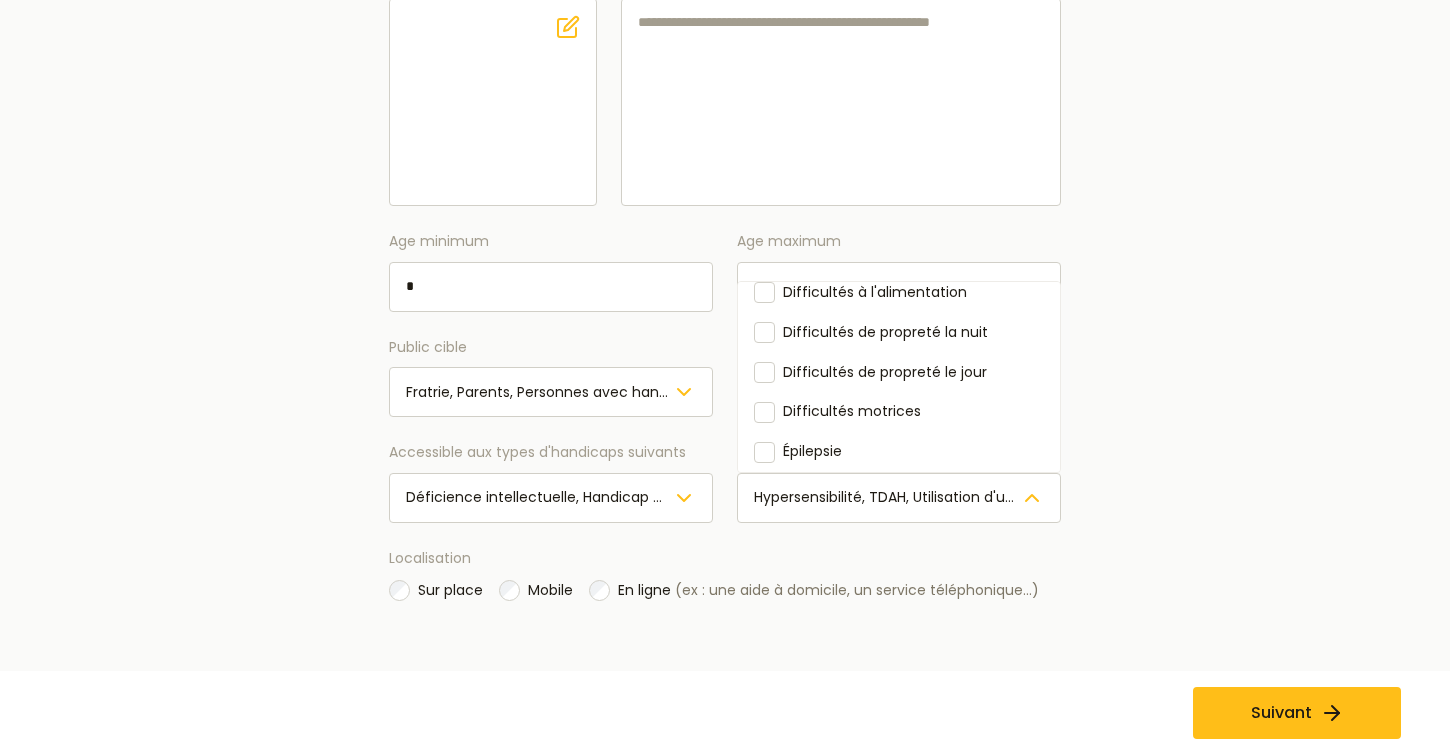 scroll, scrollTop: 14, scrollLeft: 0, axis: vertical 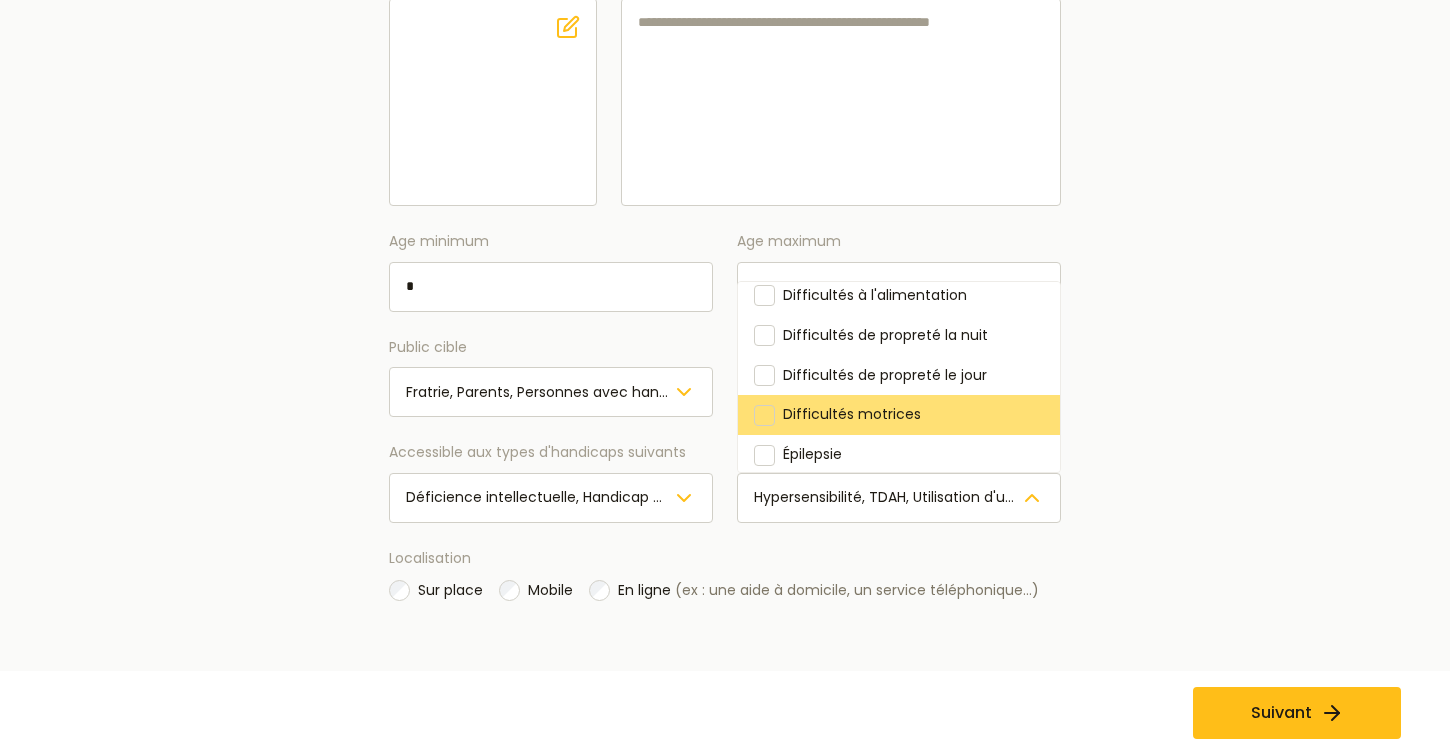 click at bounding box center [764, 415] 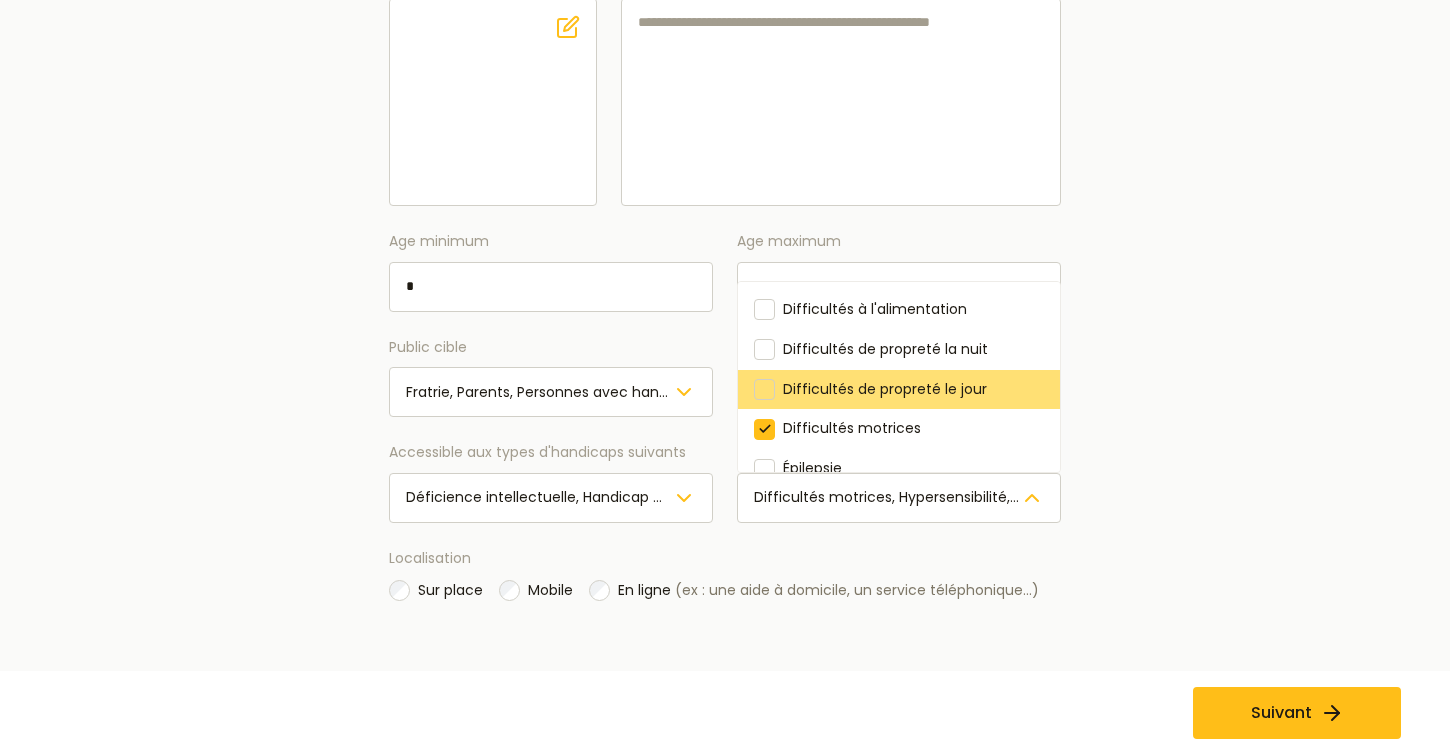 scroll, scrollTop: 248, scrollLeft: 0, axis: vertical 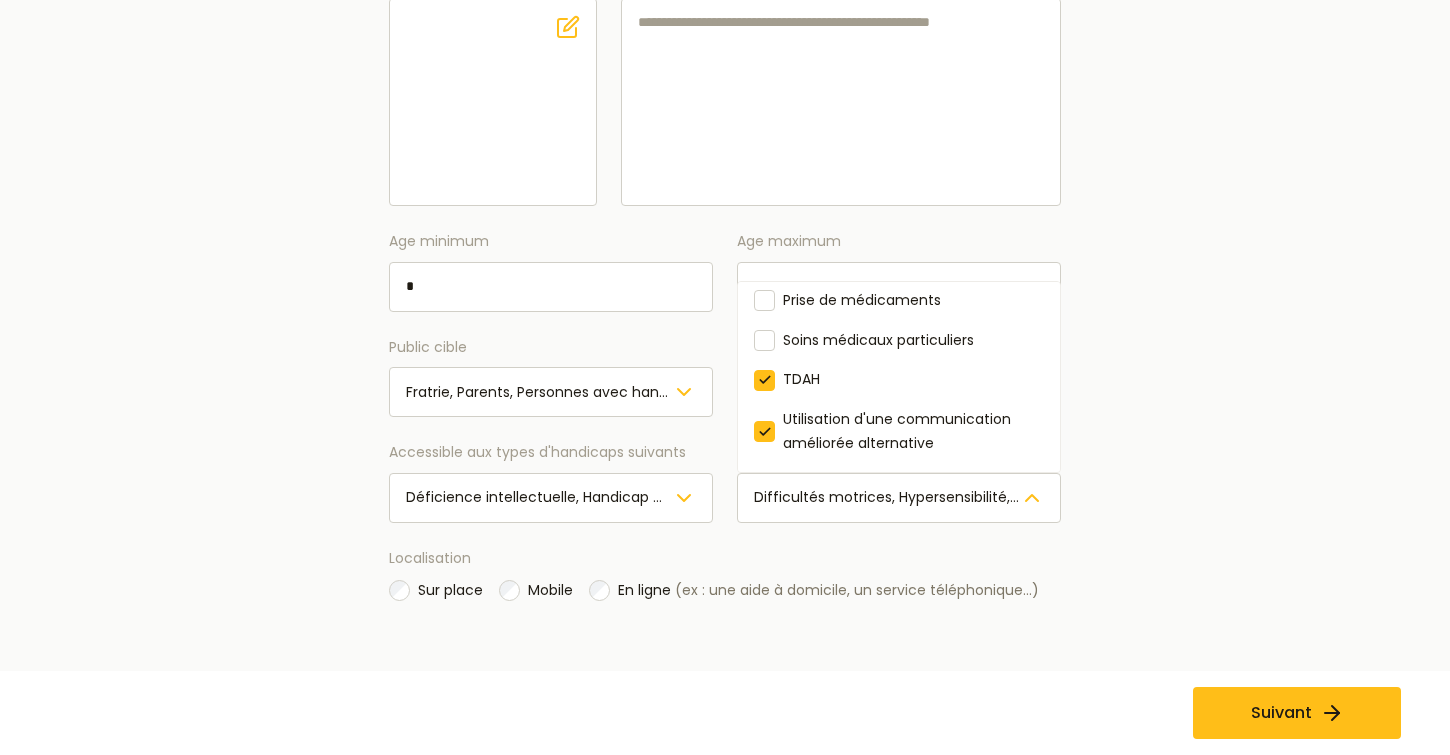 click on "**********" at bounding box center (725, 190) 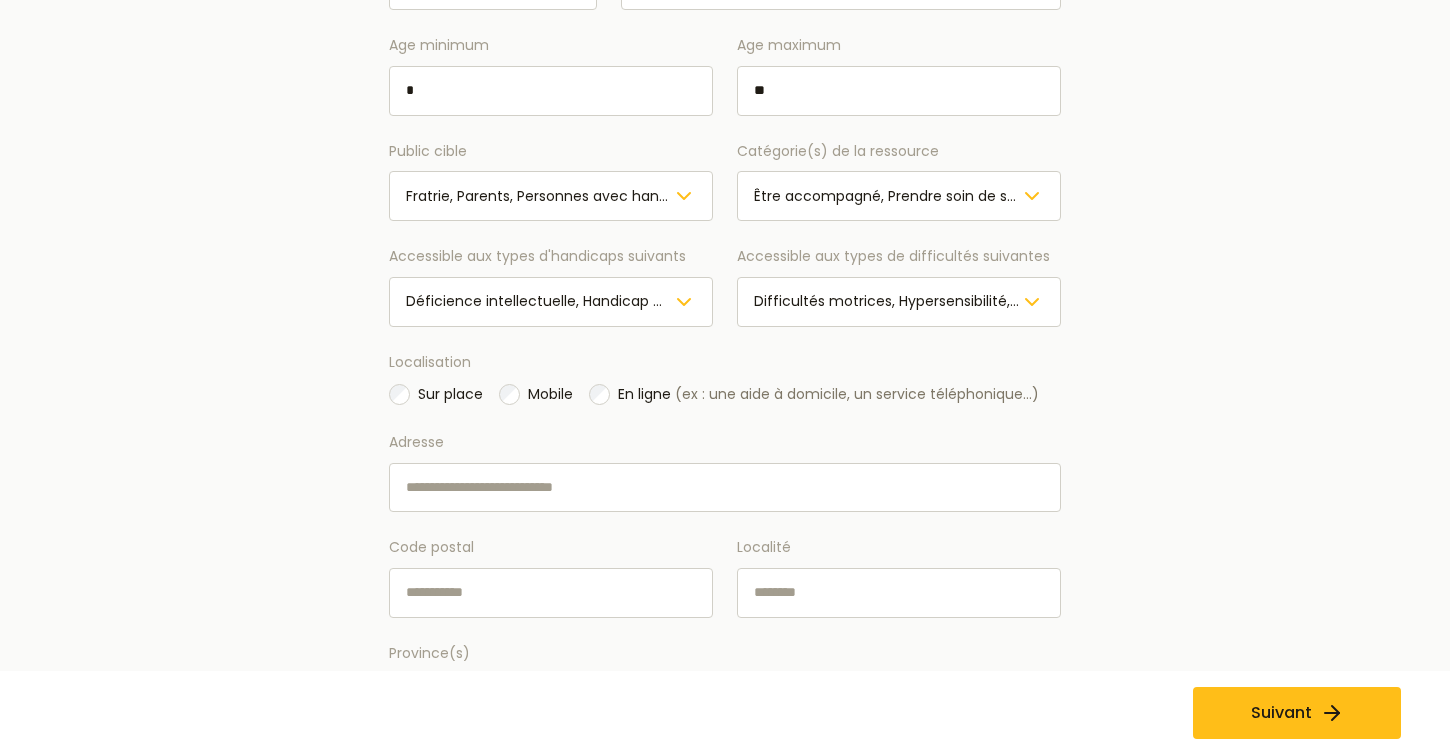 scroll, scrollTop: 675, scrollLeft: 0, axis: vertical 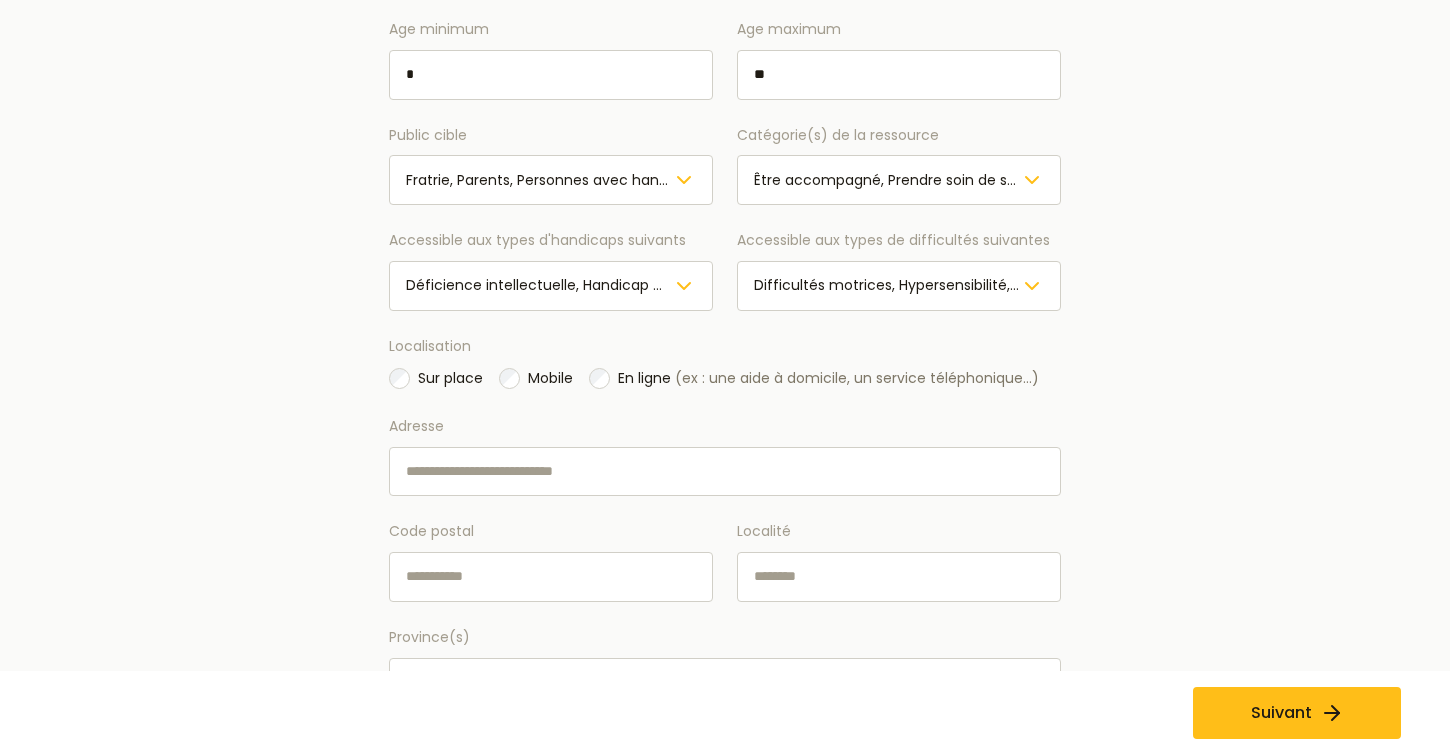 click on "Adresse" at bounding box center [725, 472] 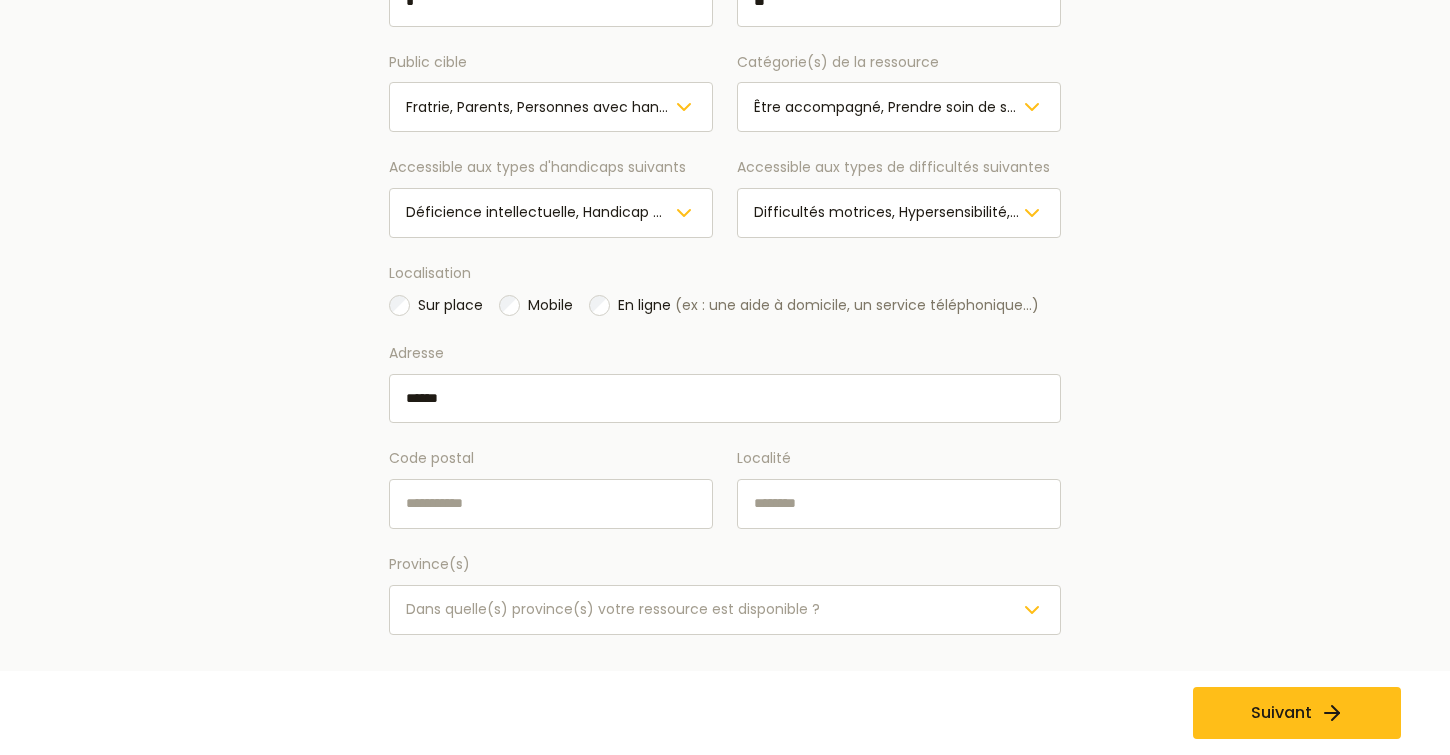 scroll, scrollTop: 780, scrollLeft: 0, axis: vertical 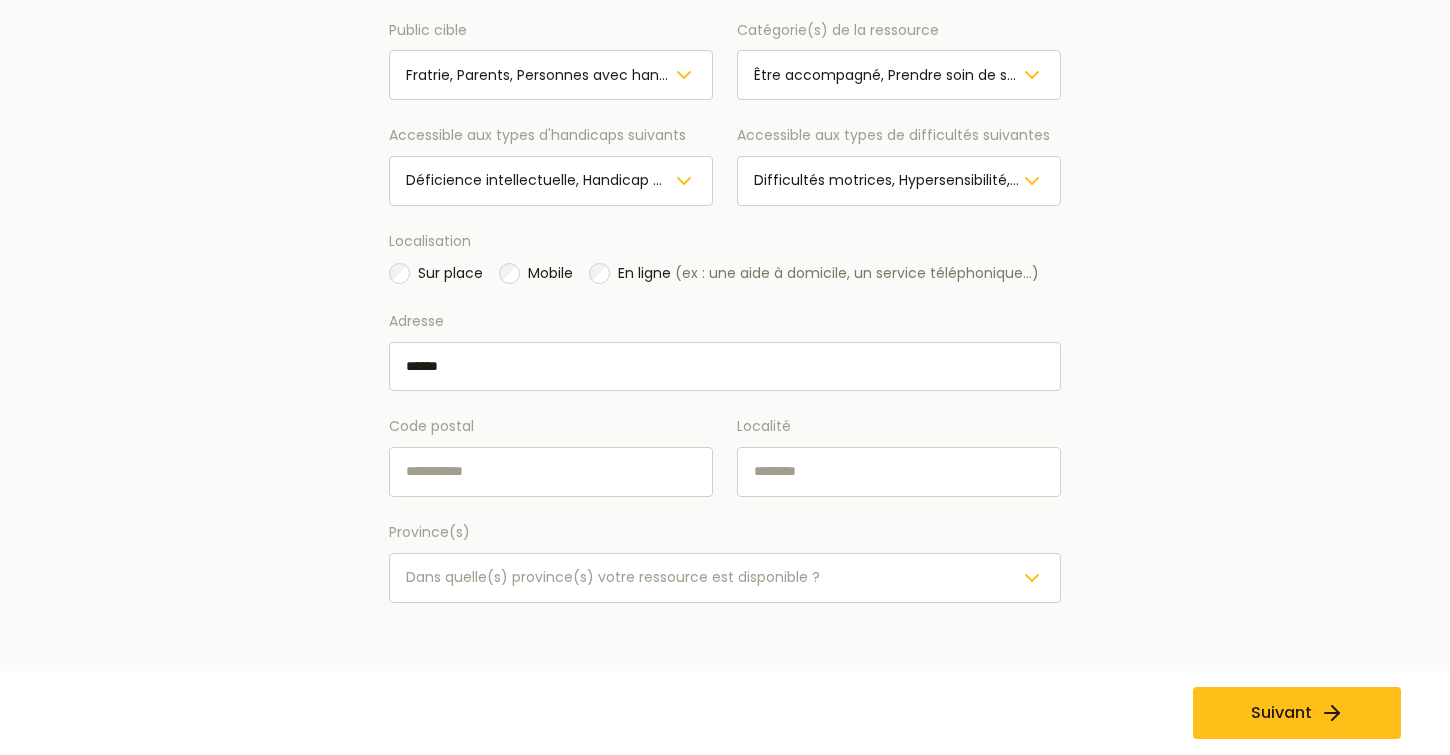 type on "*****" 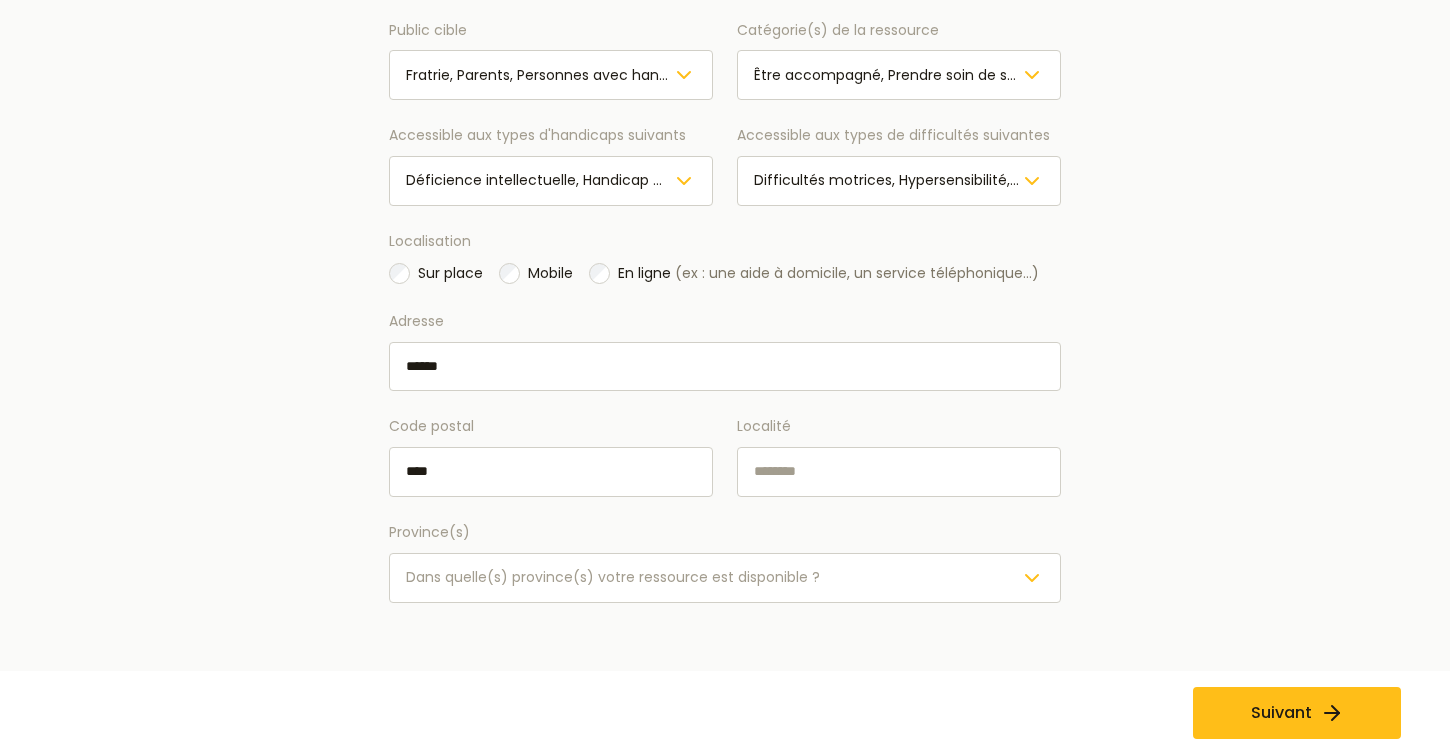 type on "****" 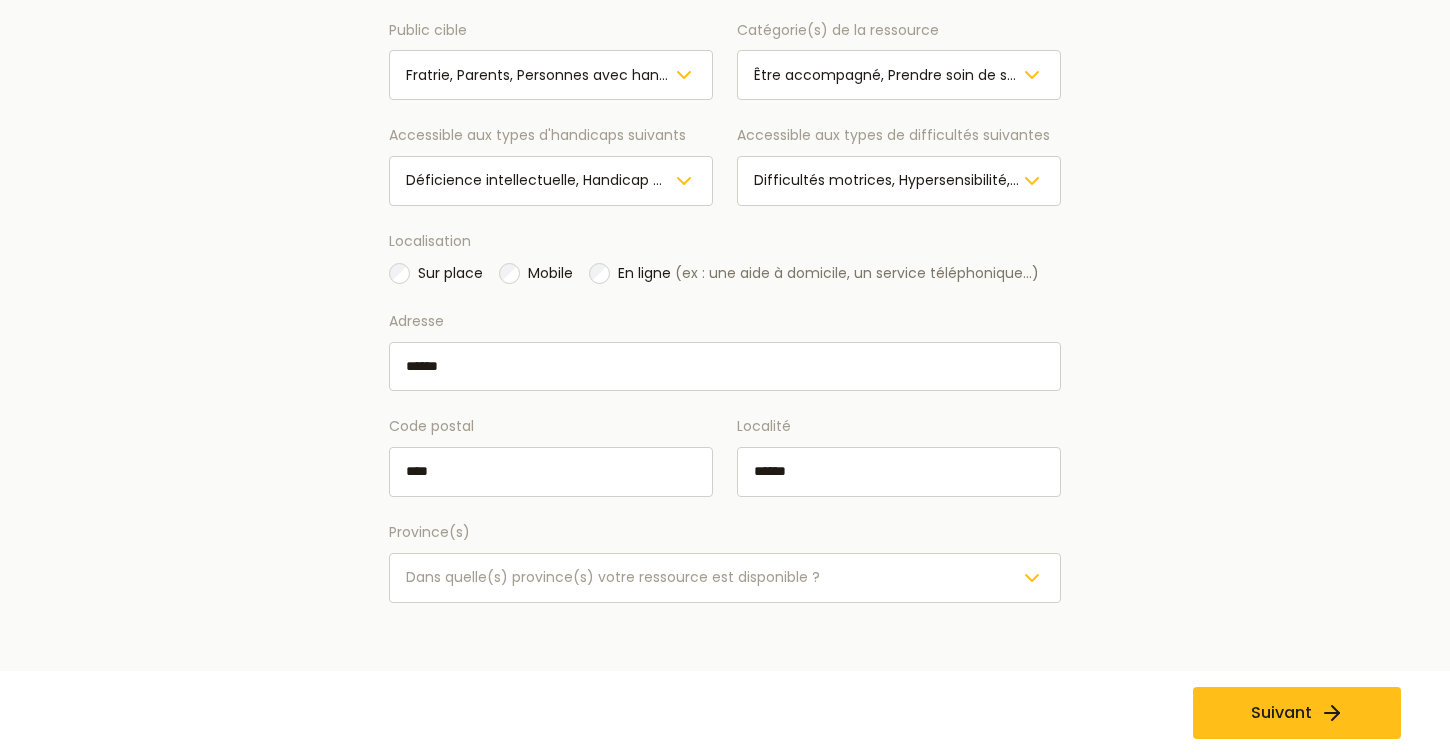 type on "*****" 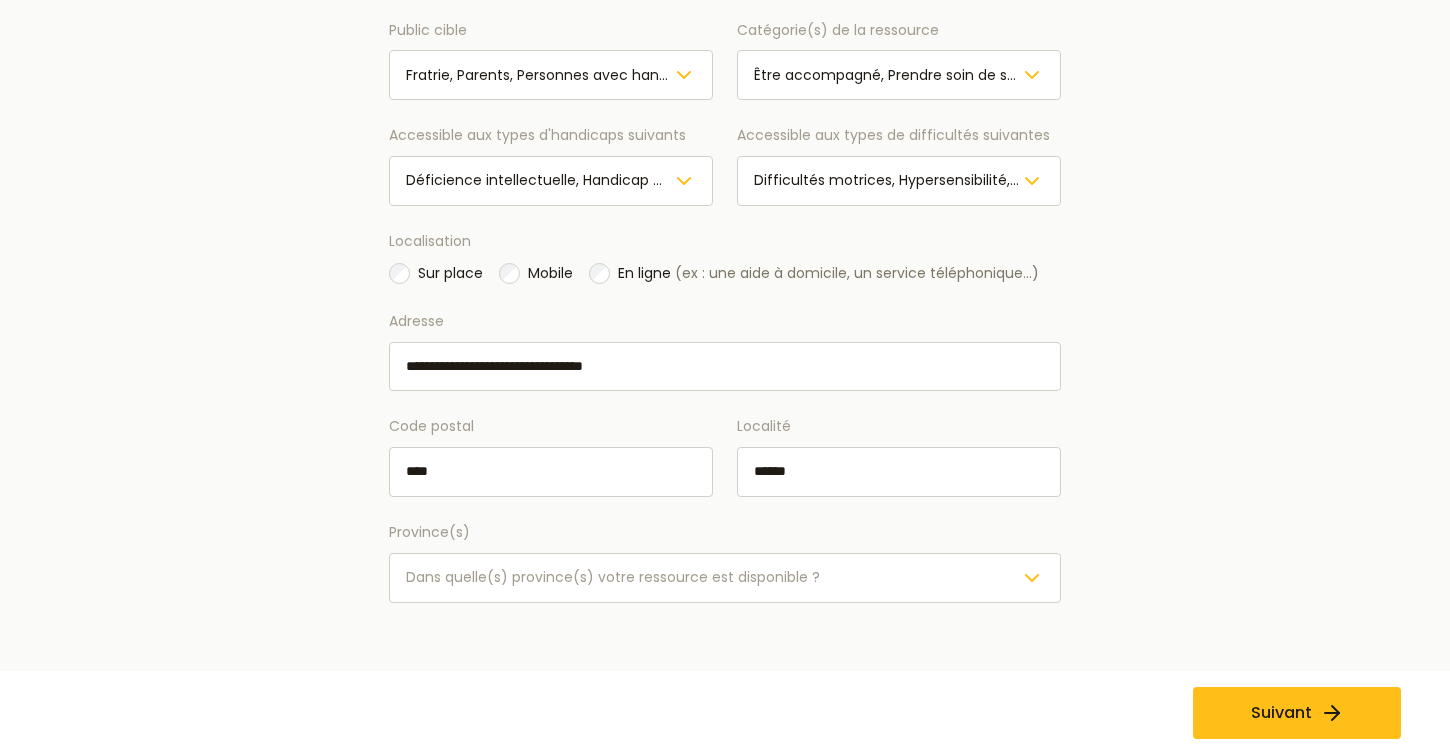 type on "**********" 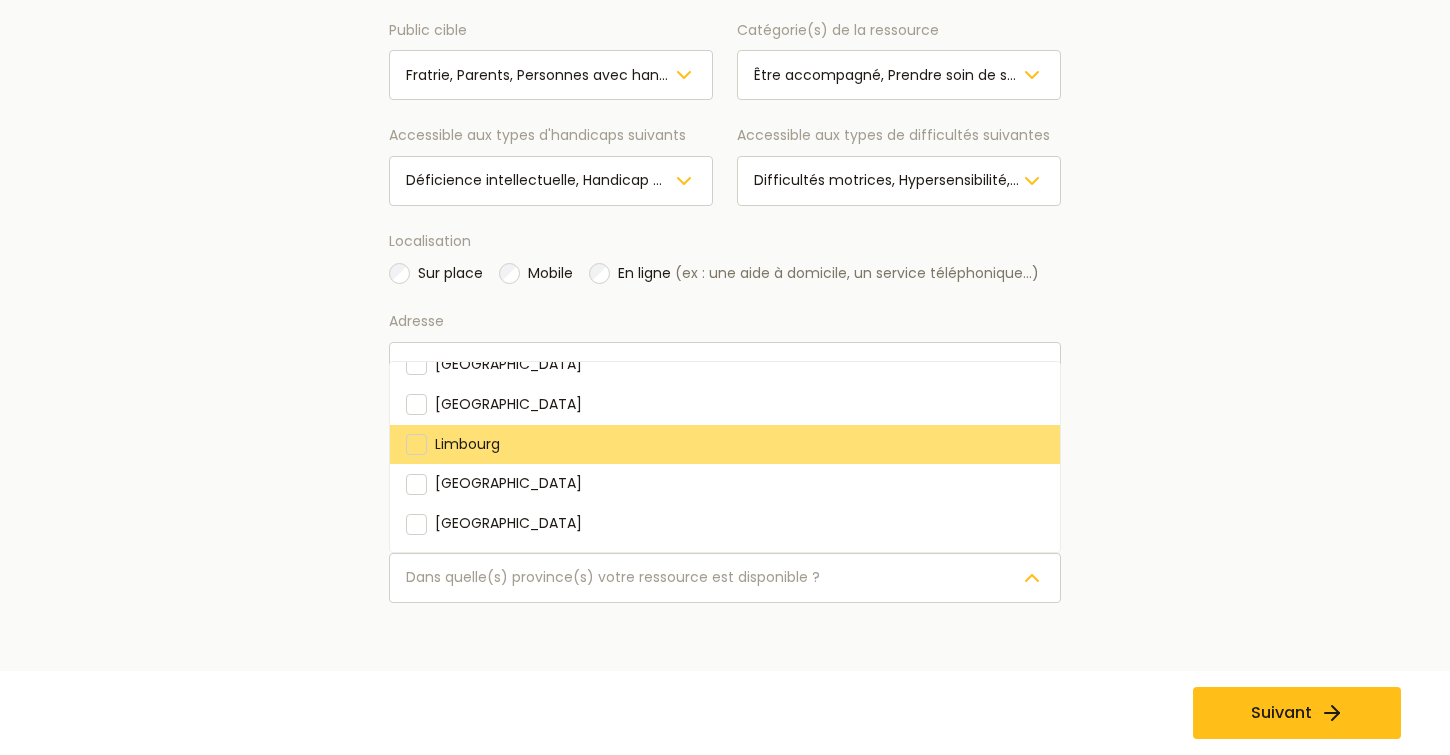 scroll, scrollTop: 0, scrollLeft: 0, axis: both 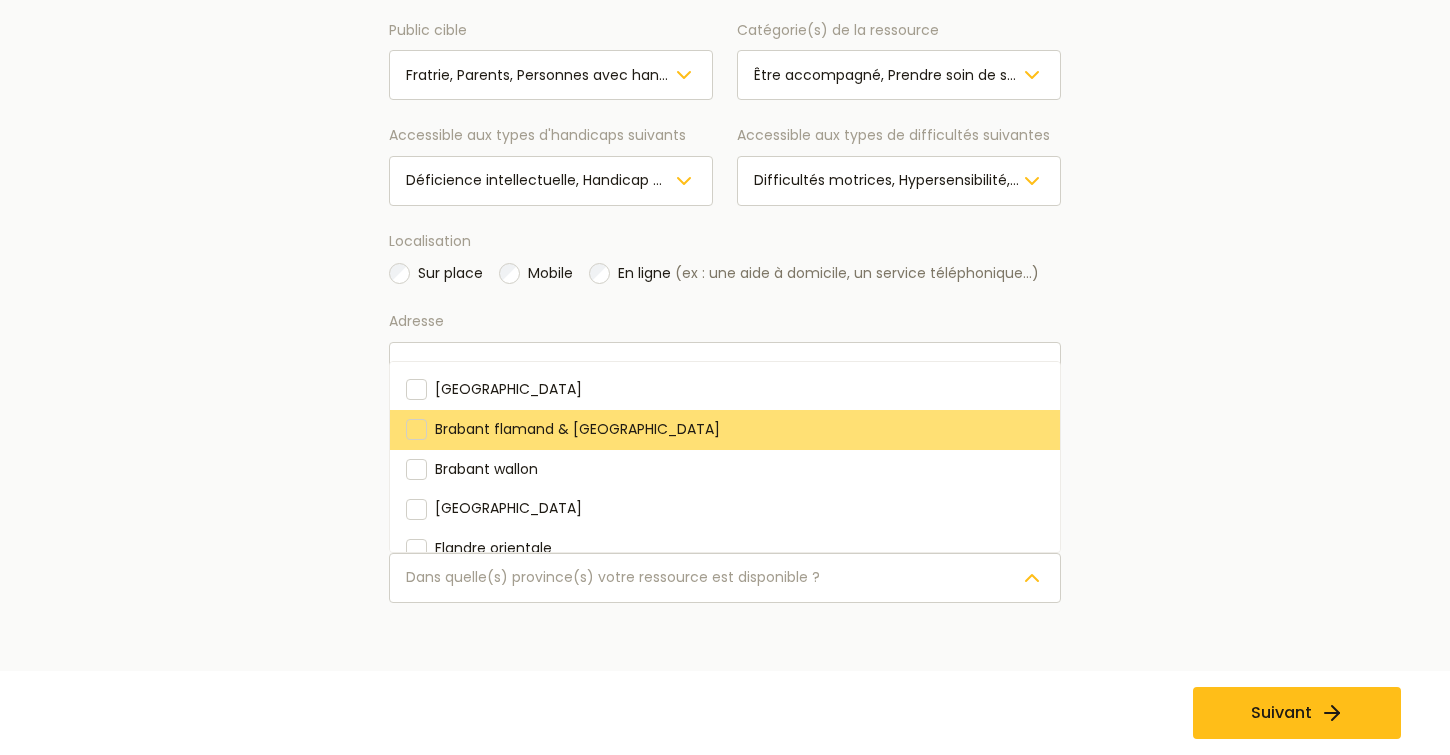 click at bounding box center (416, 429) 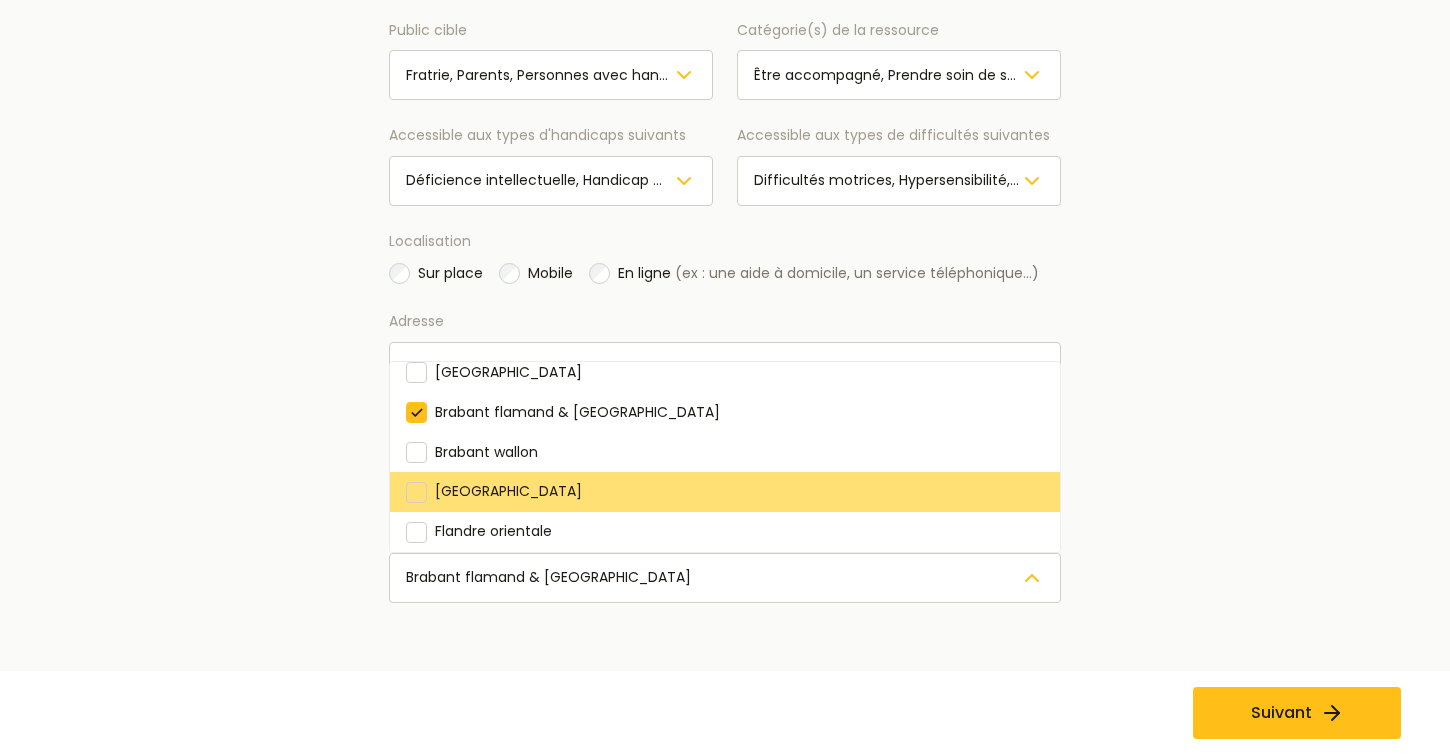 scroll, scrollTop: 0, scrollLeft: 0, axis: both 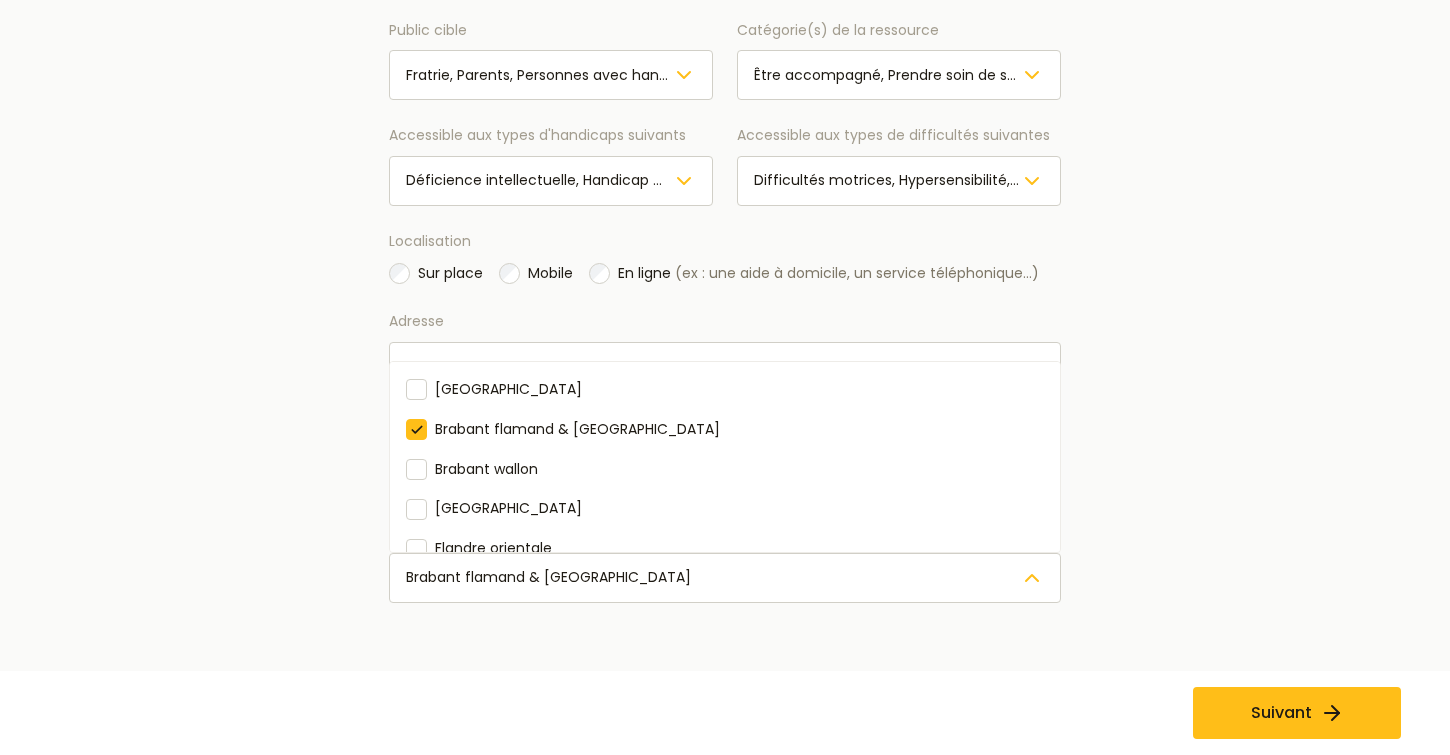 click on "**********" at bounding box center (725, 32) 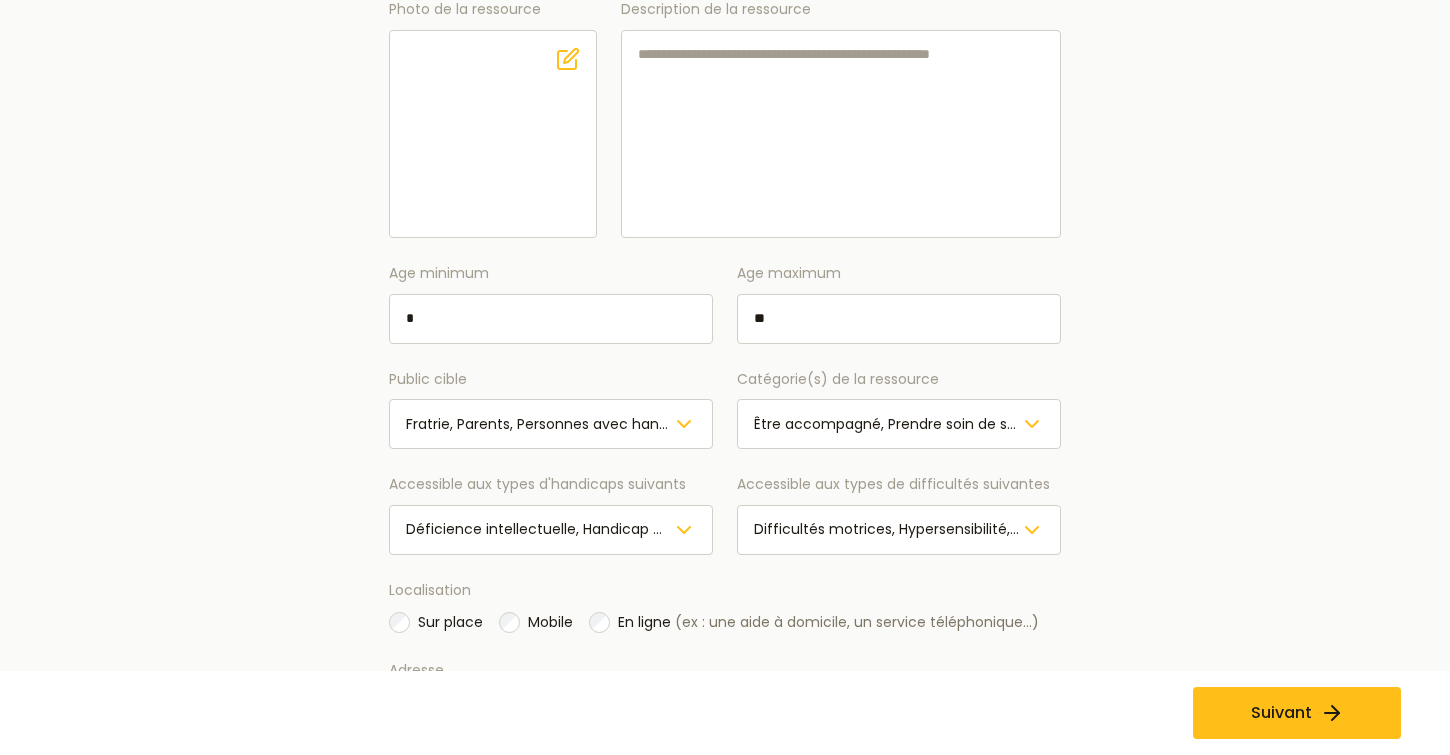 scroll, scrollTop: 426, scrollLeft: 0, axis: vertical 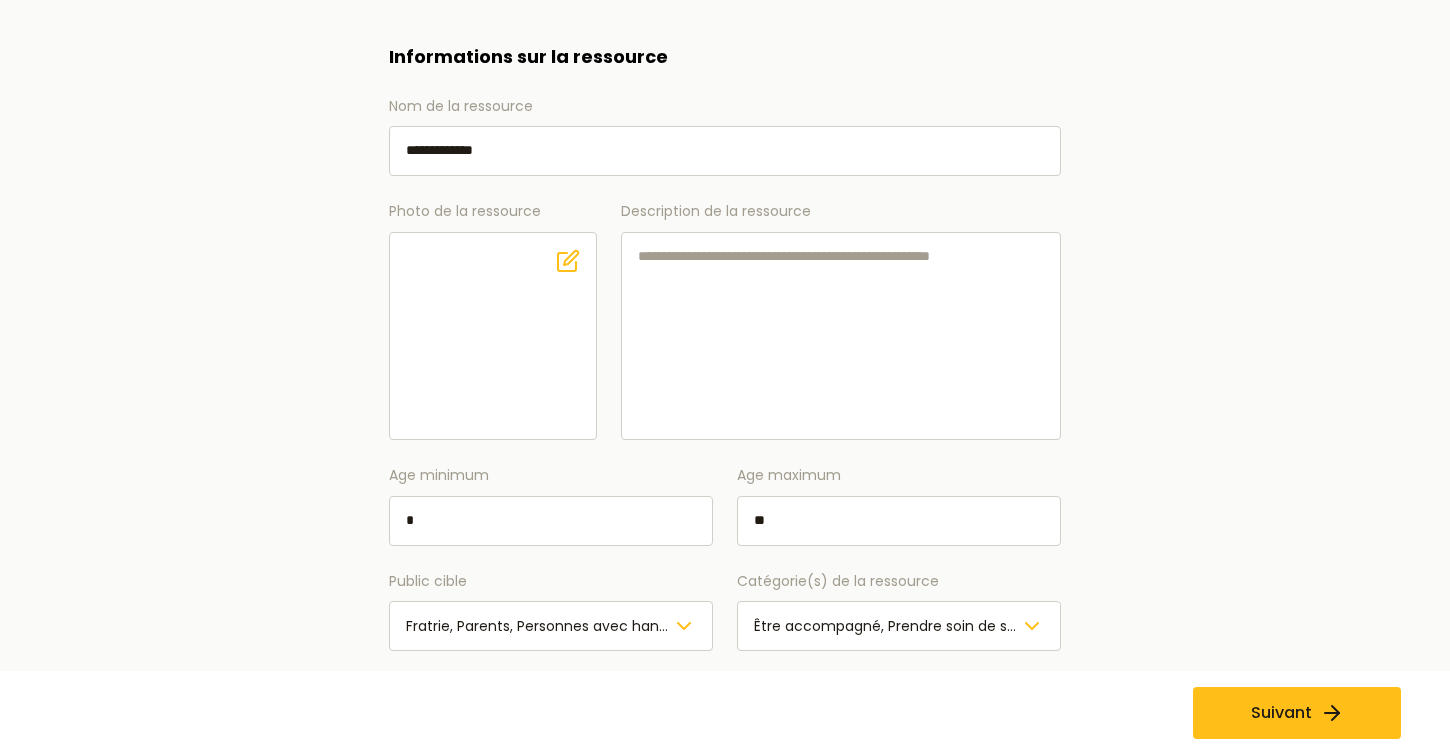 click on "Description de la ressource" at bounding box center [841, 336] 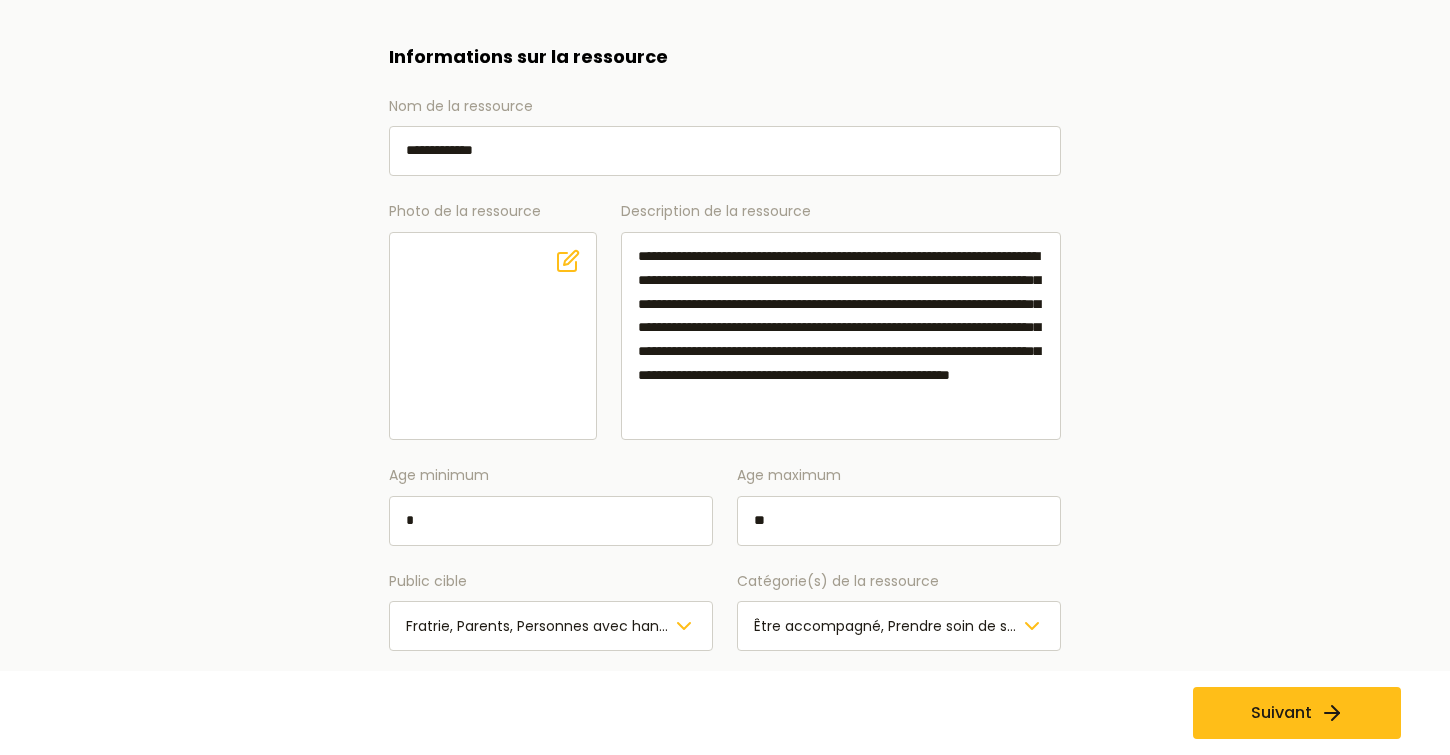scroll, scrollTop: 0, scrollLeft: 0, axis: both 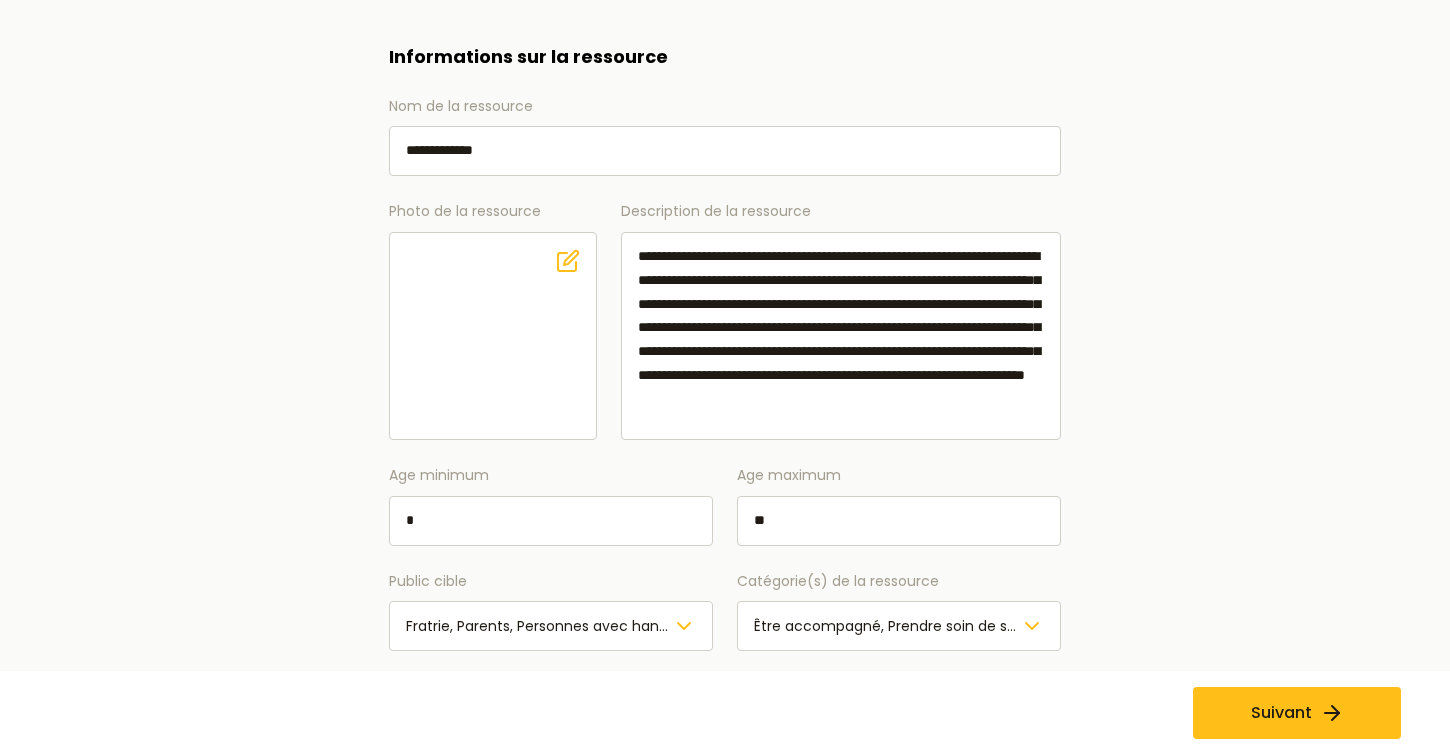 click on "**********" at bounding box center [841, 336] 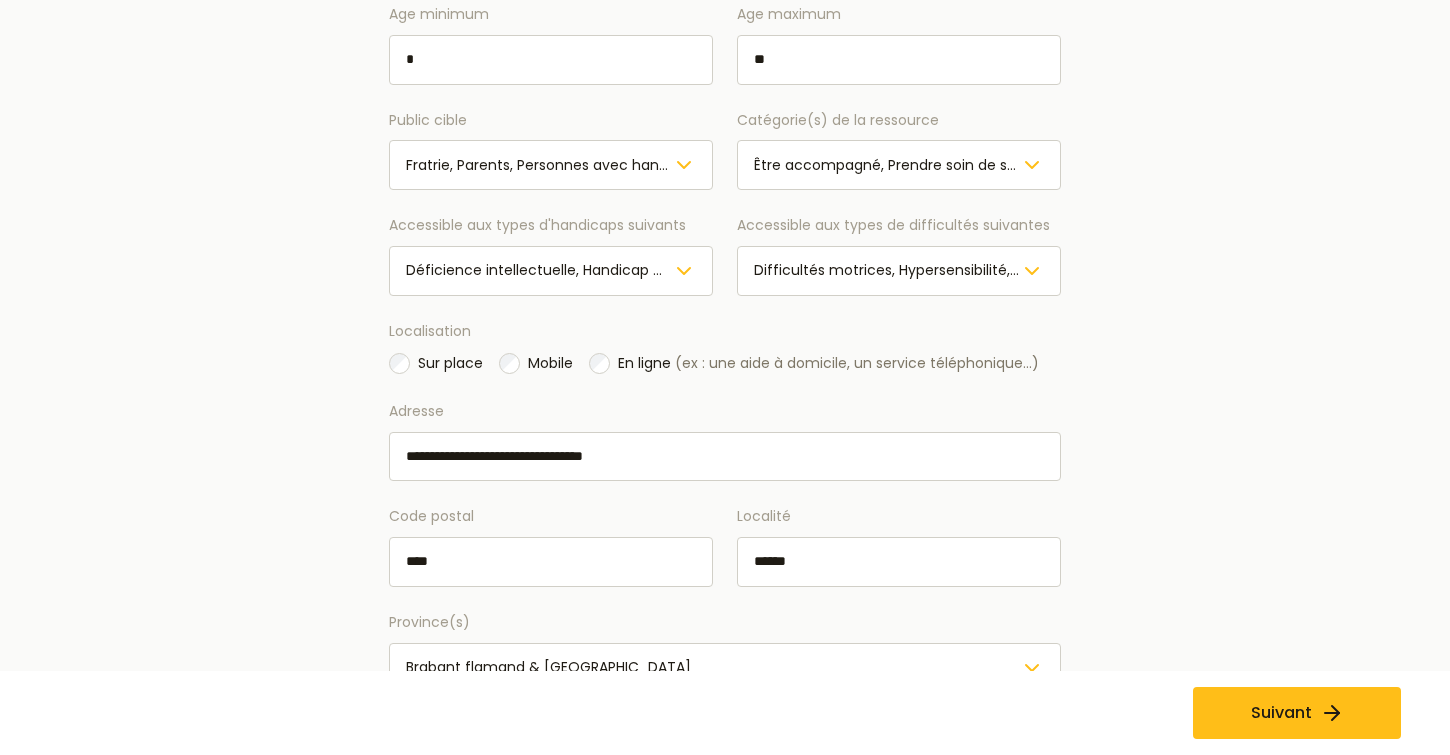 scroll, scrollTop: 780, scrollLeft: 0, axis: vertical 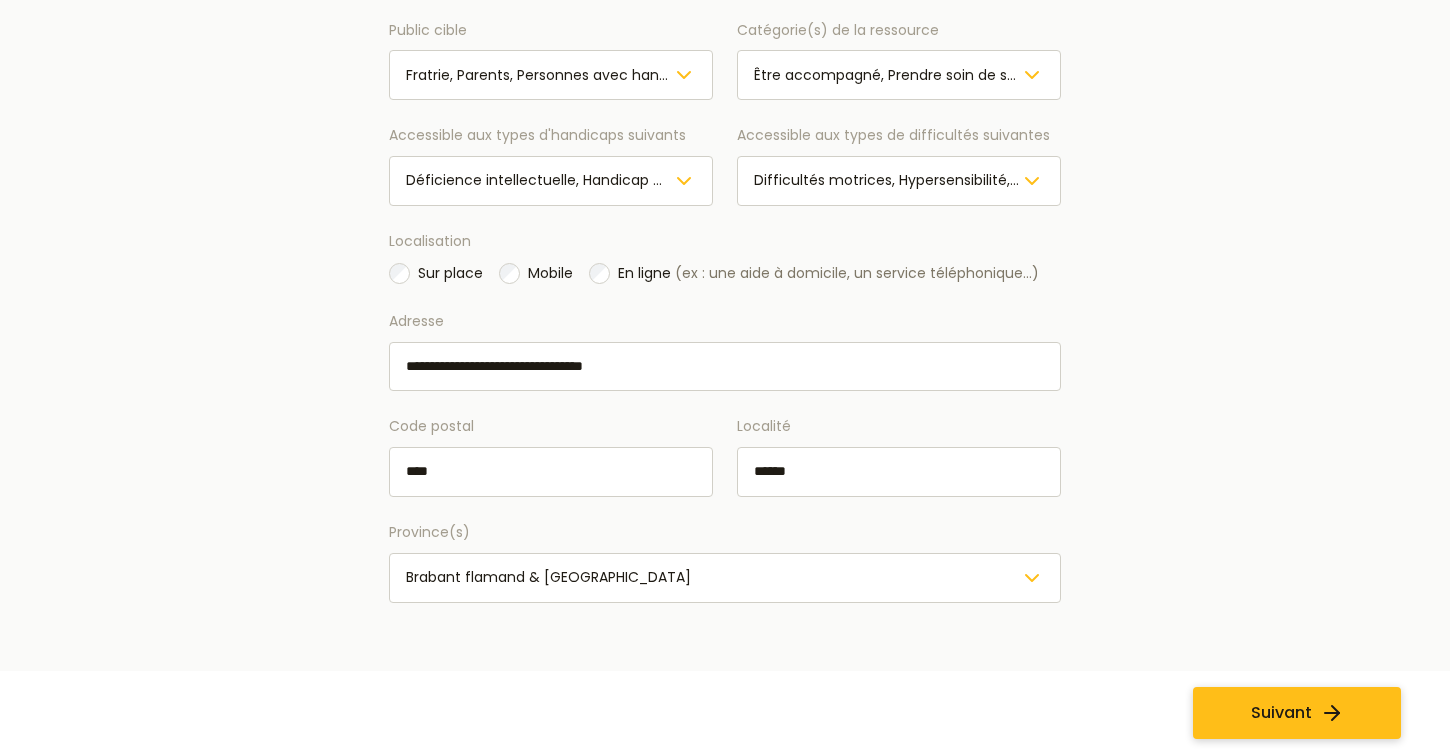 type on "**********" 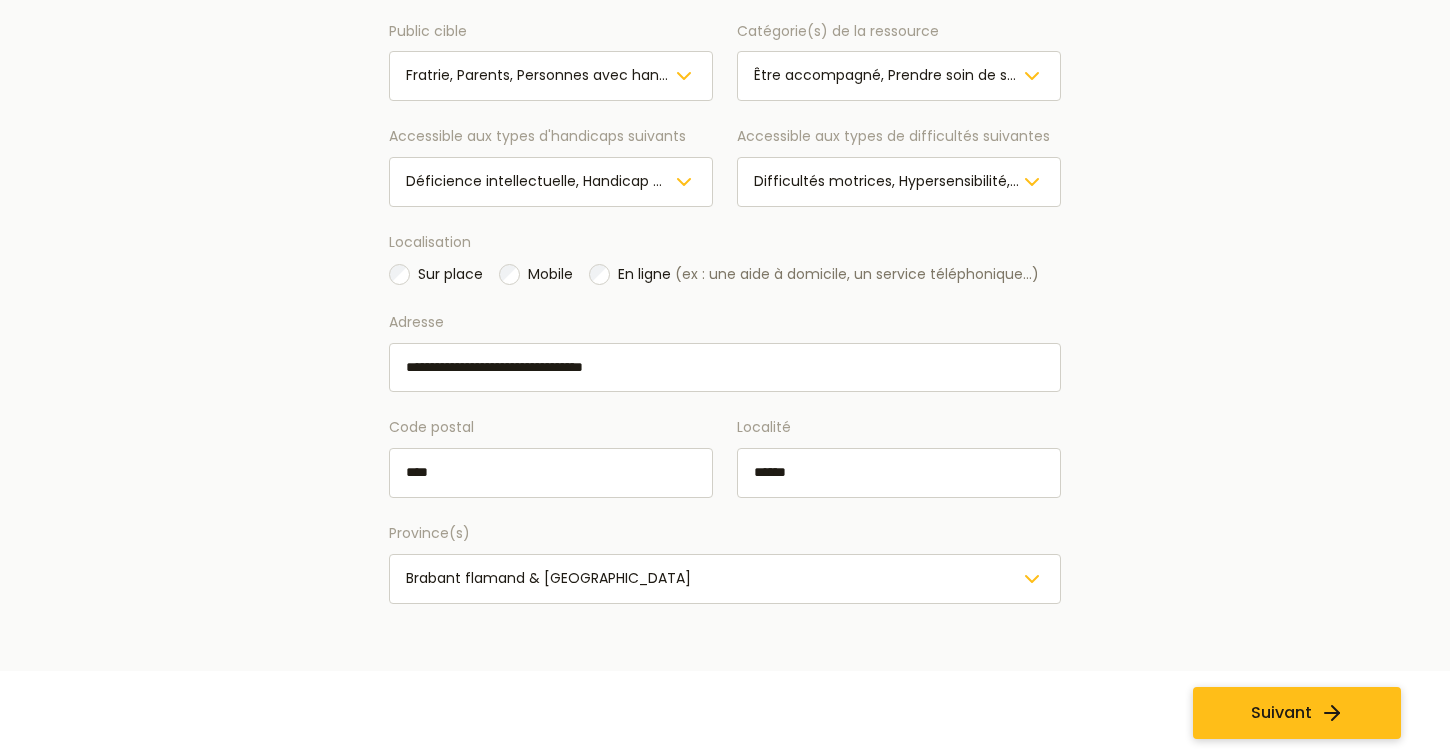 click on "Suivant" at bounding box center (1281, 713) 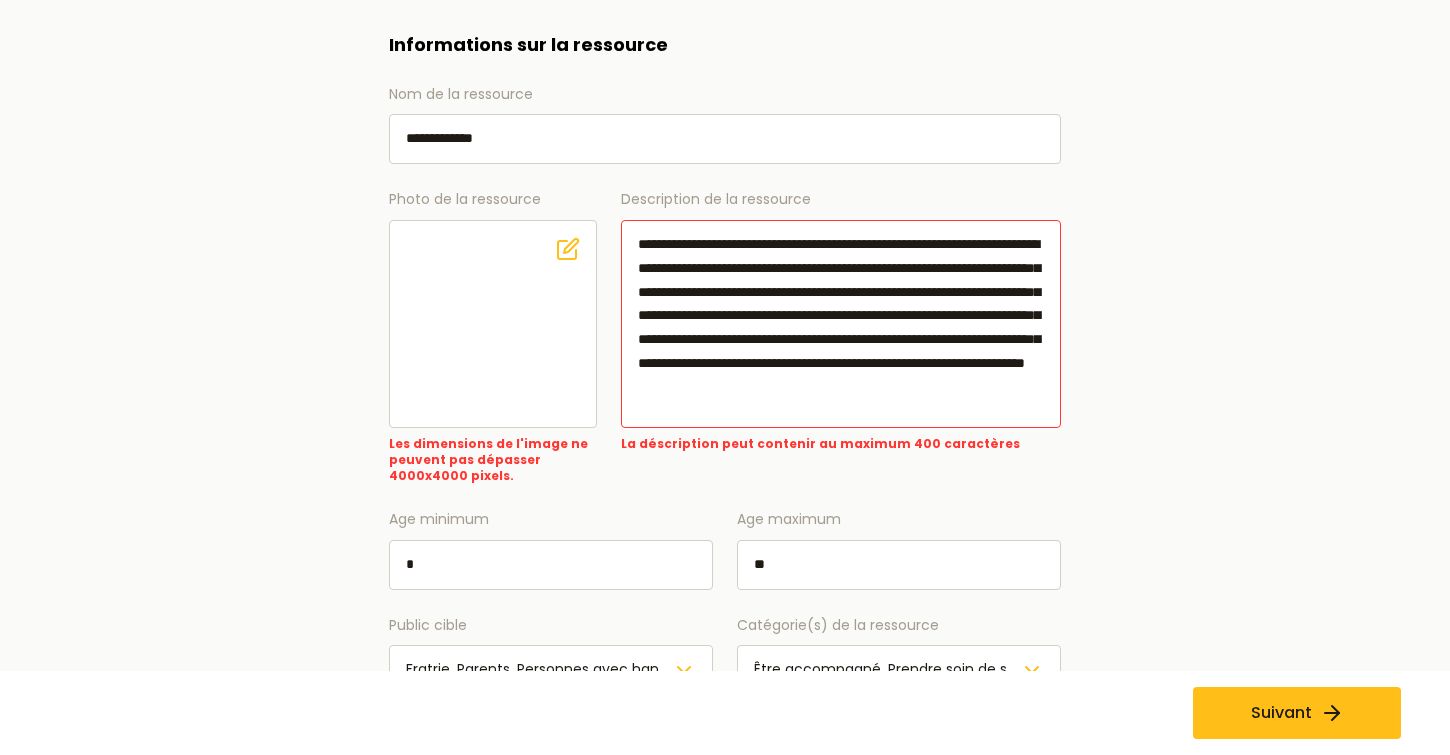 scroll, scrollTop: 236, scrollLeft: 0, axis: vertical 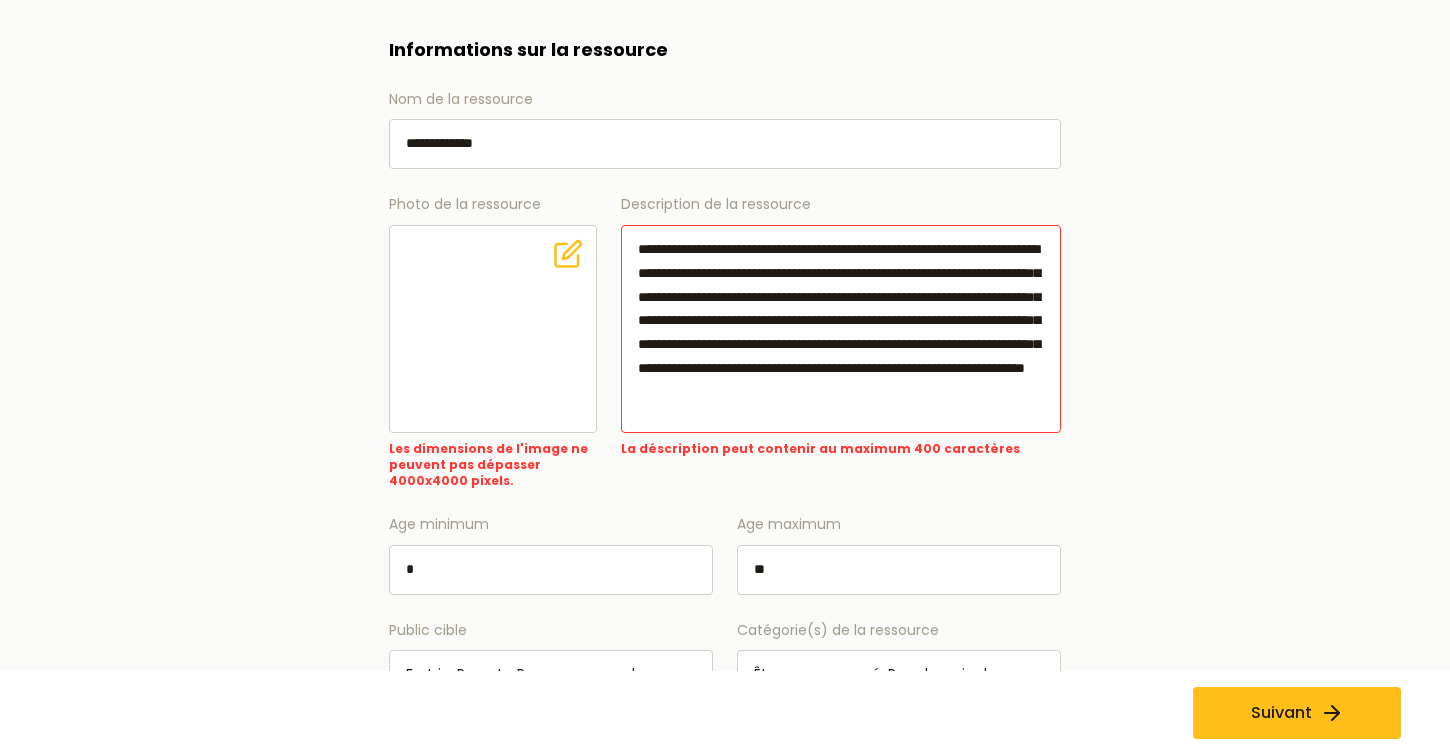 click 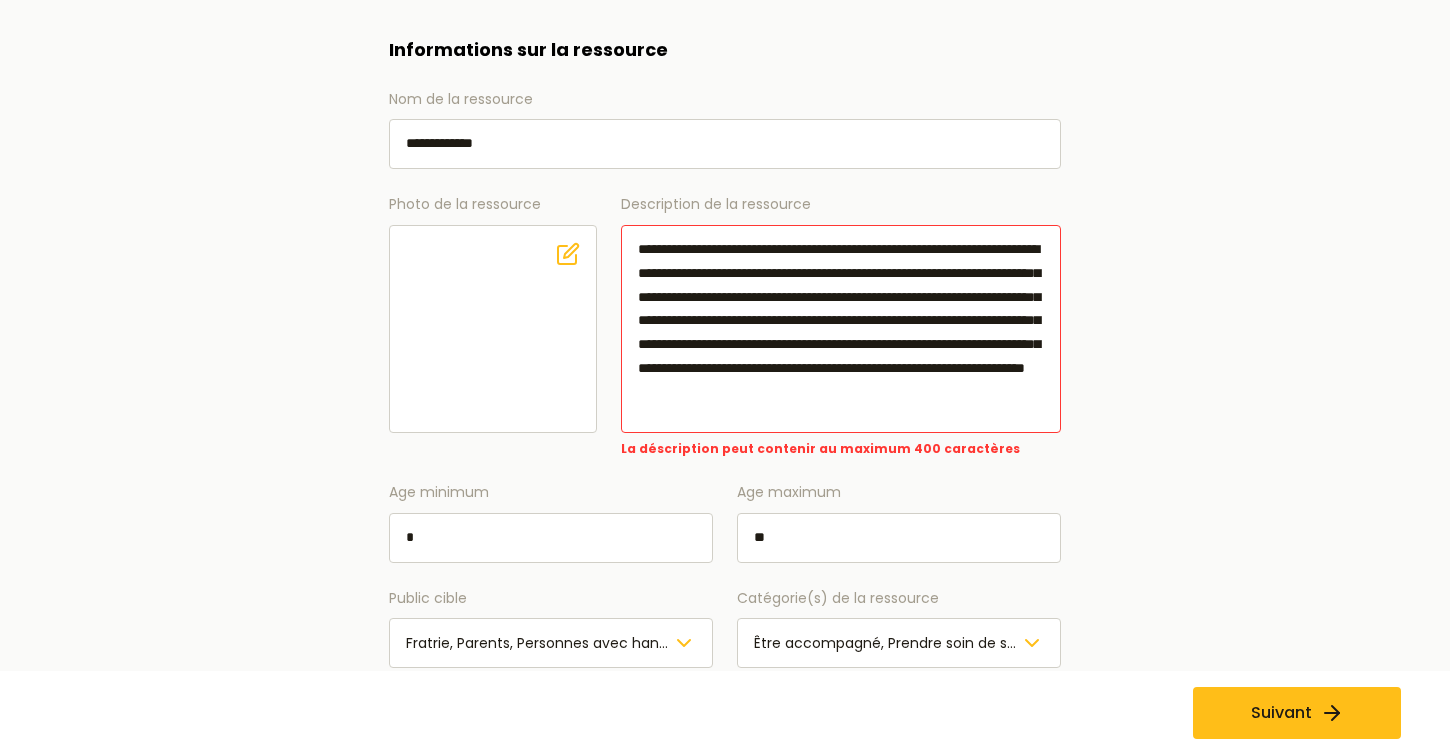 click on "**********" at bounding box center [841, 329] 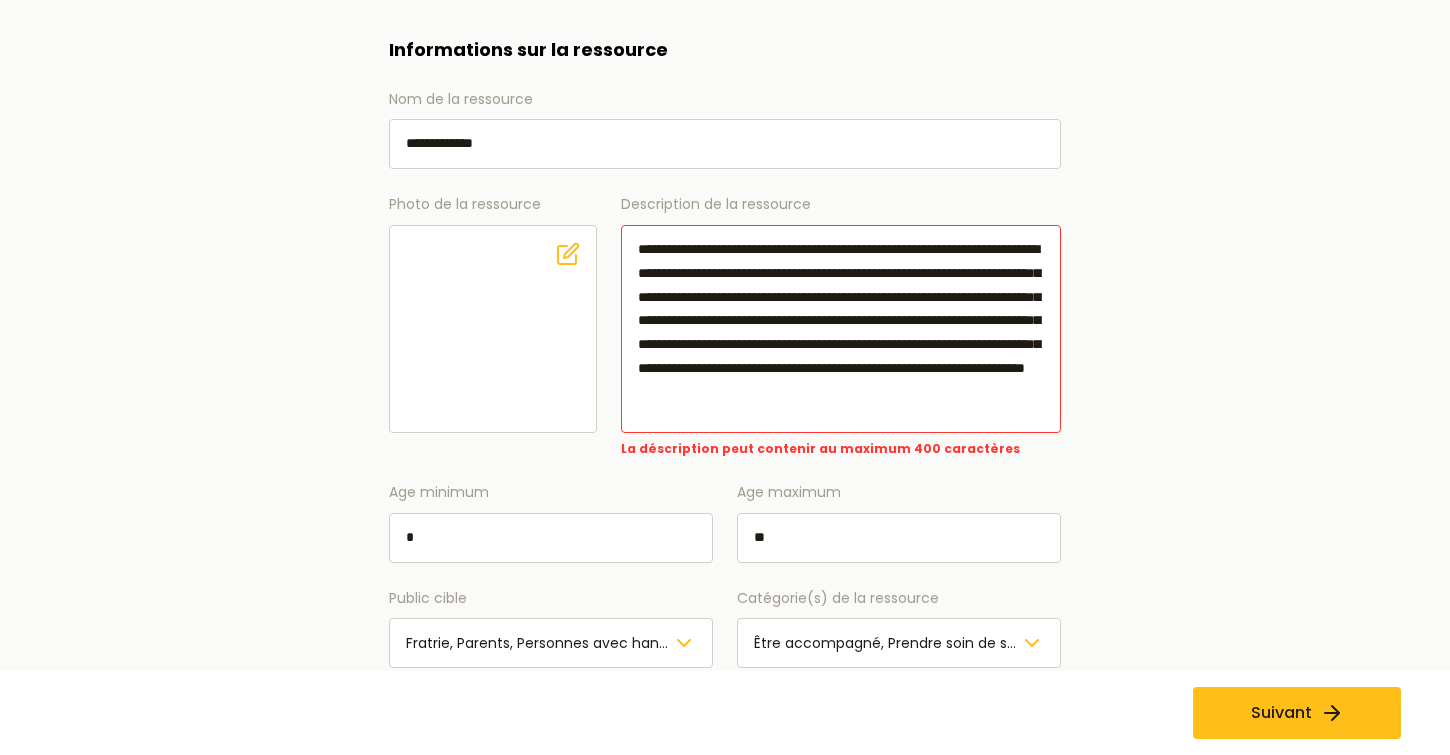 scroll, scrollTop: 0, scrollLeft: 0, axis: both 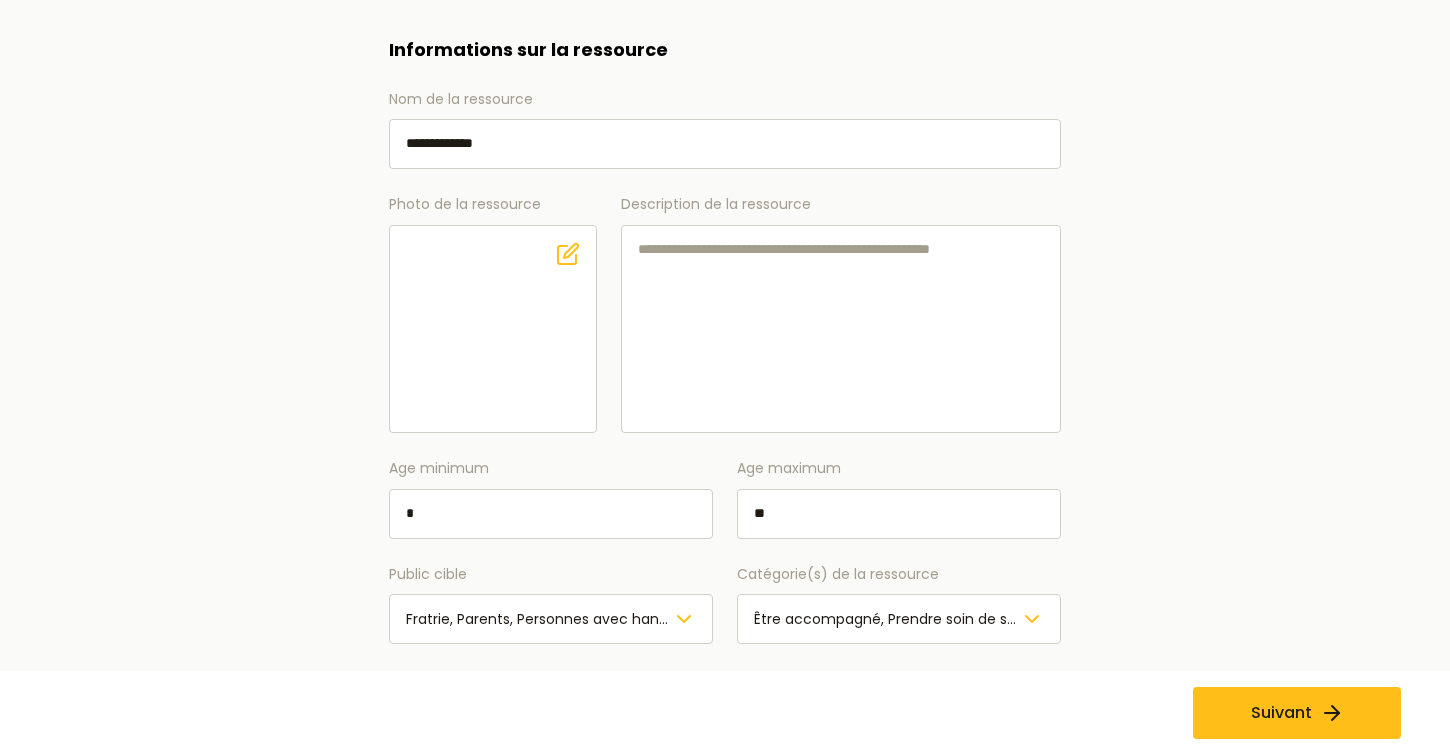 type 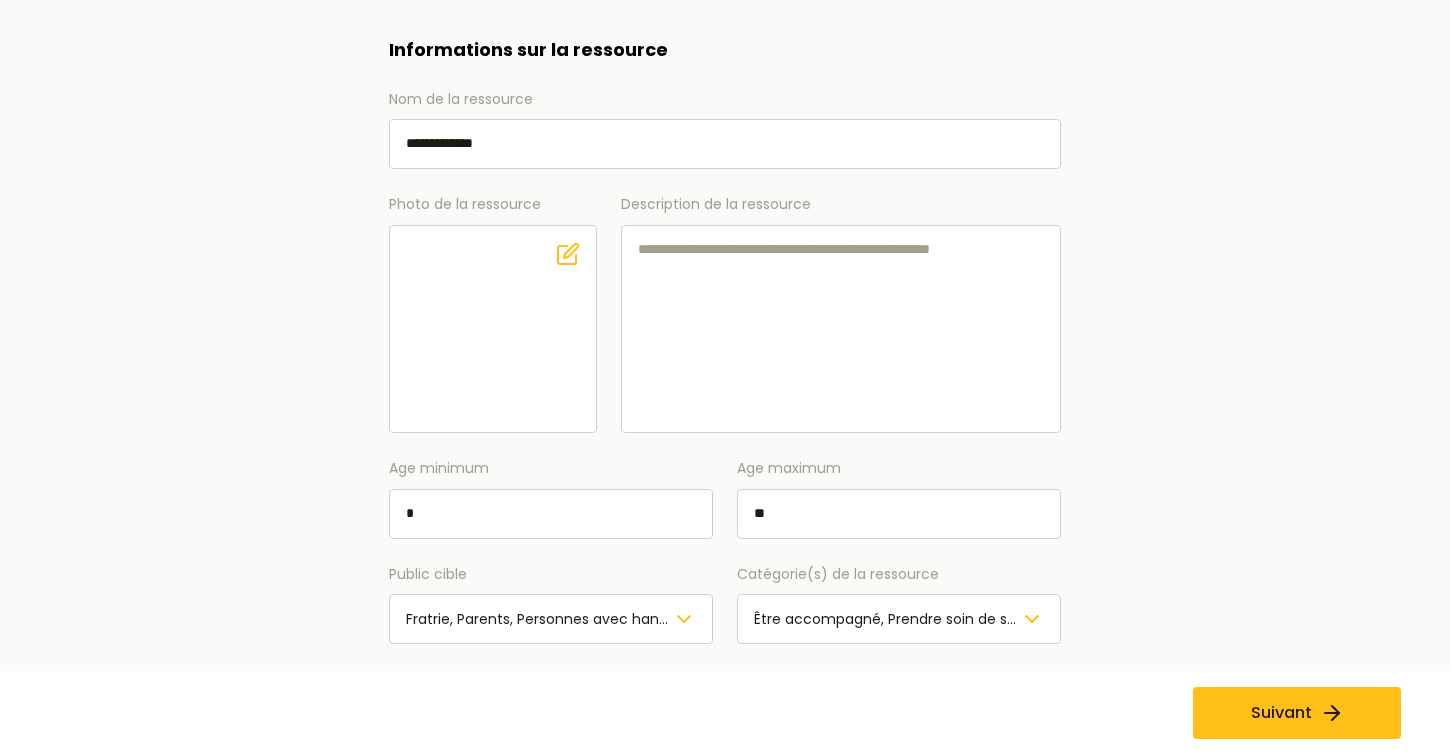 click on "**********" at bounding box center [725, 144] 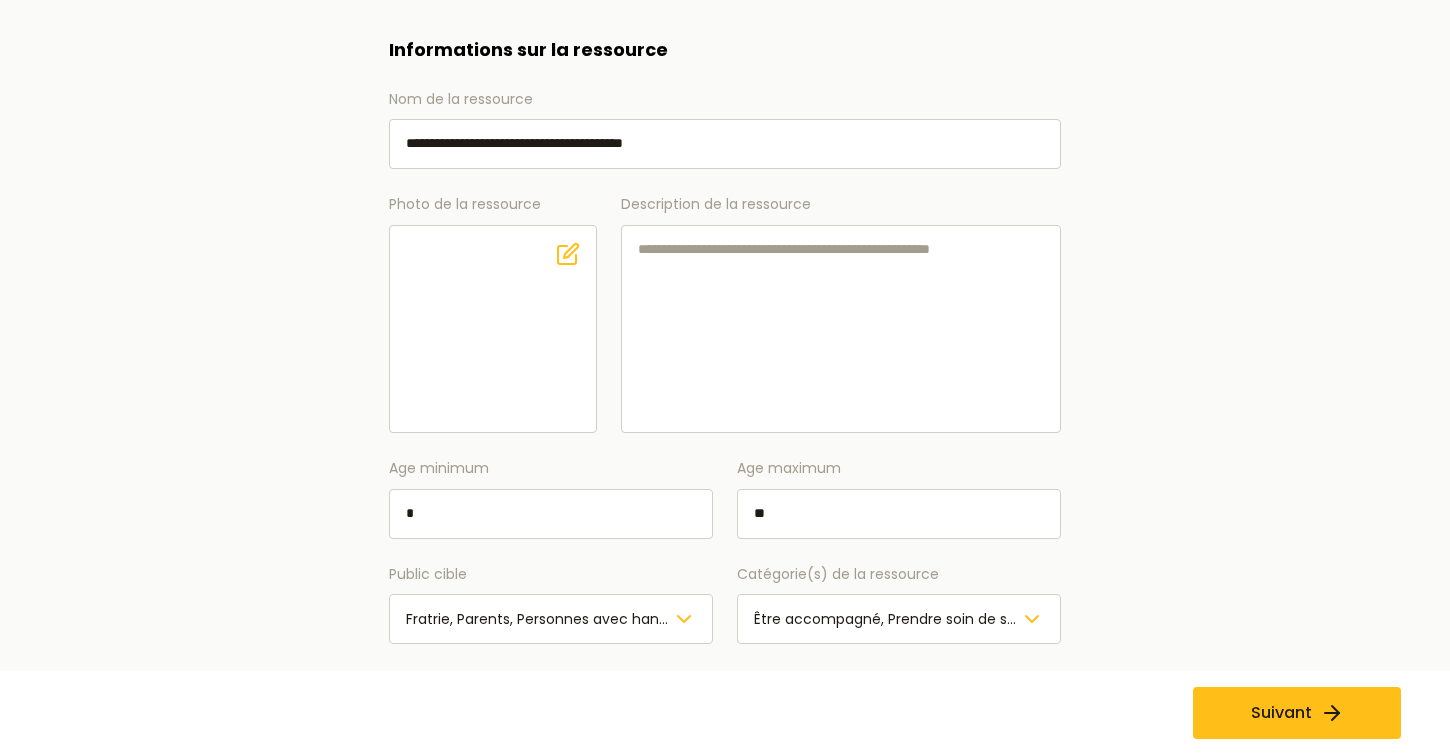 click on "**********" at bounding box center [725, 144] 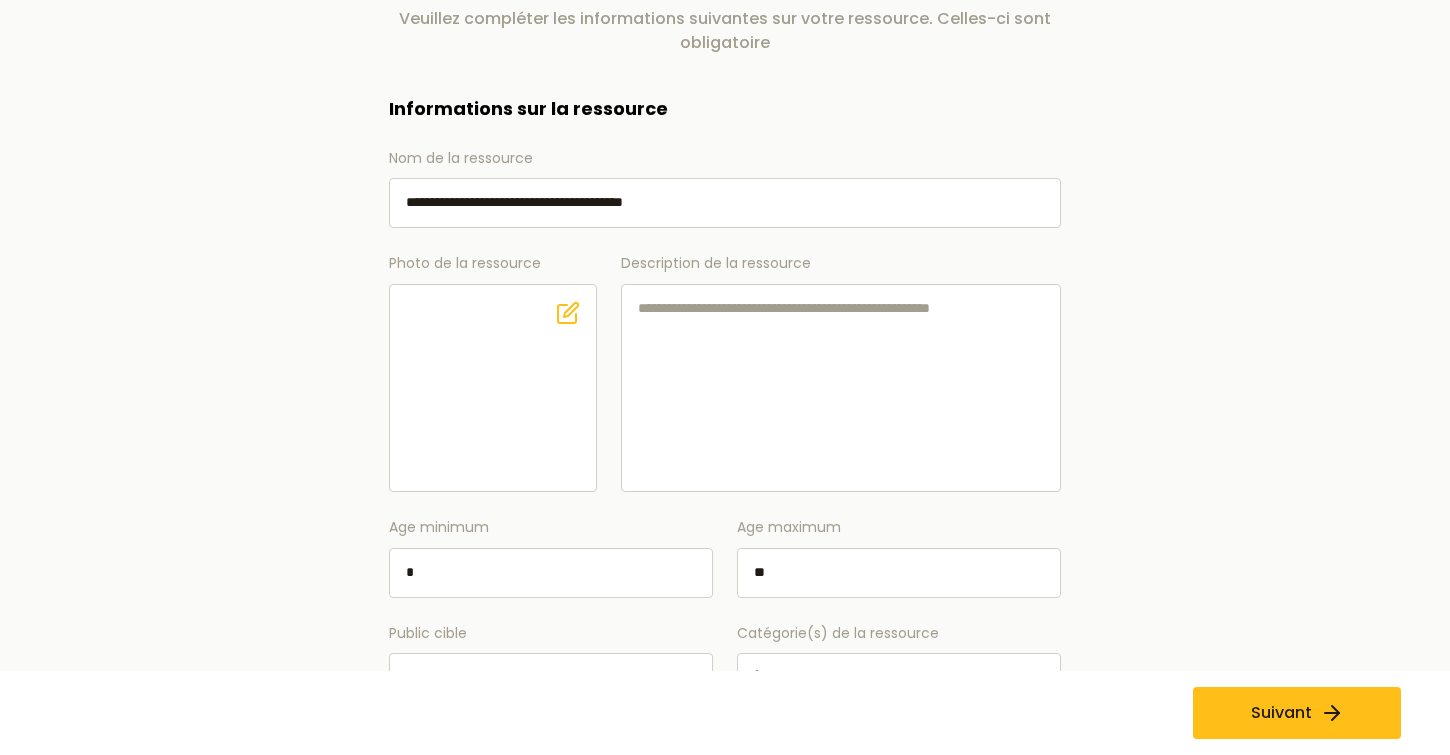 scroll, scrollTop: 0, scrollLeft: 0, axis: both 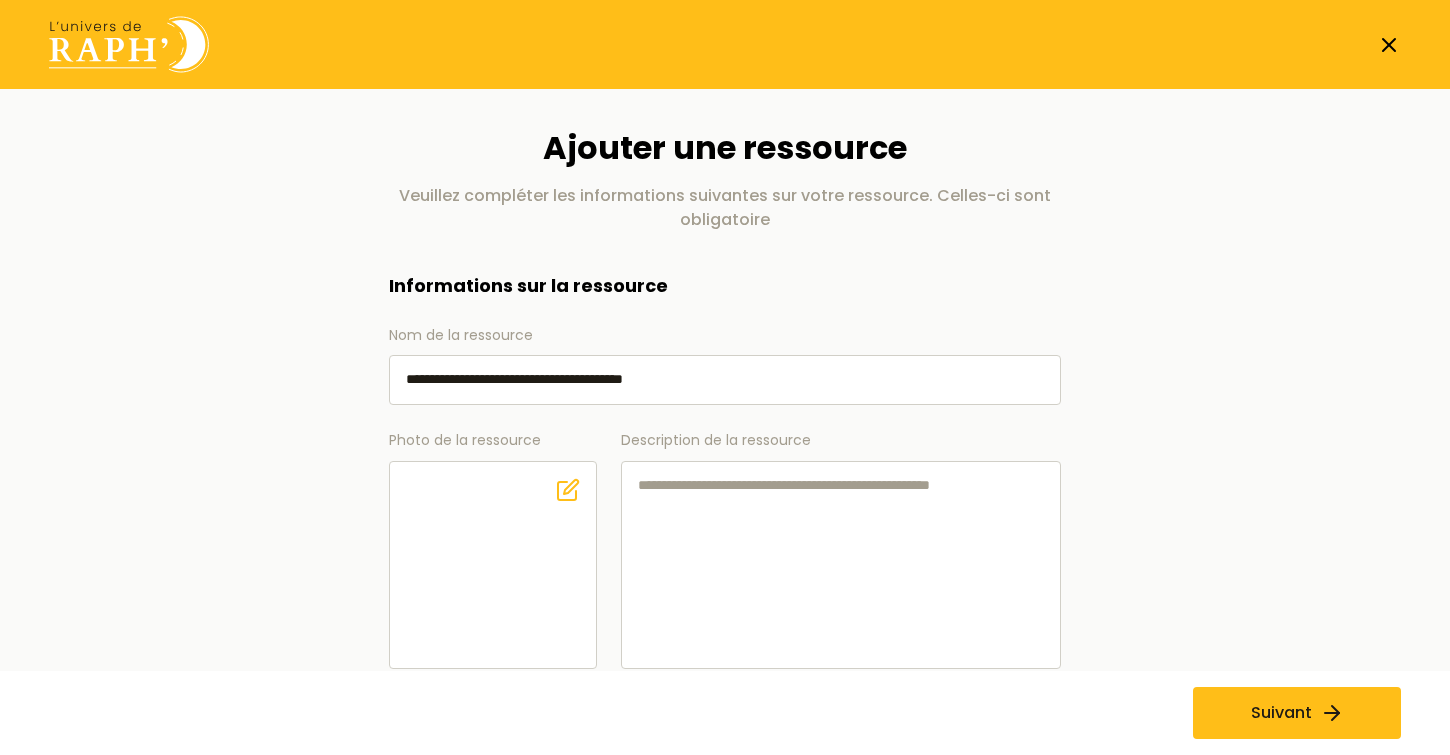 type on "**********" 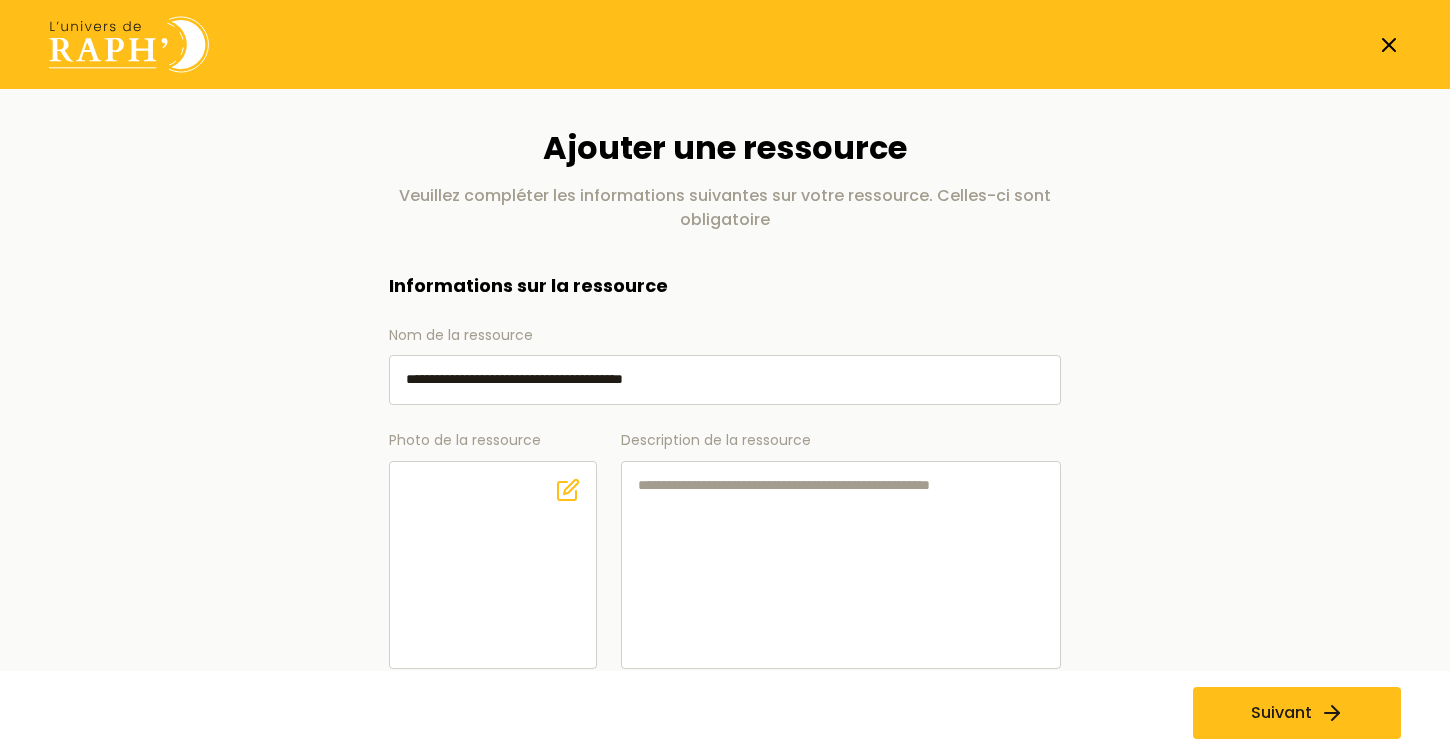 click on "Description de la ressource" at bounding box center (841, 565) 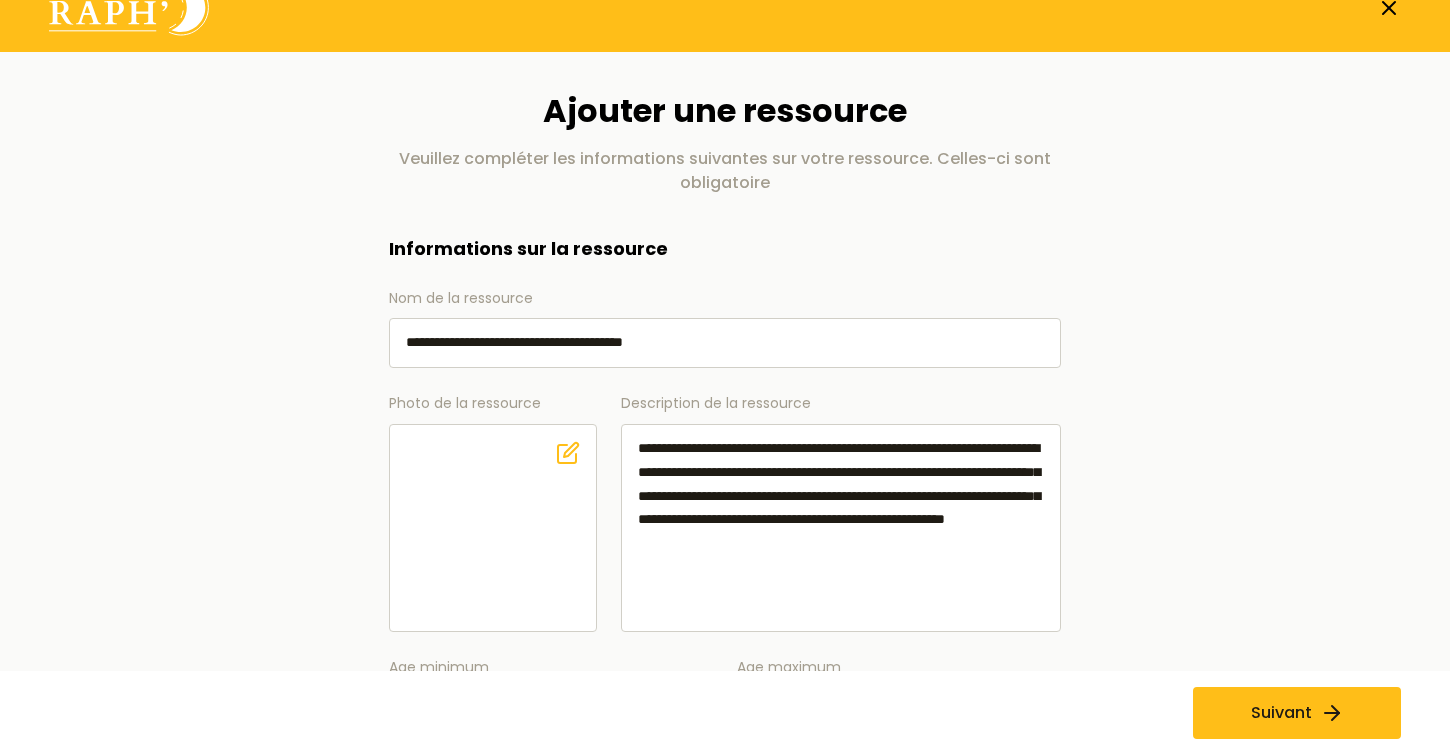 scroll, scrollTop: 41, scrollLeft: 0, axis: vertical 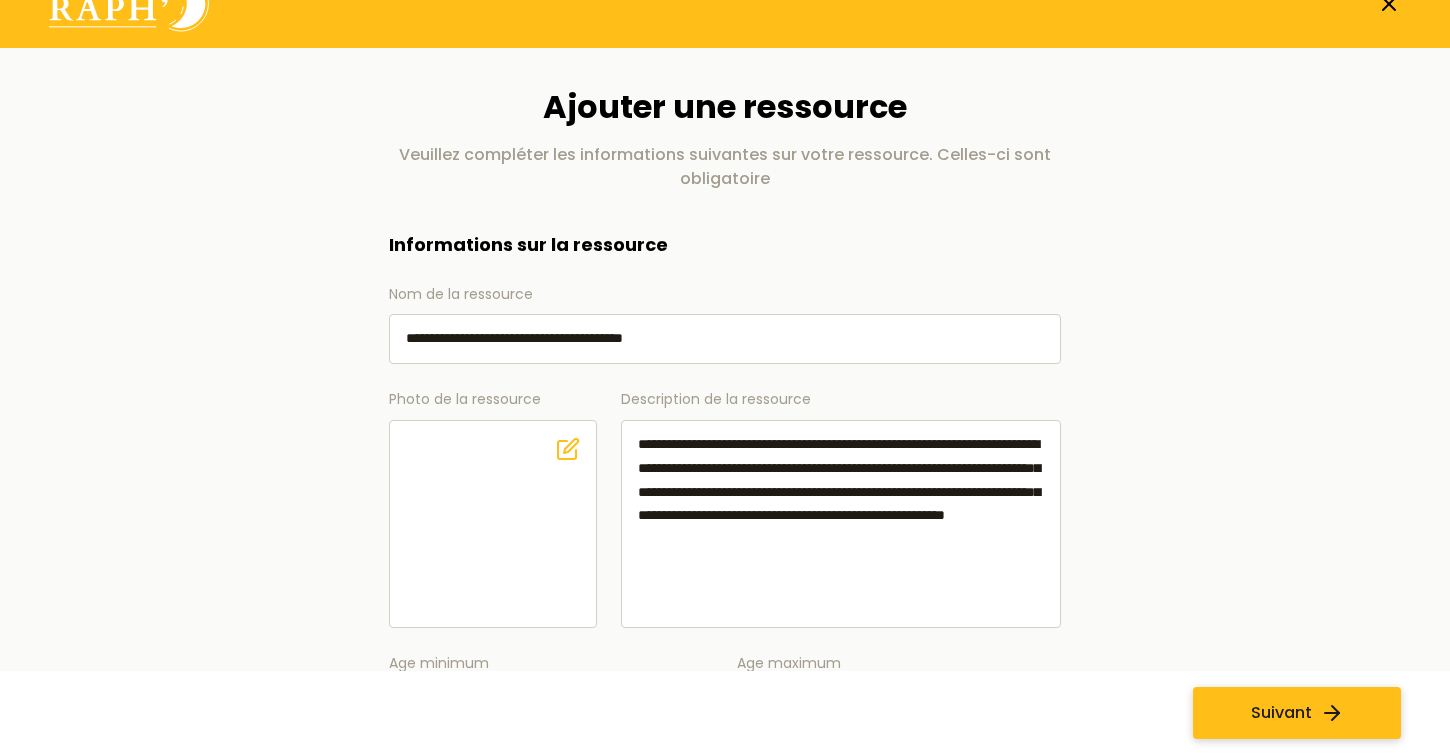 type on "**********" 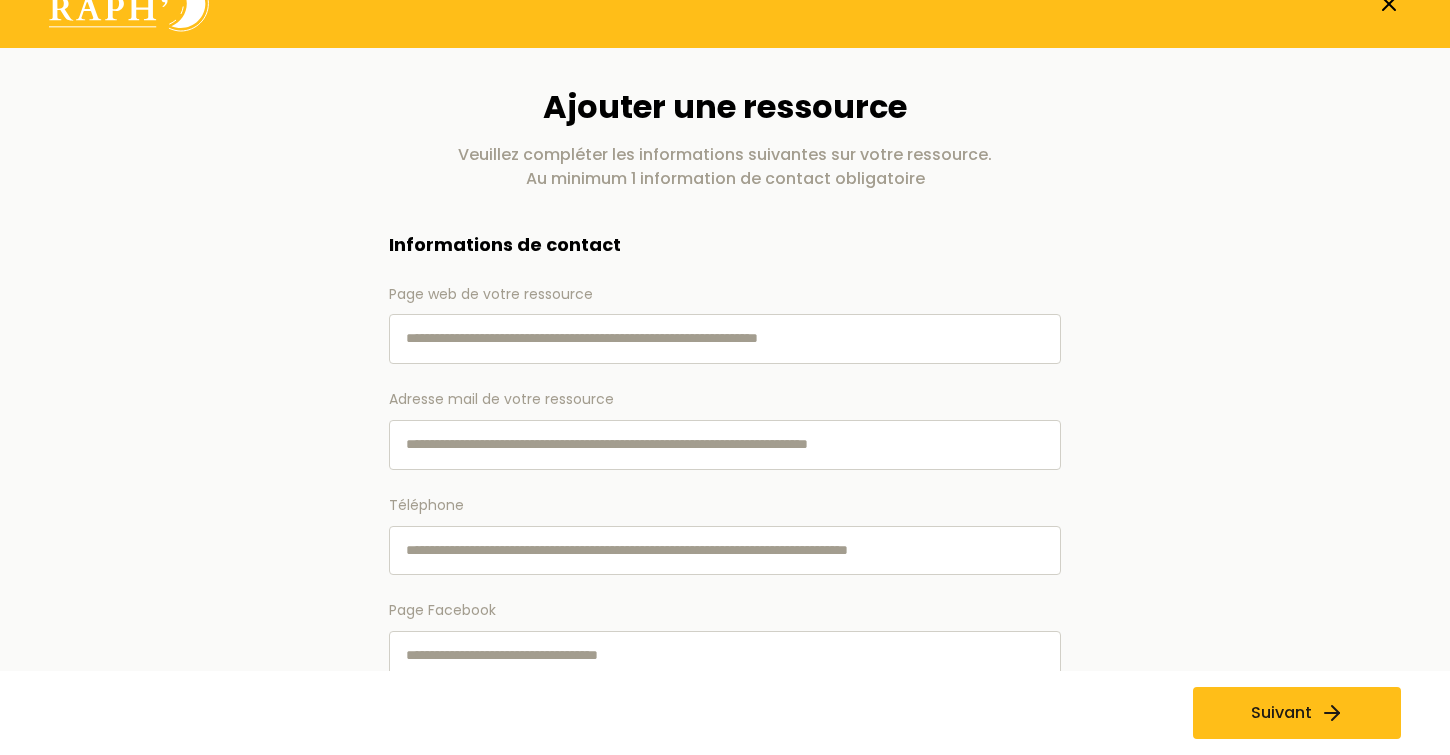 click on "Page web de votre ressource" at bounding box center [725, 339] 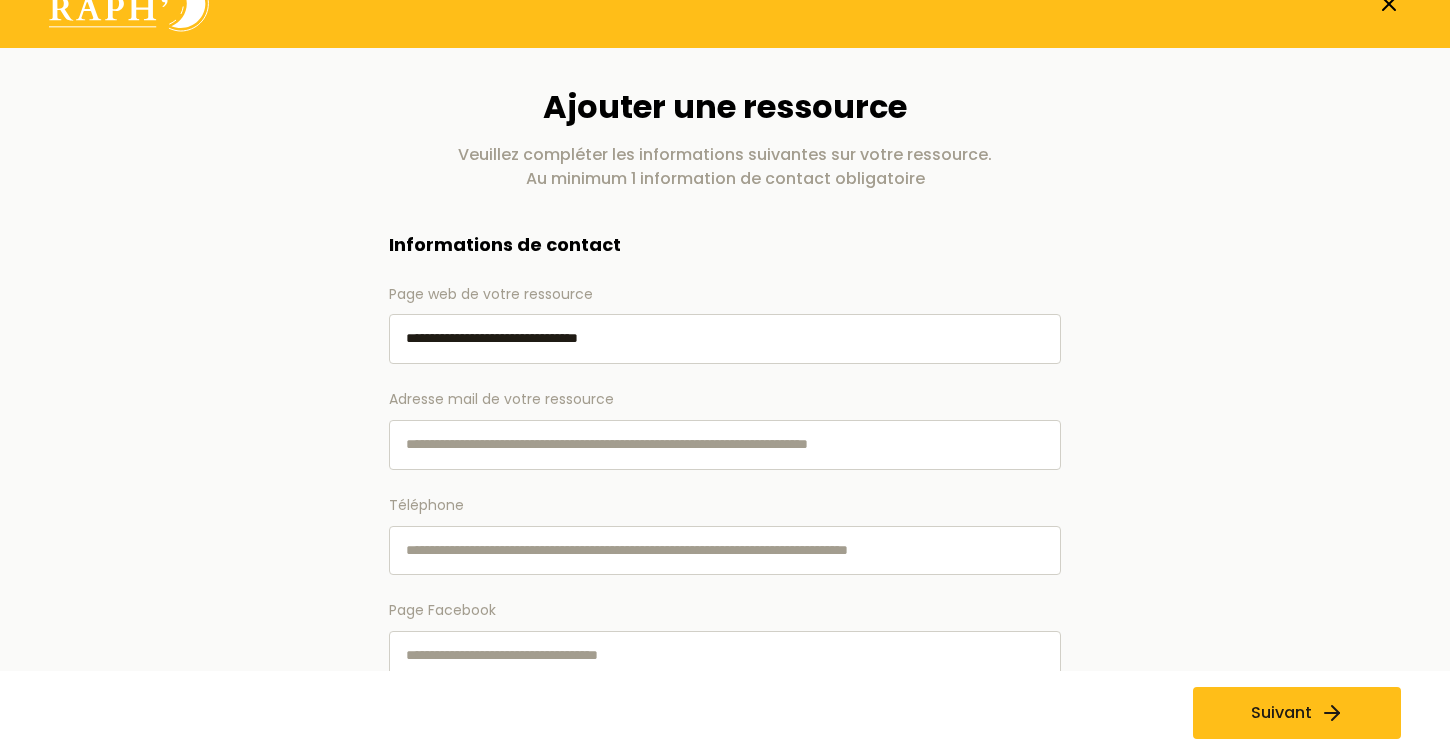 click on "Adresse mail de votre ressource" at bounding box center (725, 445) 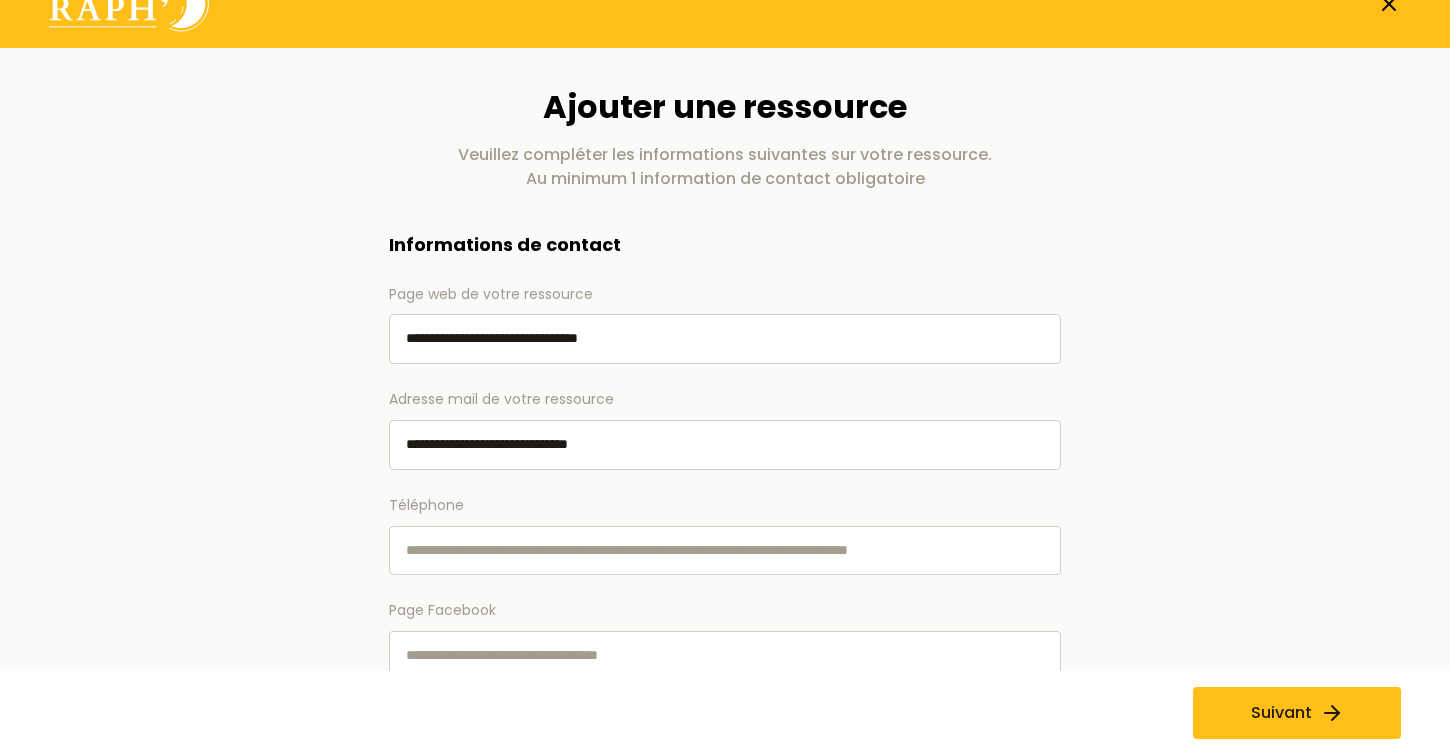 click on "Téléphone" at bounding box center [725, 551] 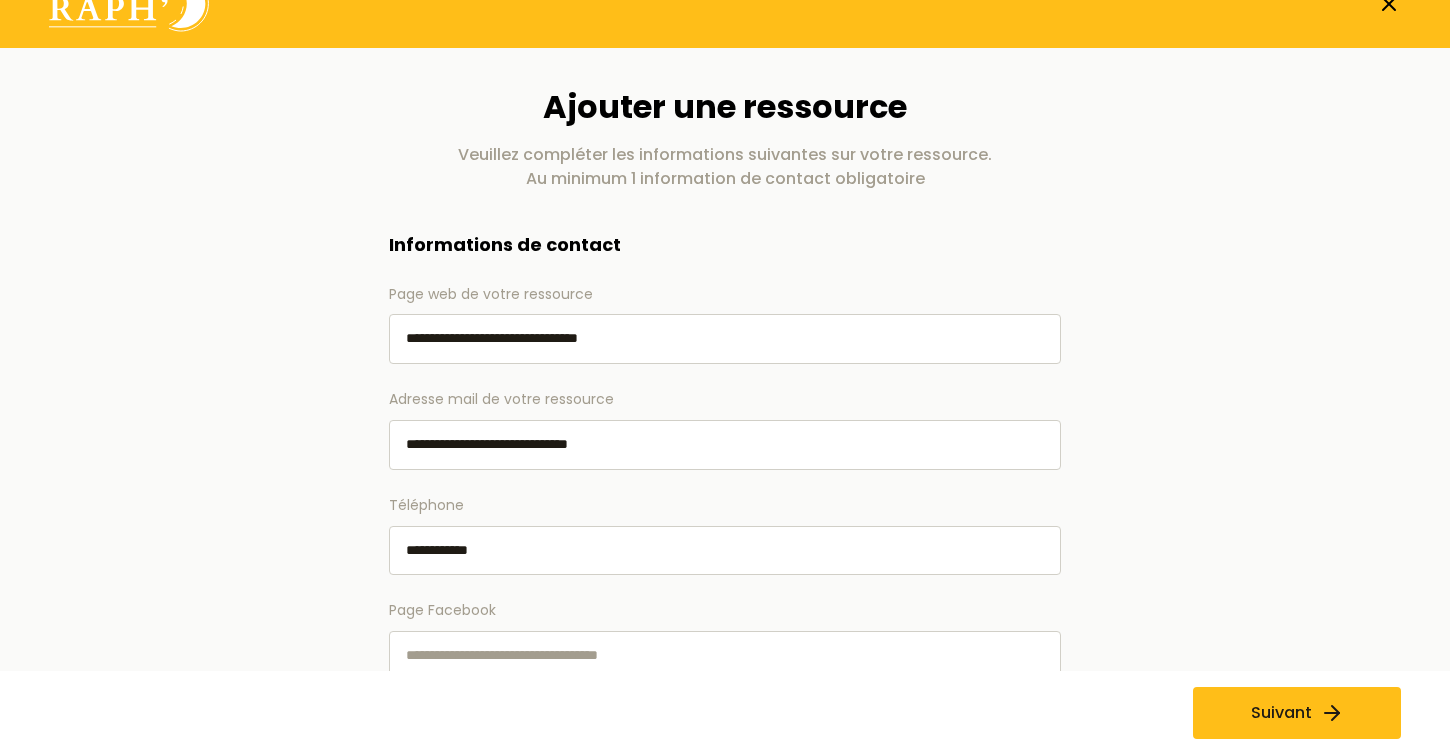 scroll, scrollTop: 119, scrollLeft: 0, axis: vertical 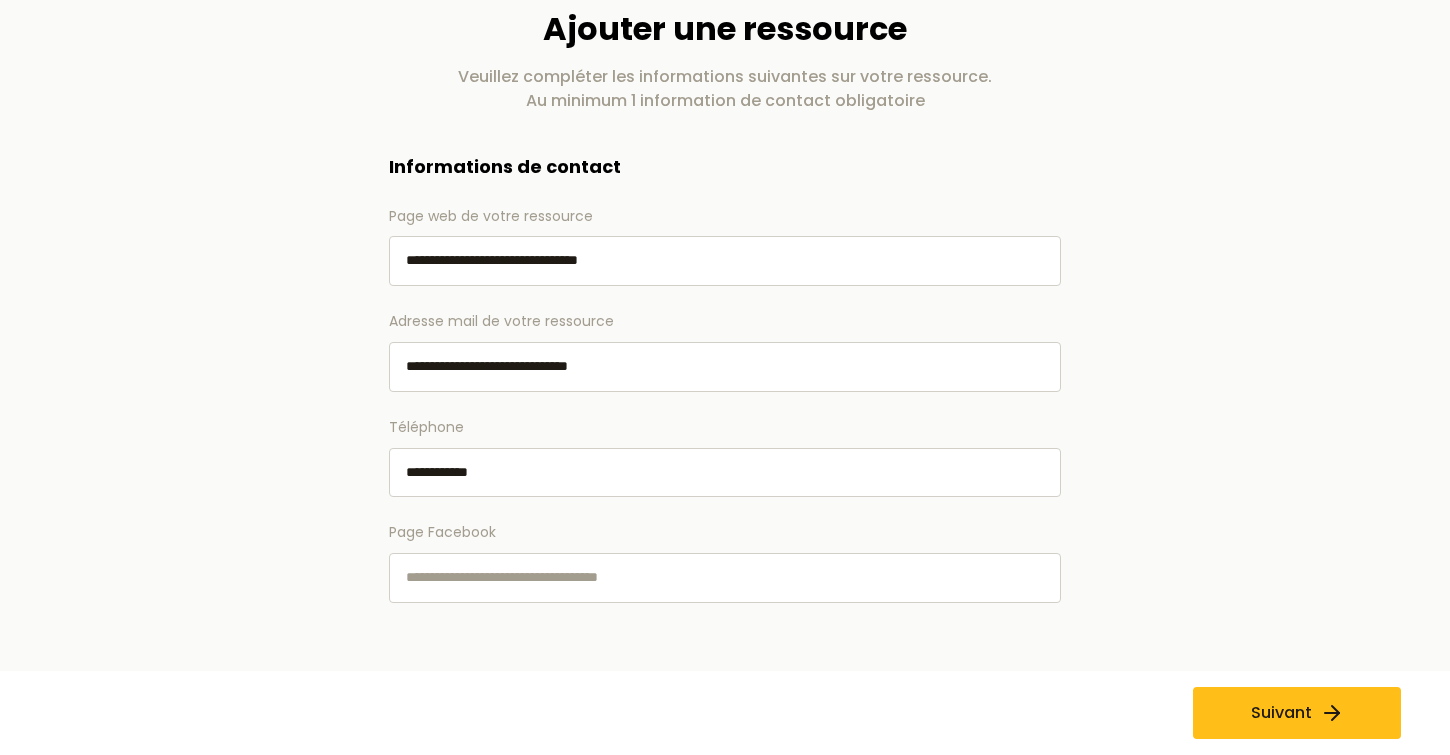 click on "Page Facebook" at bounding box center [725, 578] 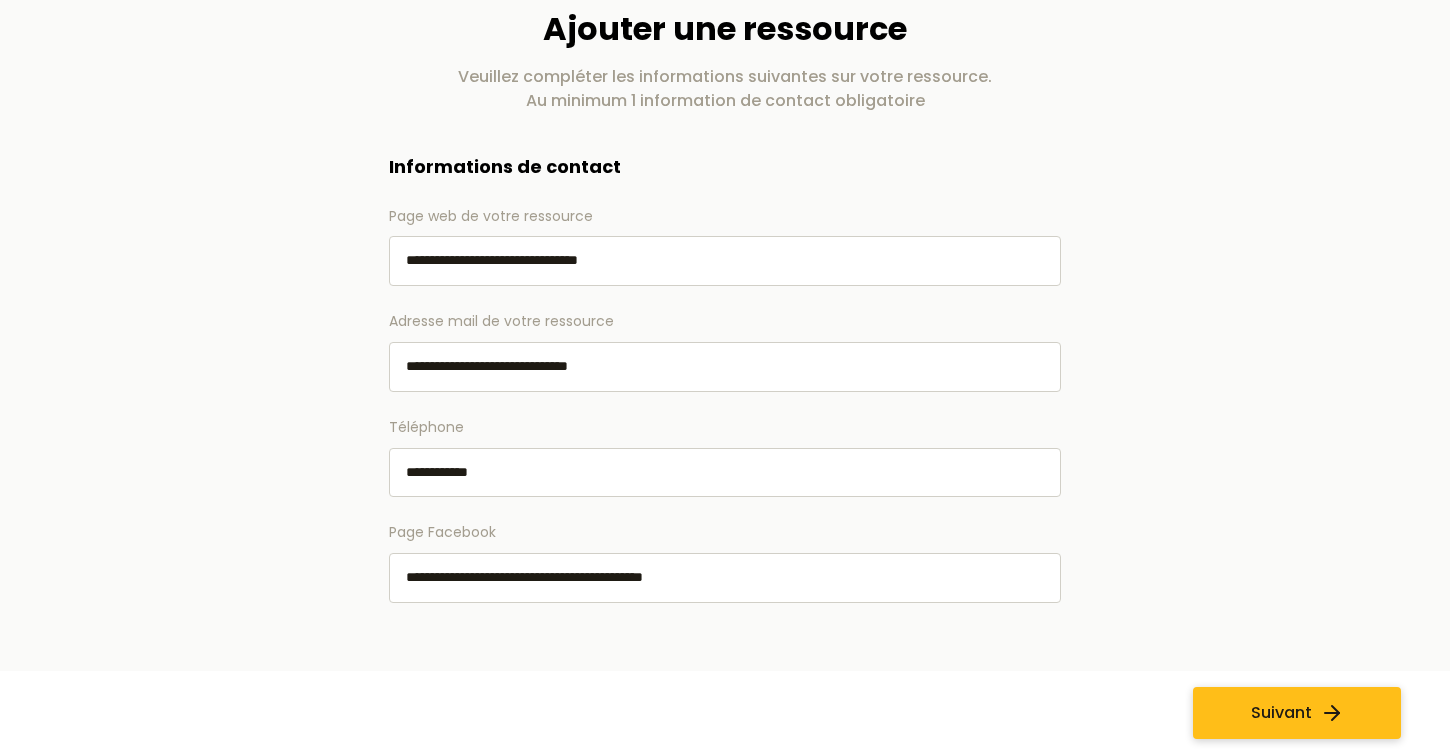 type on "**********" 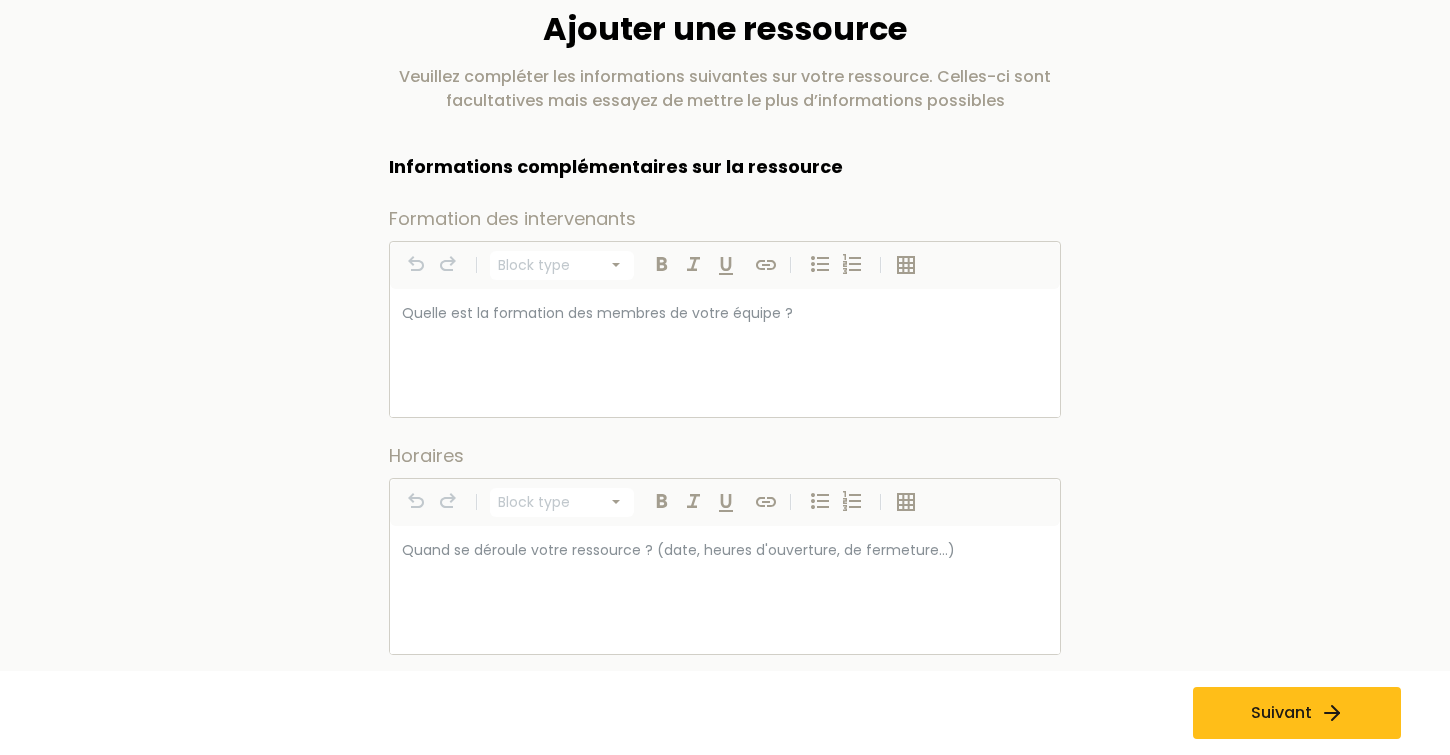 select on "*********" 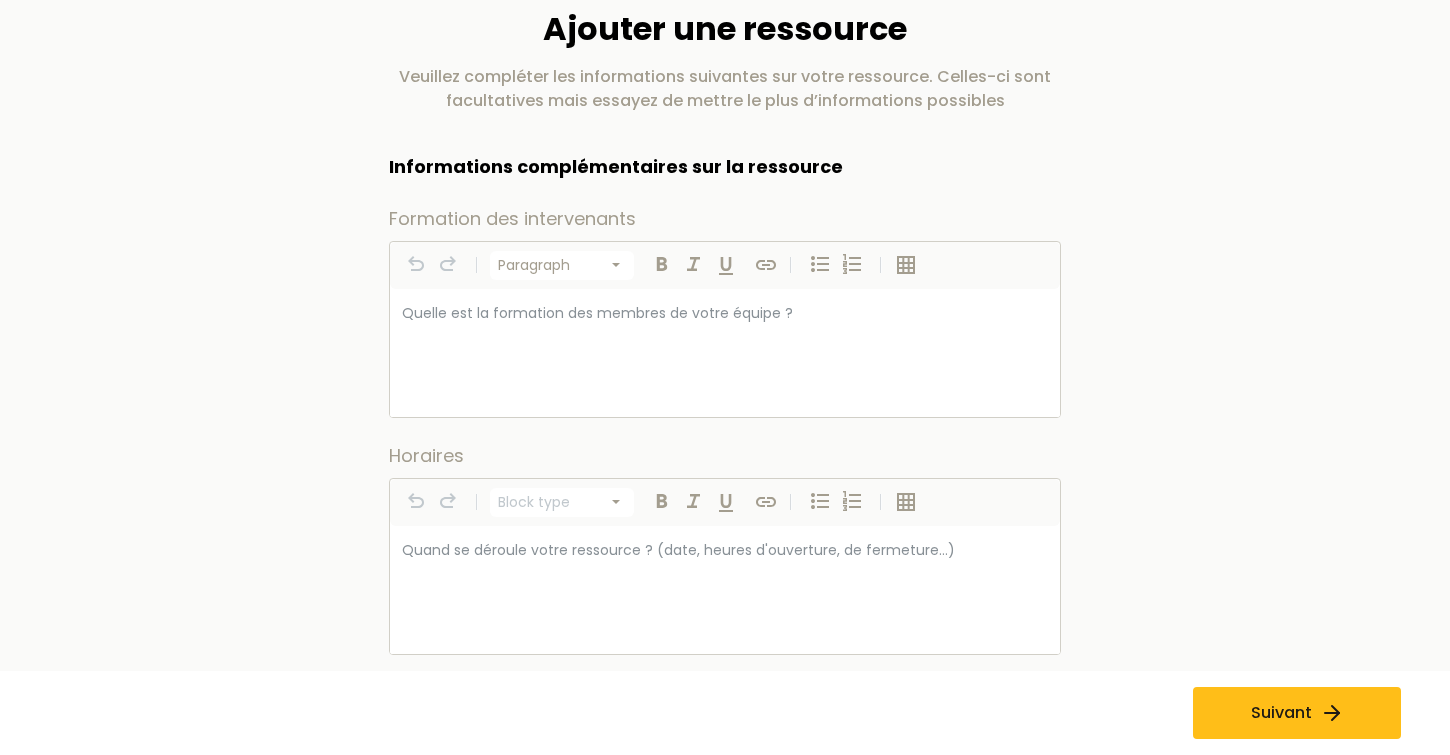 click at bounding box center [725, 313] 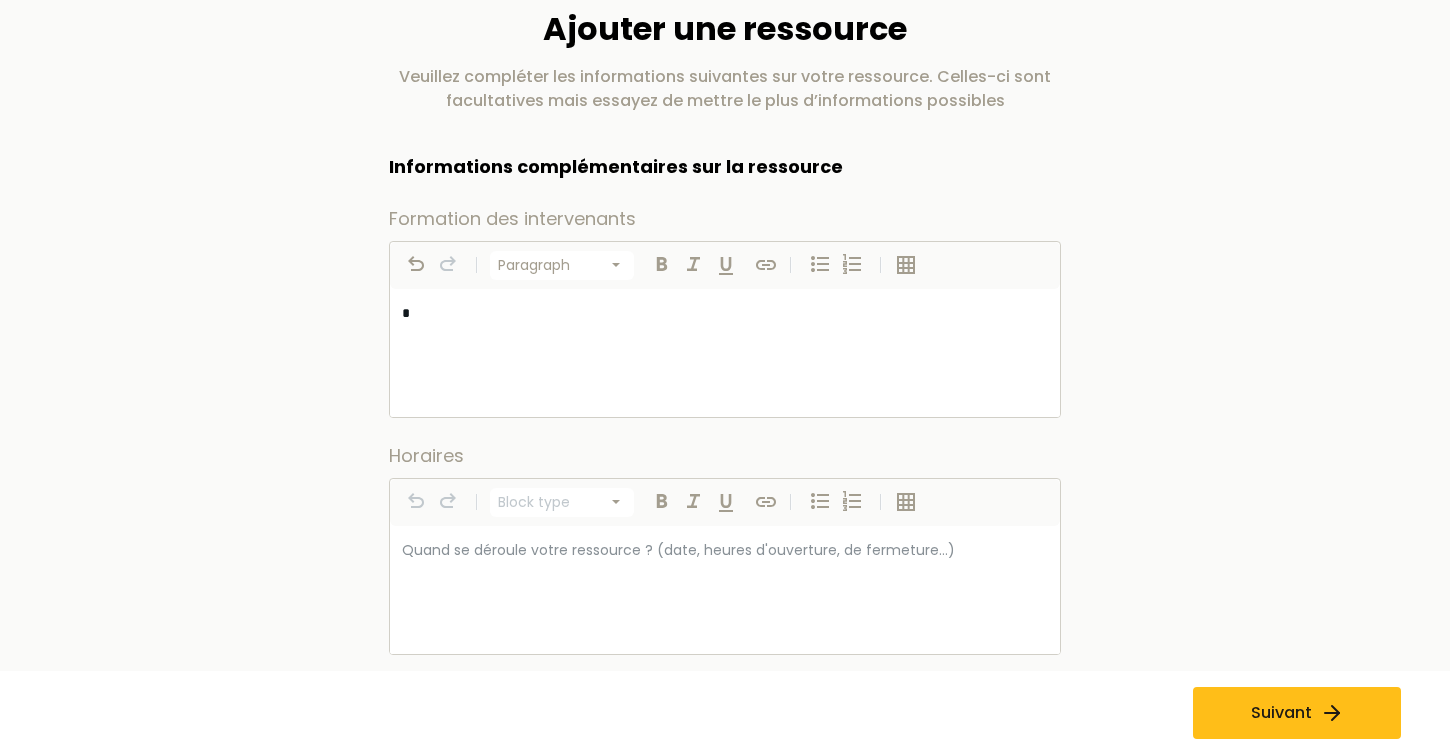 type 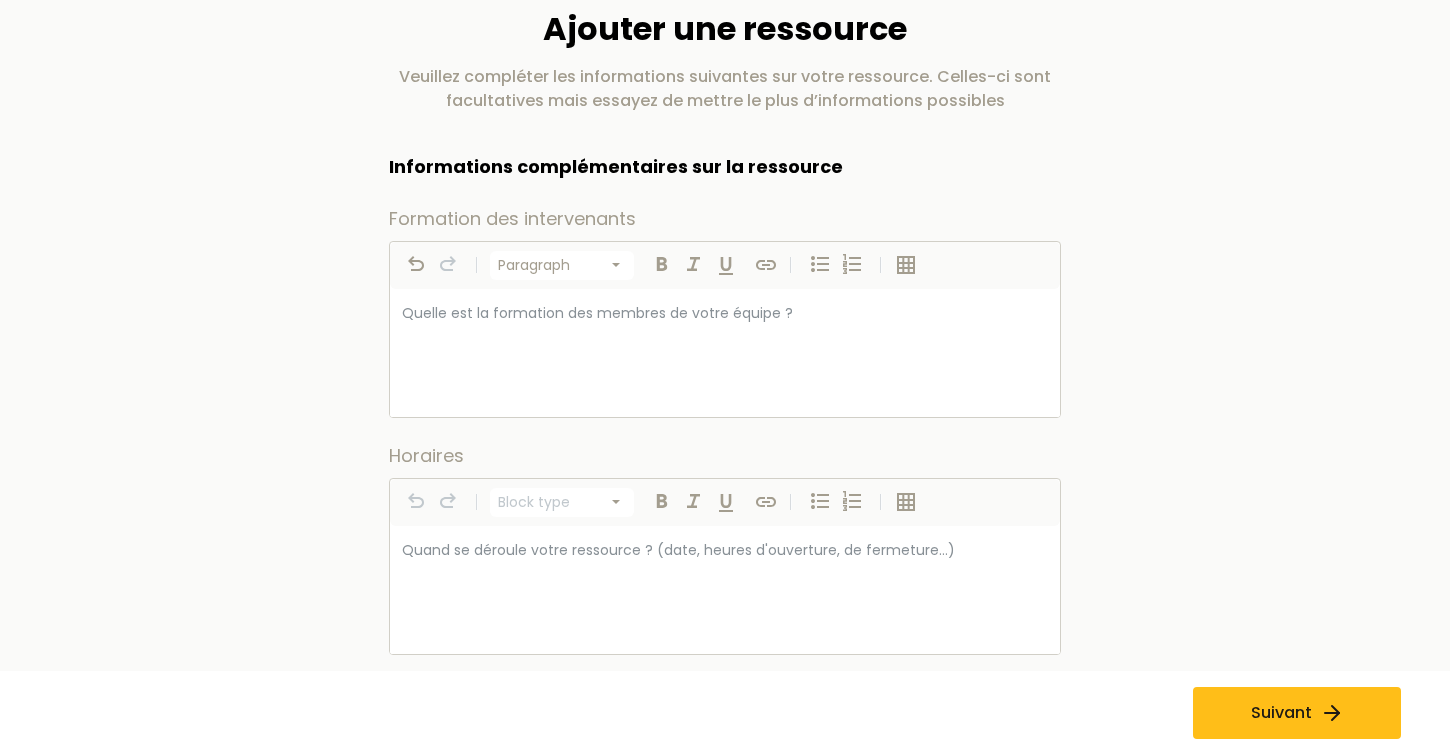 click at bounding box center (725, 313) 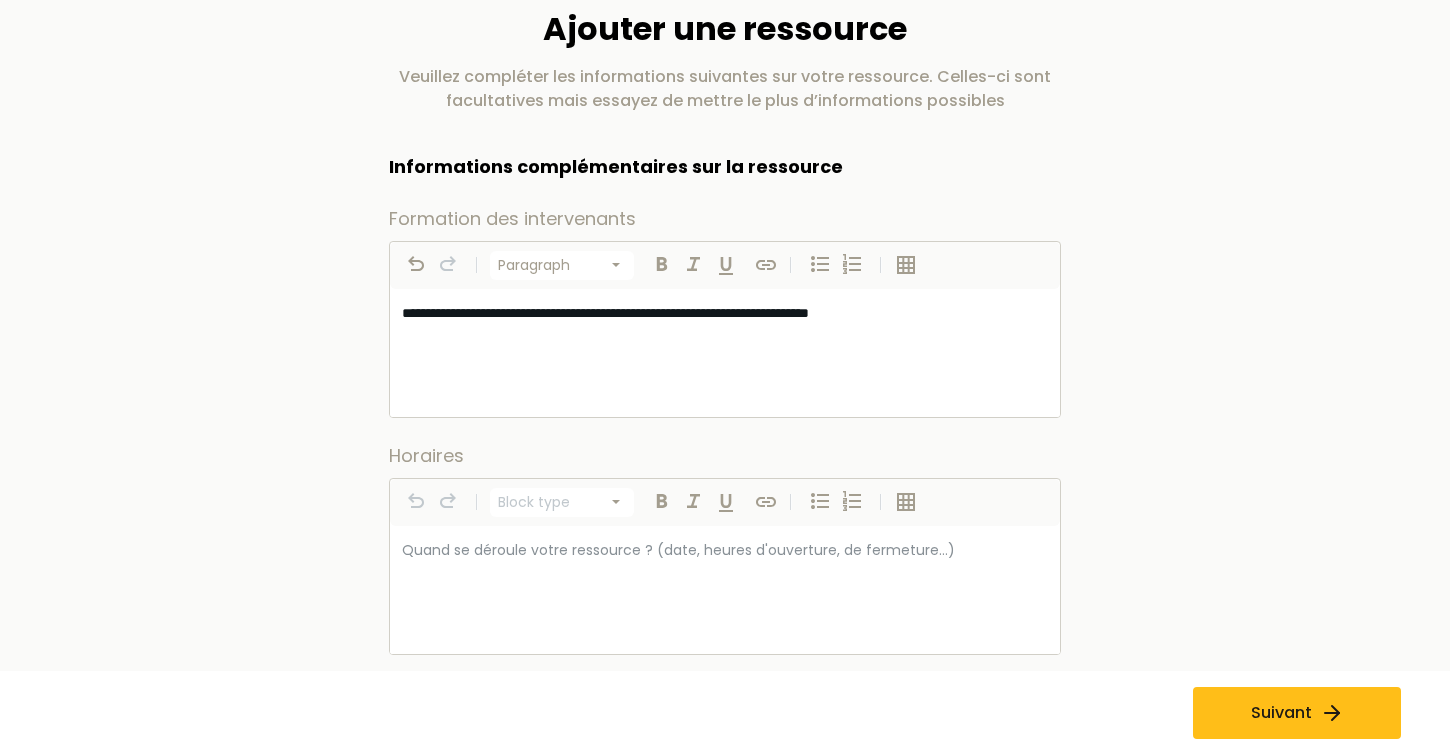 click on "**********" at bounding box center (605, 313) 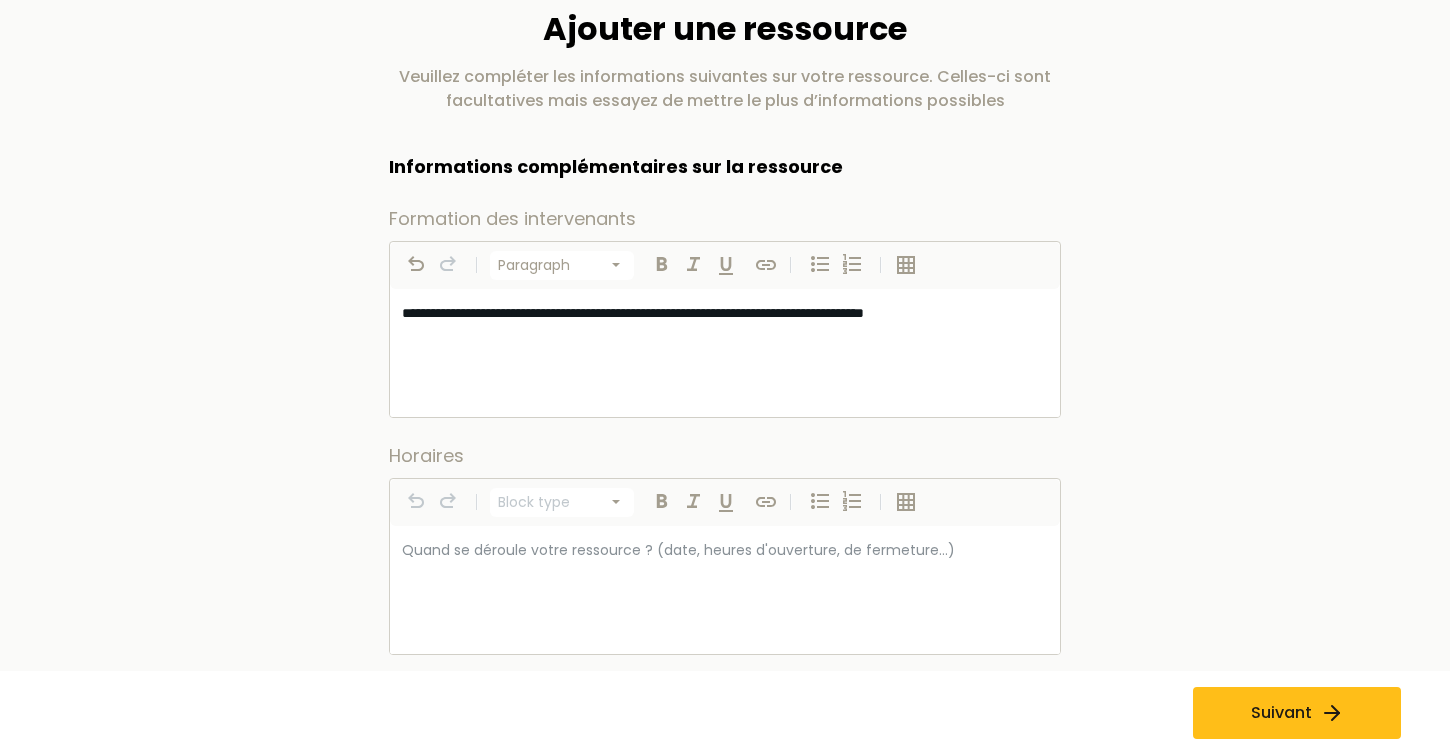 click on "**********" at bounding box center [633, 313] 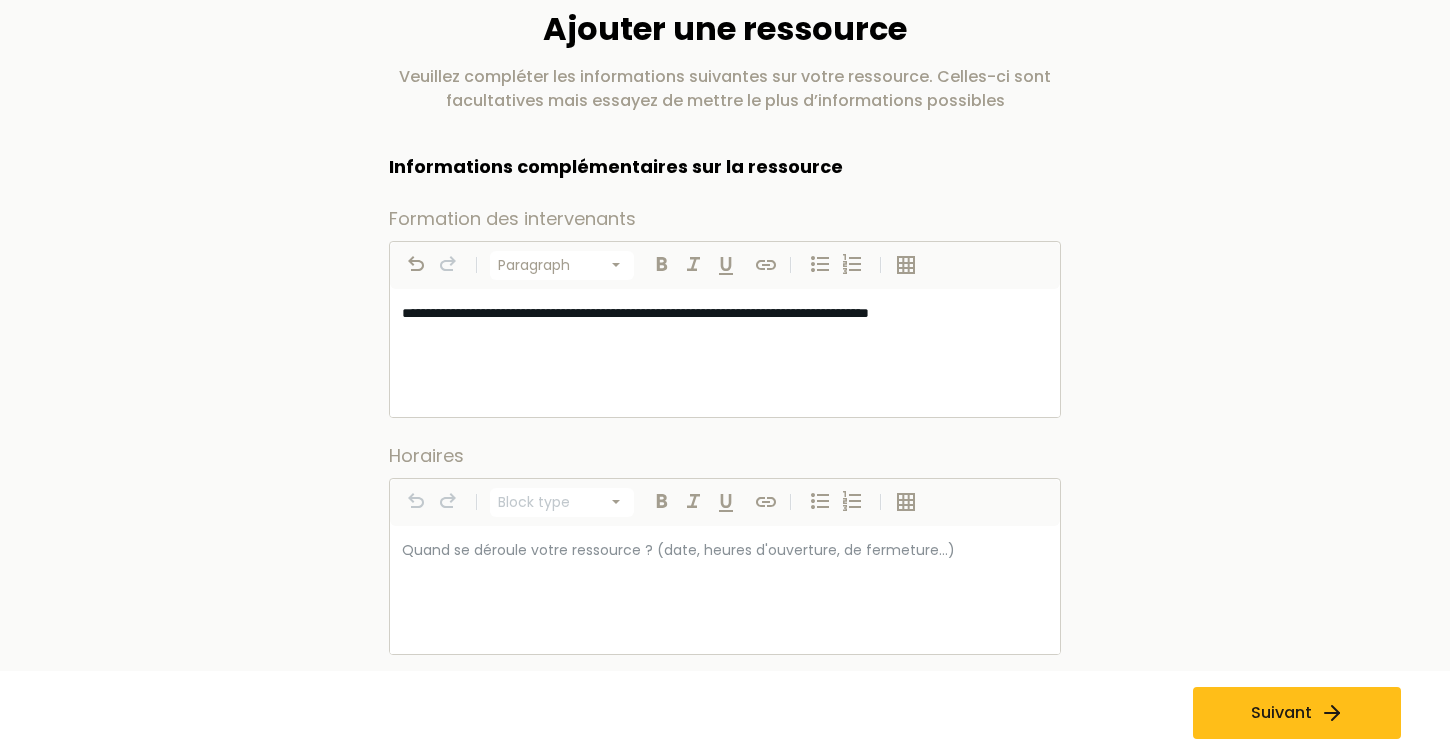 click on "**********" at bounding box center [635, 313] 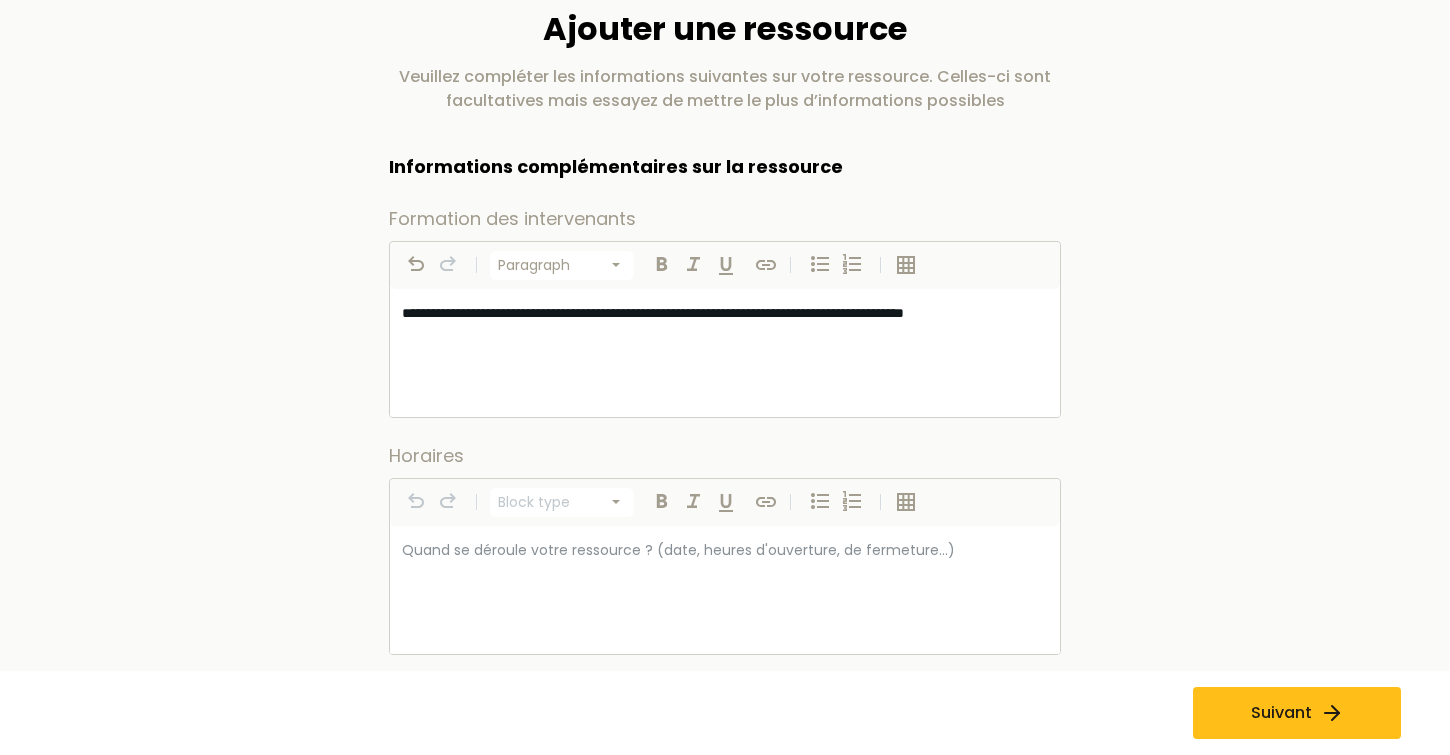 click on "**********" at bounding box center (725, 313) 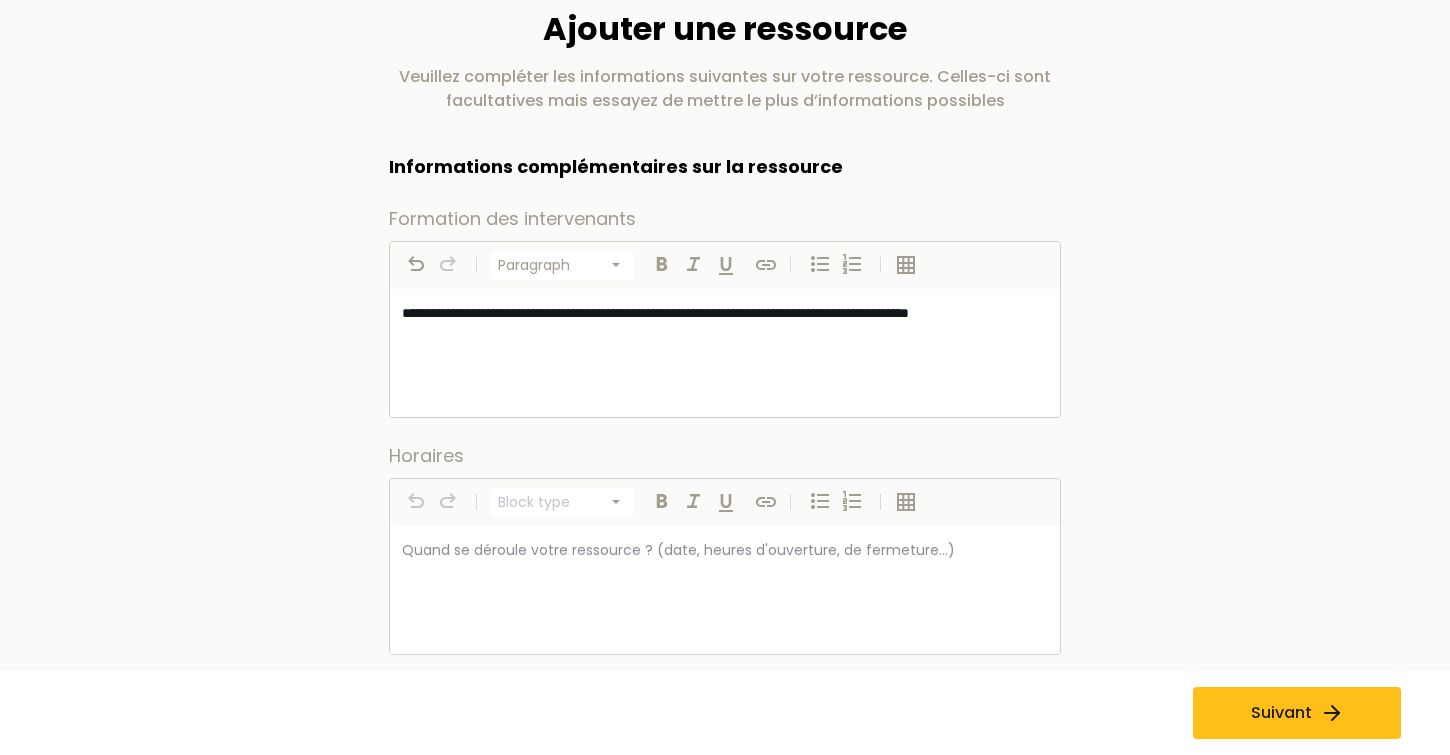 click on "**********" at bounding box center (655, 313) 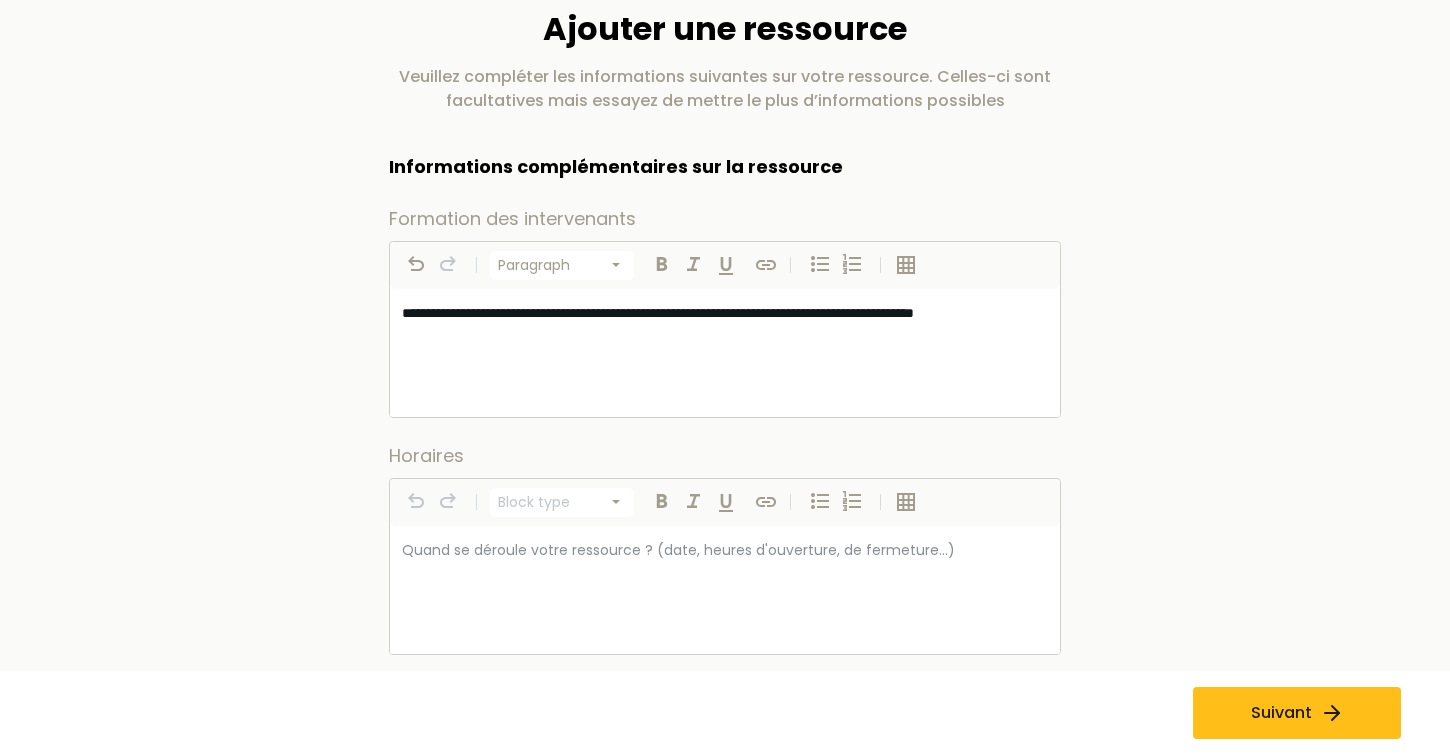 click on "**********" at bounding box center (725, 313) 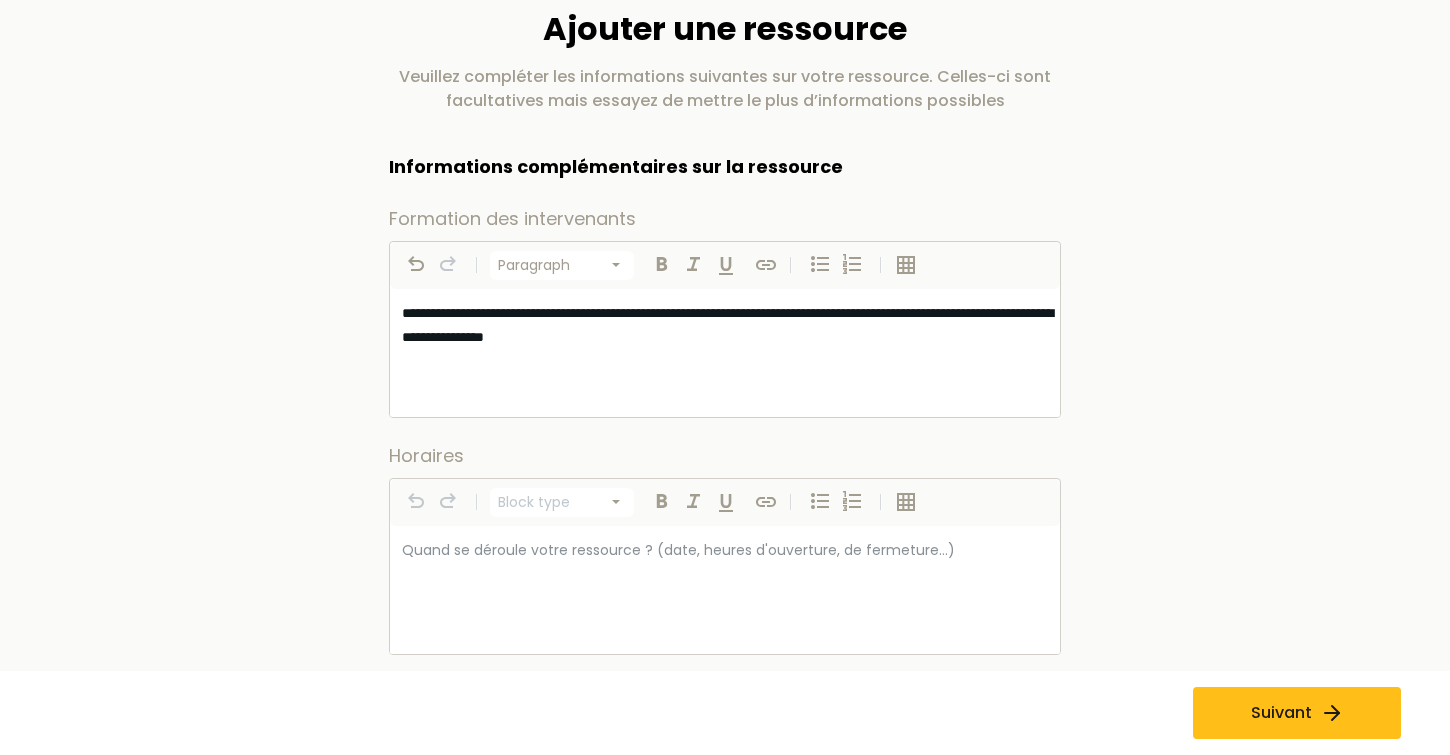 click on "**********" at bounding box center (727, 325) 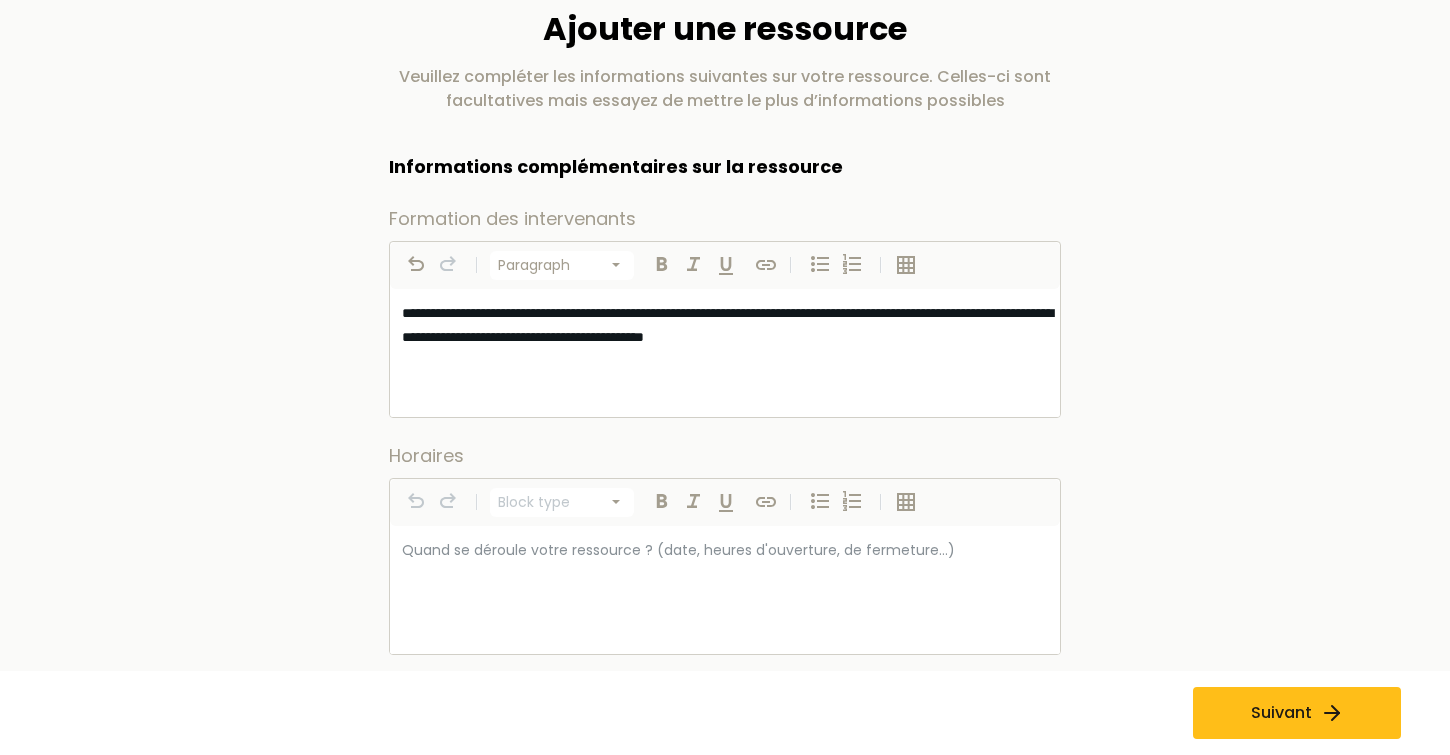 click on "**********" at bounding box center [725, 325] 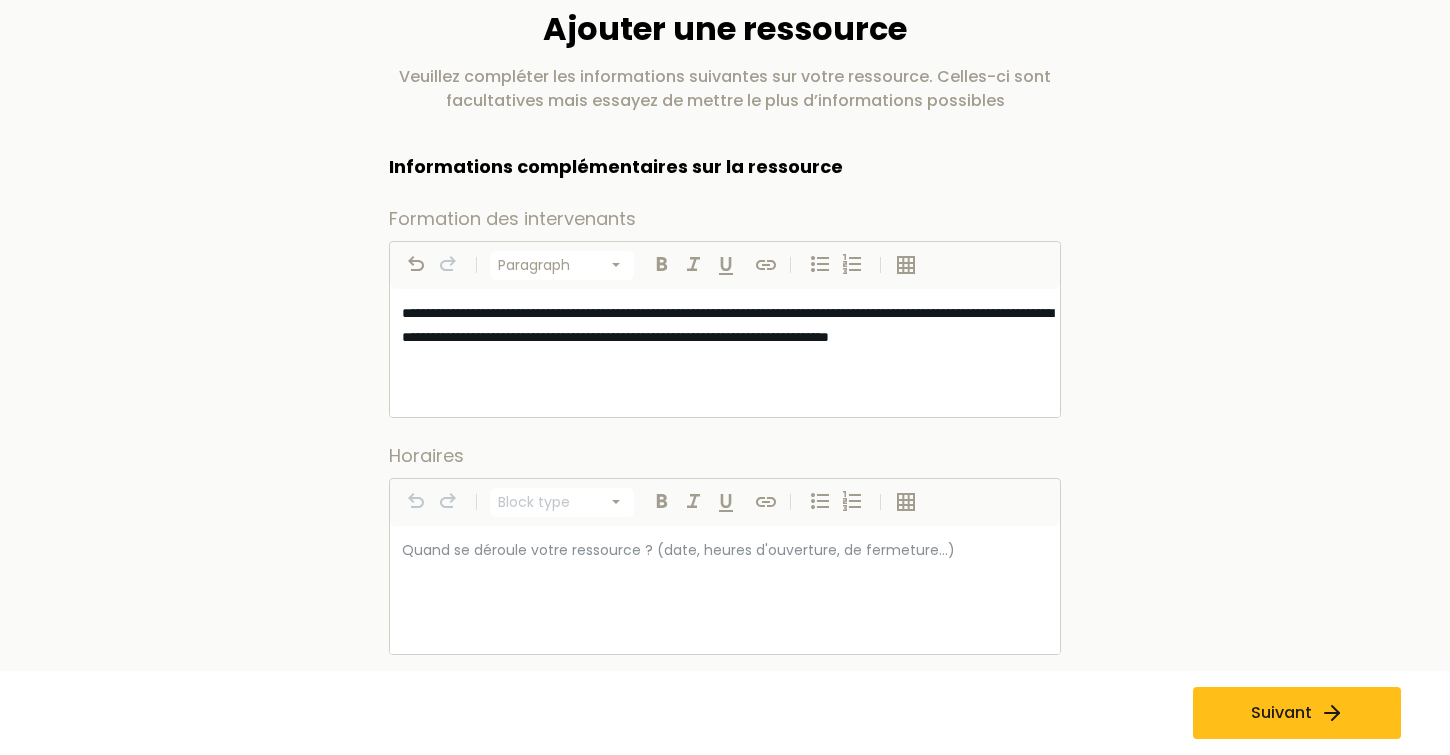 select on "*********" 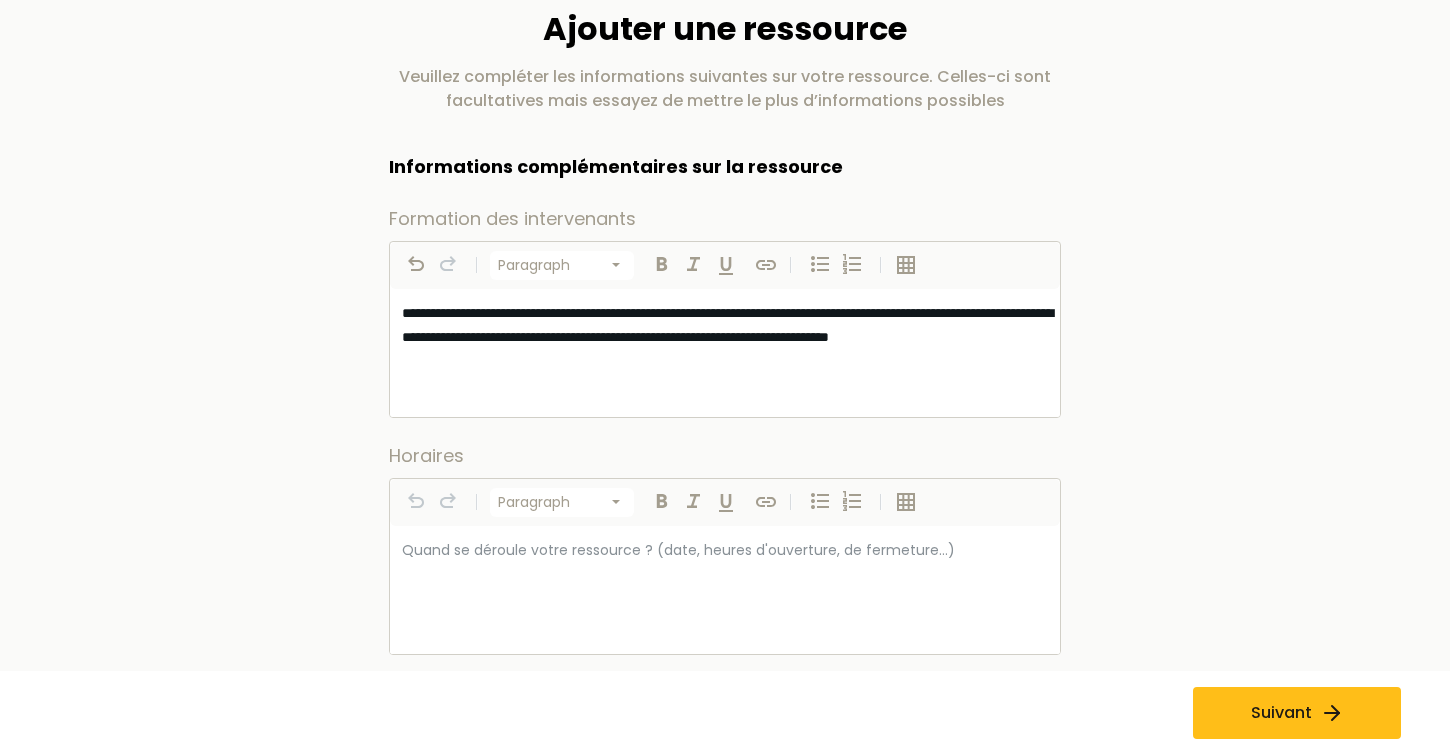 click at bounding box center (725, 550) 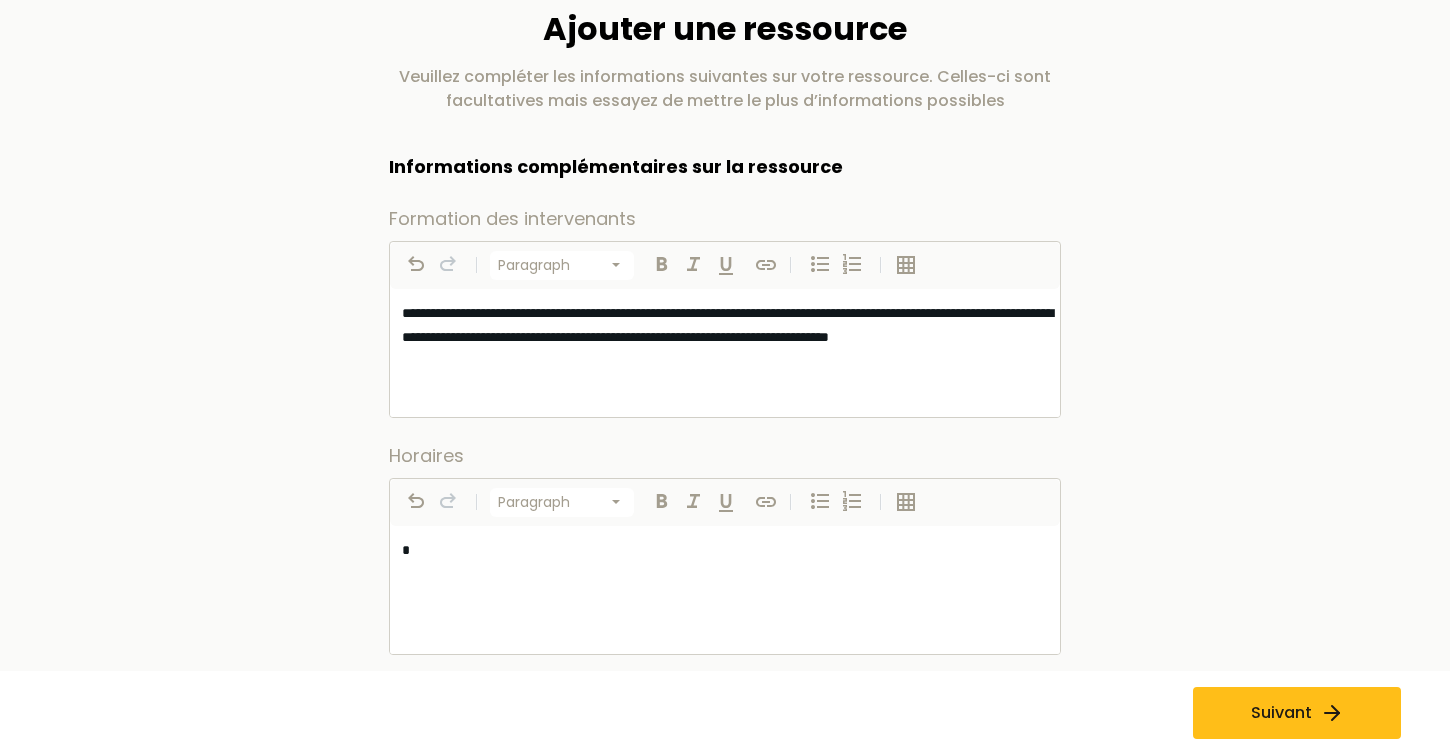 type 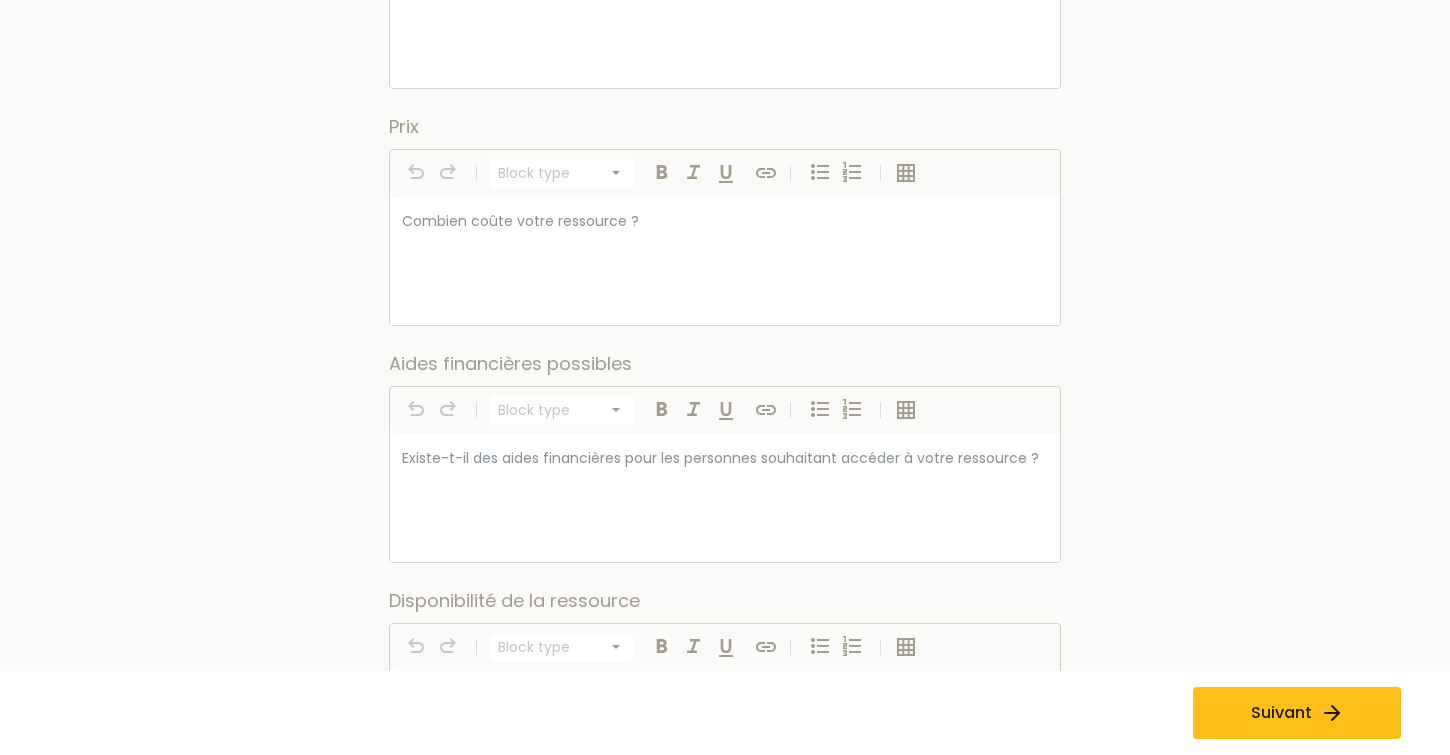 scroll, scrollTop: 692, scrollLeft: 0, axis: vertical 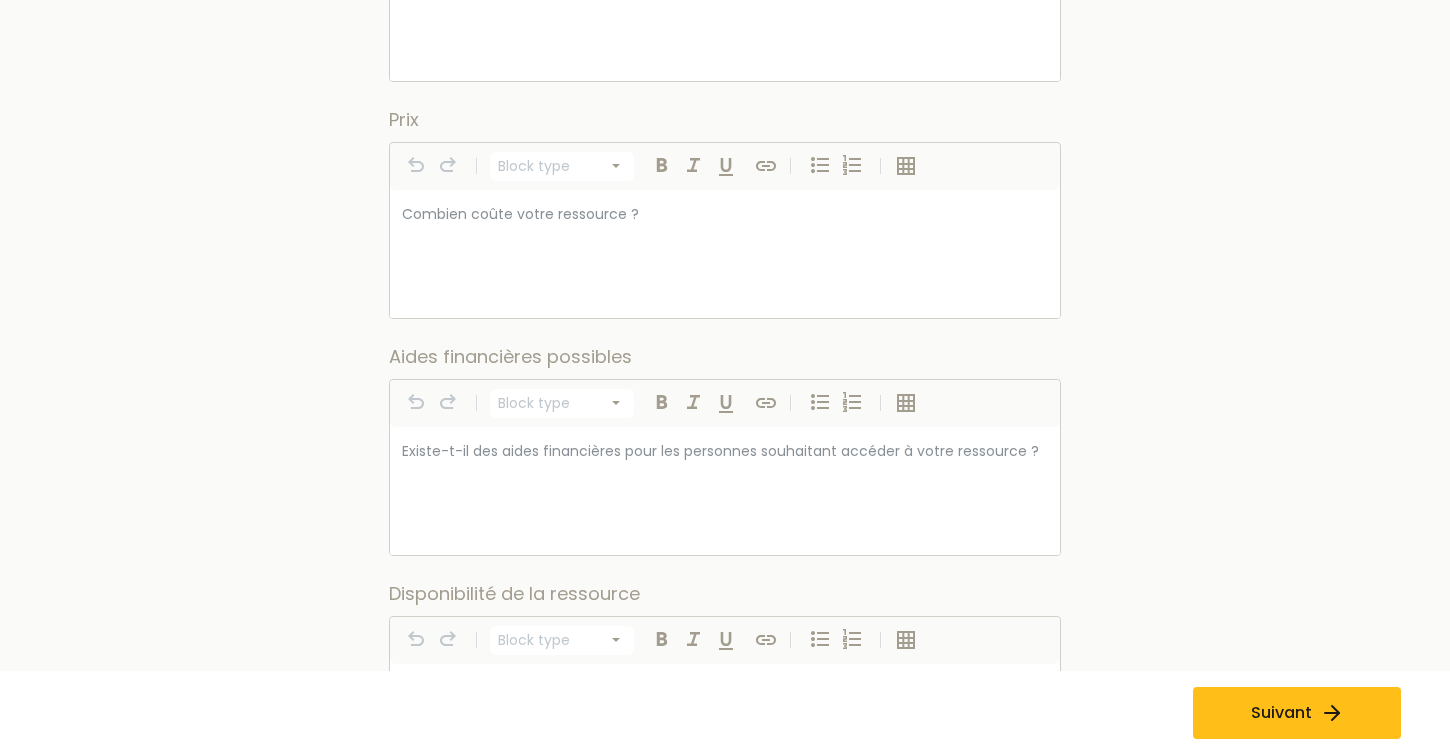 select on "*********" 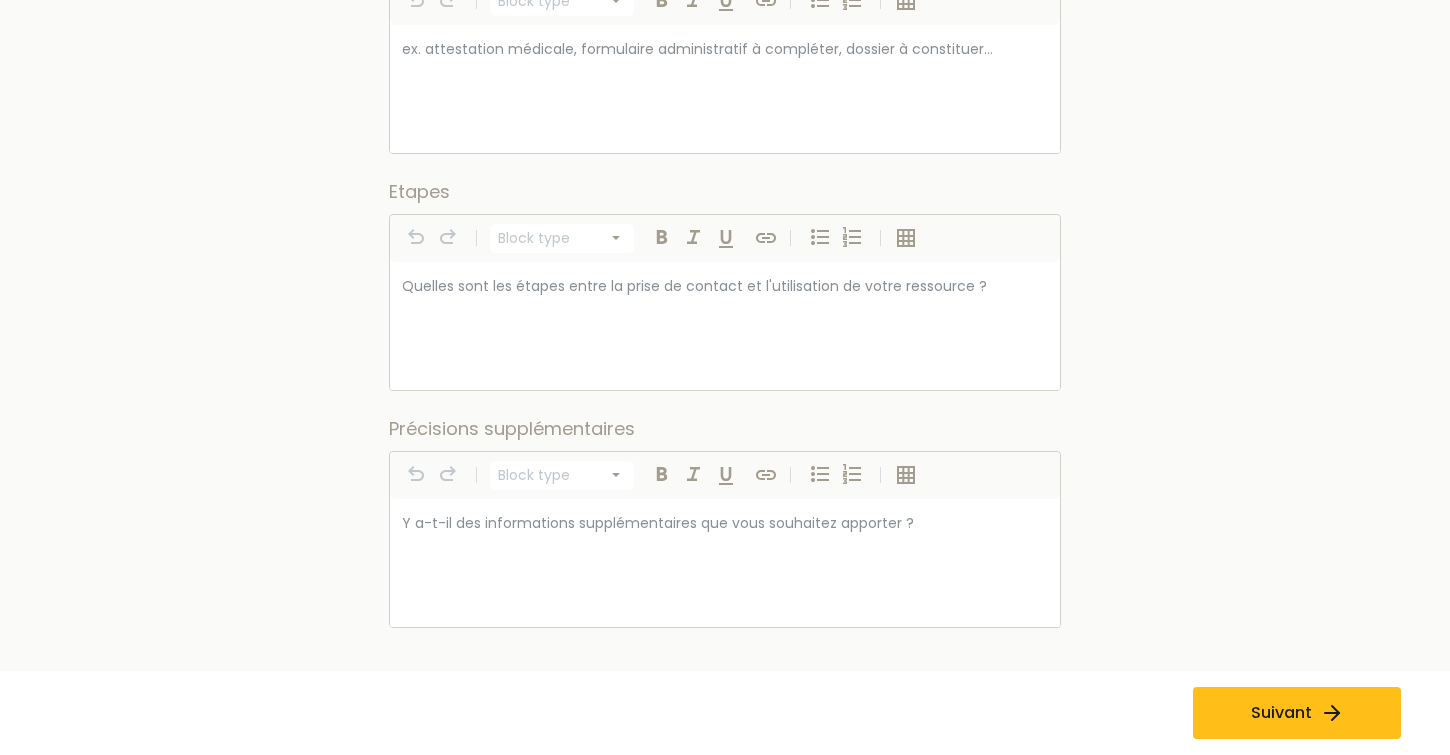 scroll, scrollTop: 1825, scrollLeft: 0, axis: vertical 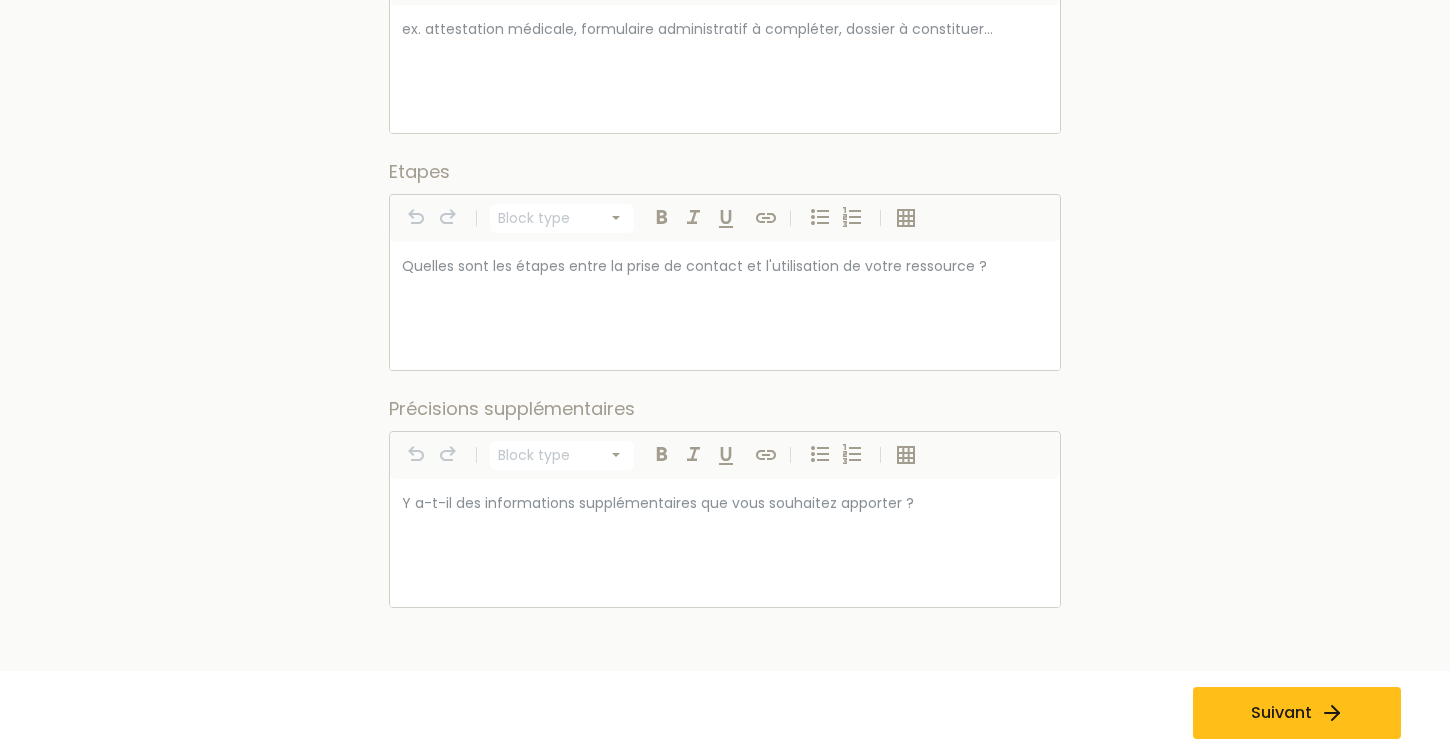 select on "*********" 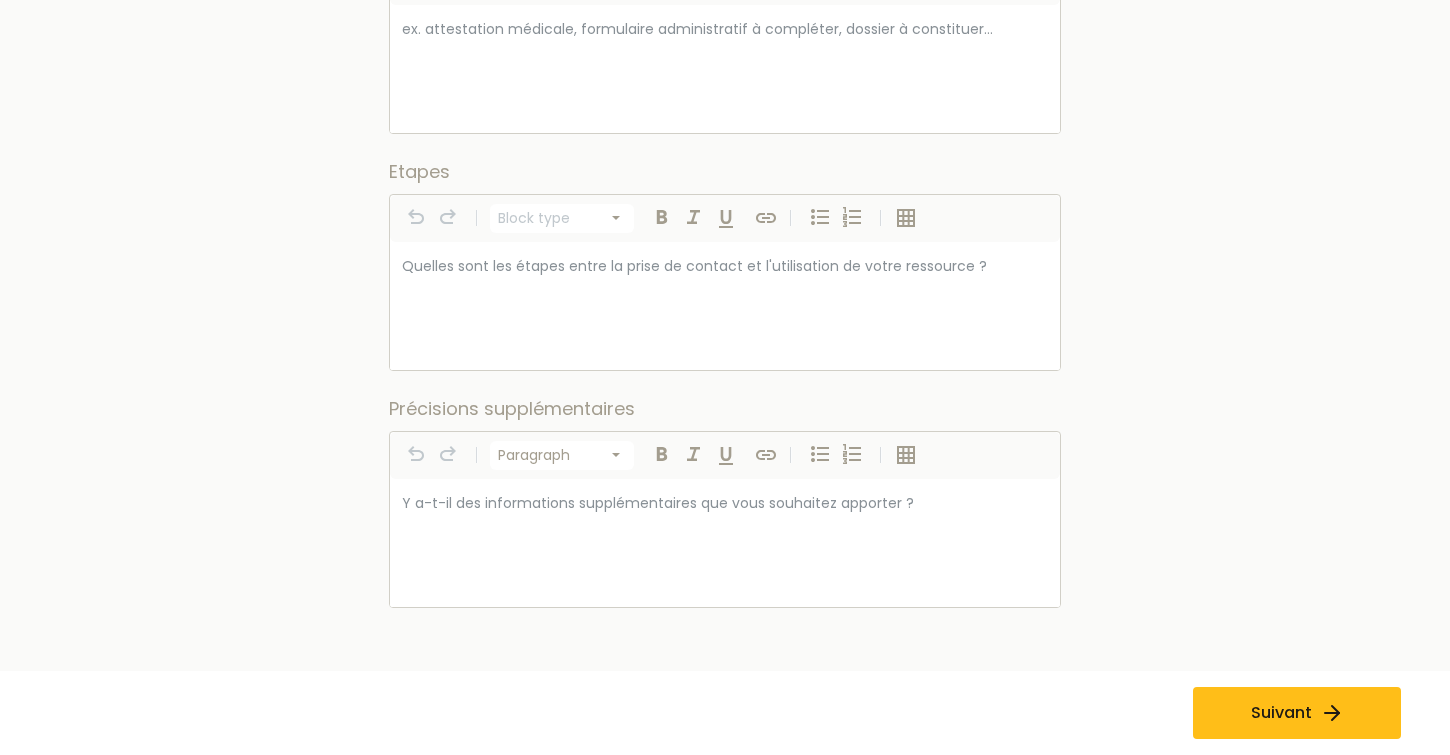 click at bounding box center [725, 503] 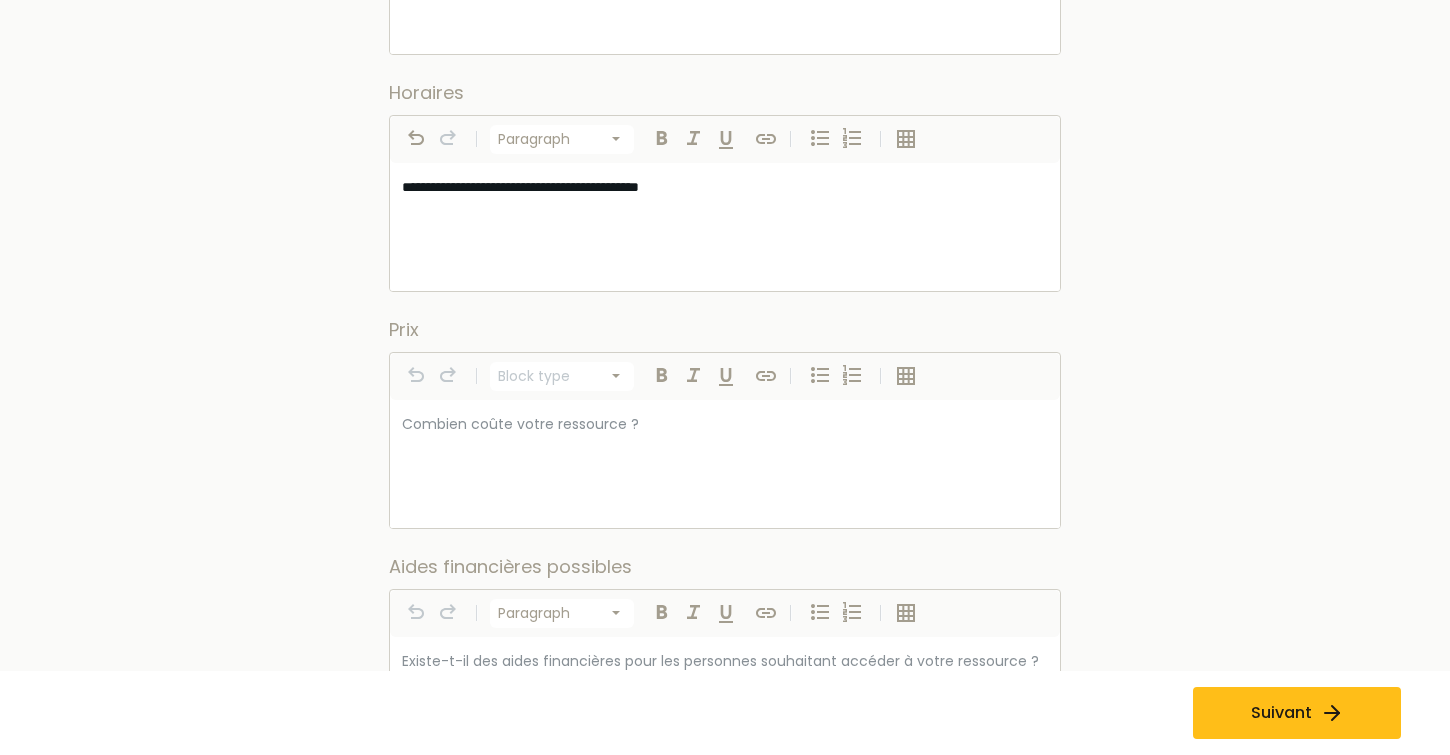 scroll, scrollTop: 483, scrollLeft: 0, axis: vertical 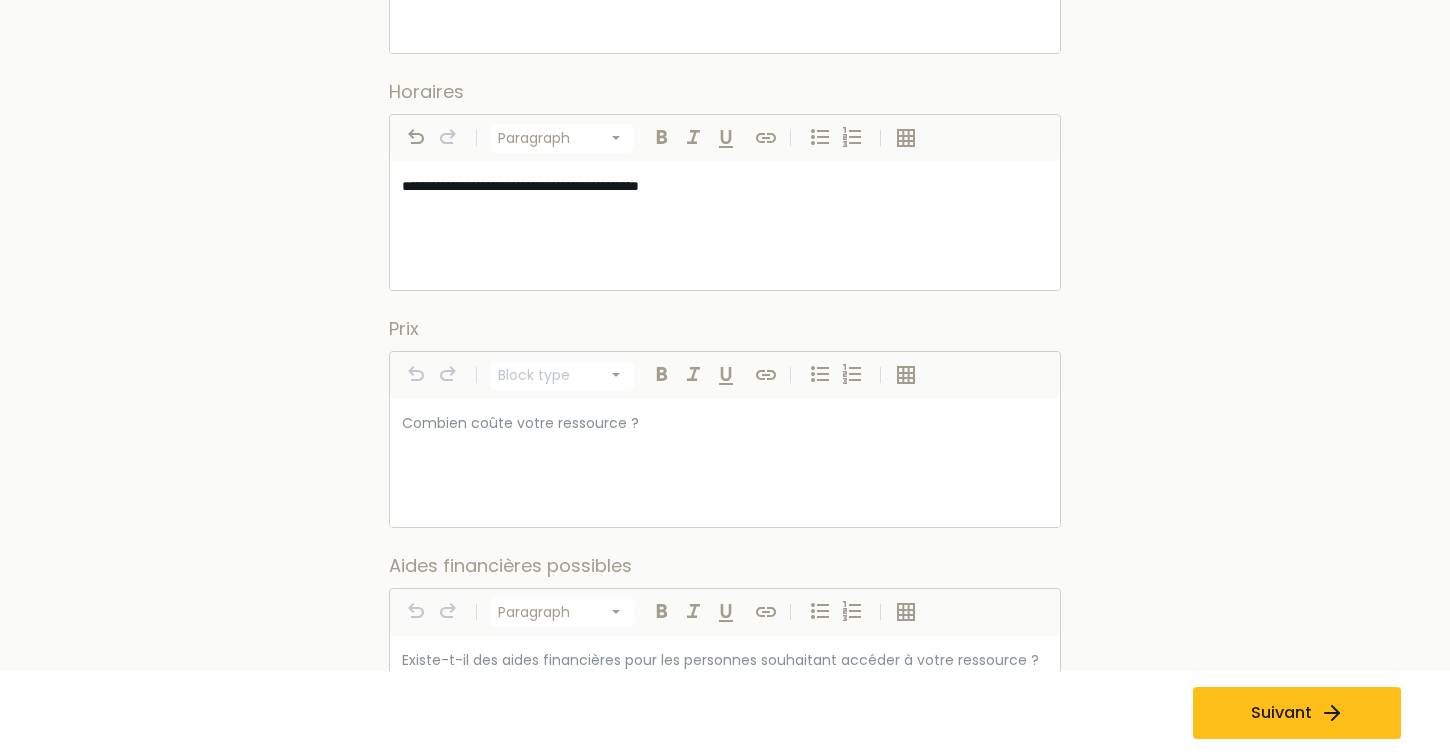 select on "*********" 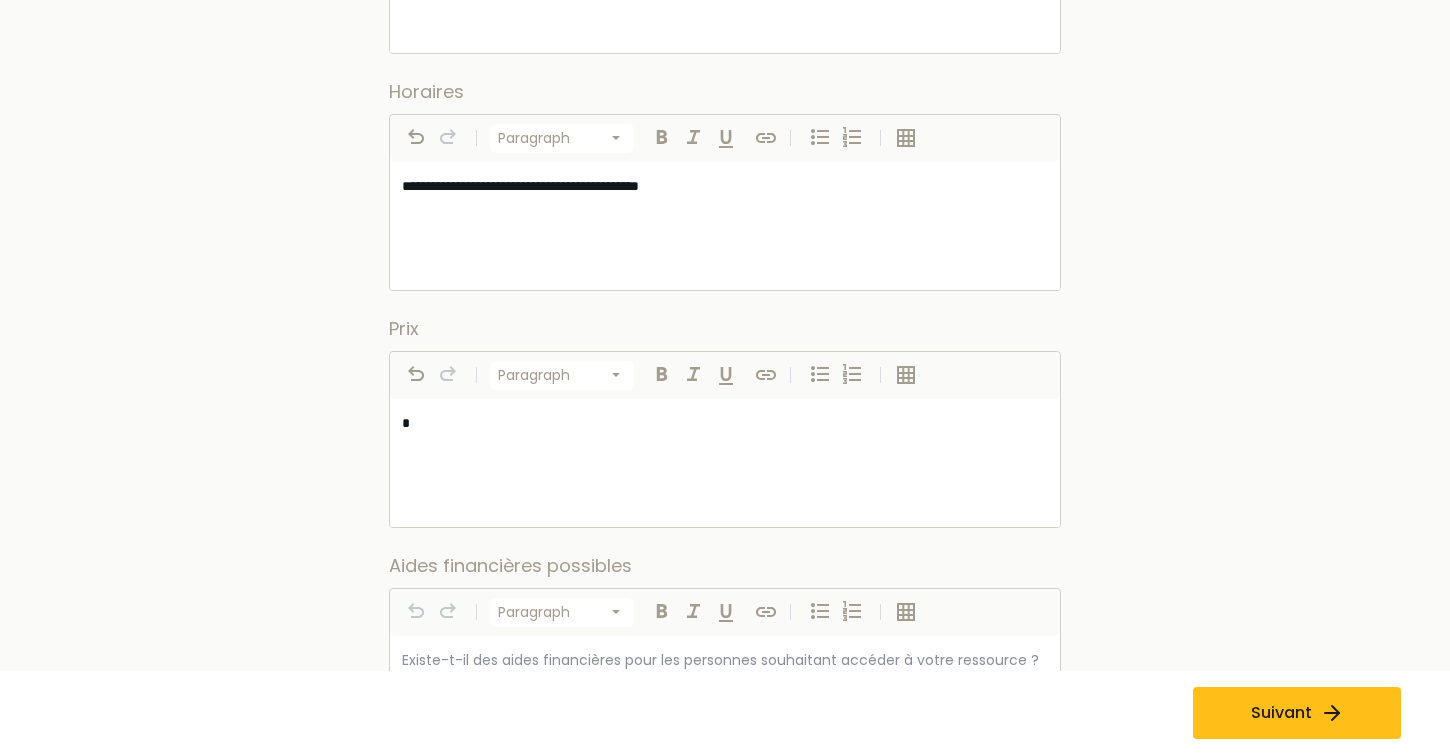 type 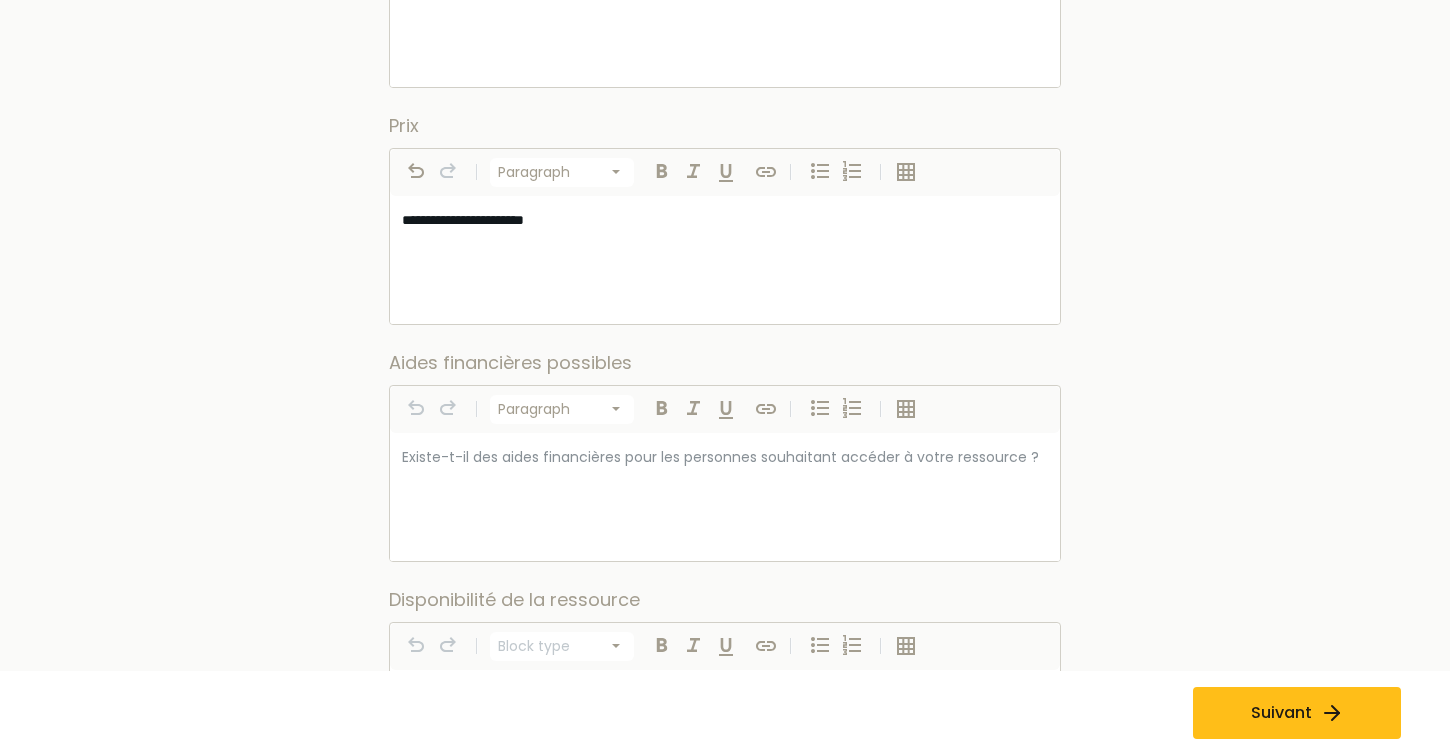 scroll, scrollTop: 694, scrollLeft: 0, axis: vertical 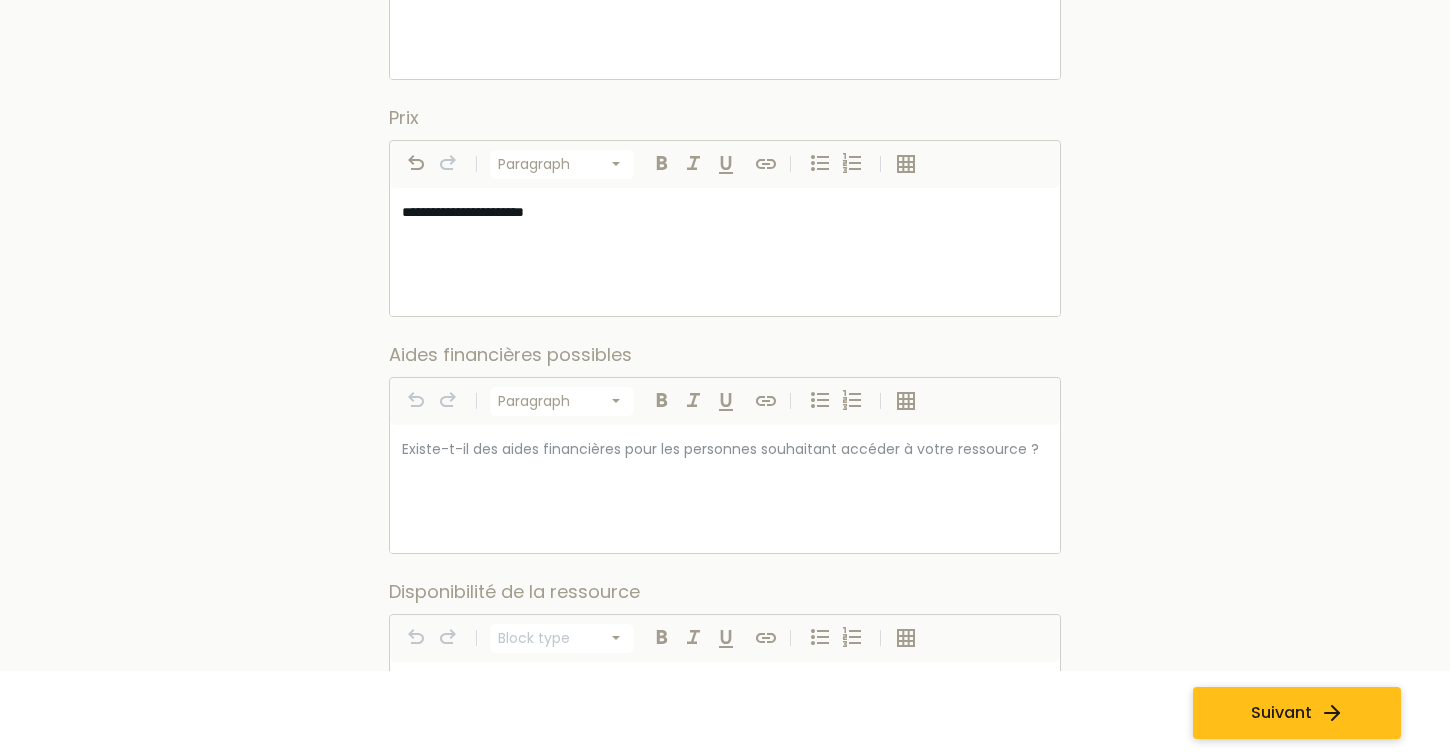 click 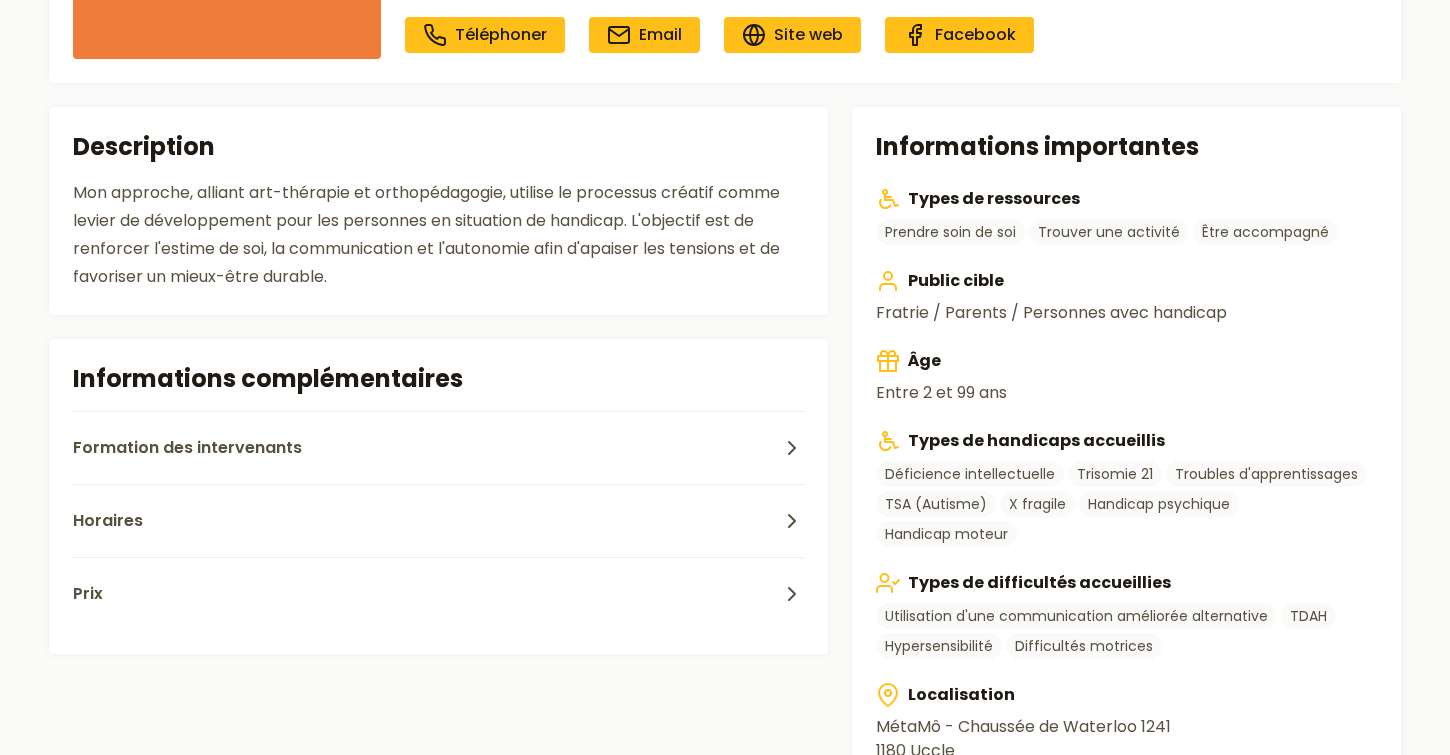 scroll, scrollTop: 324, scrollLeft: 0, axis: vertical 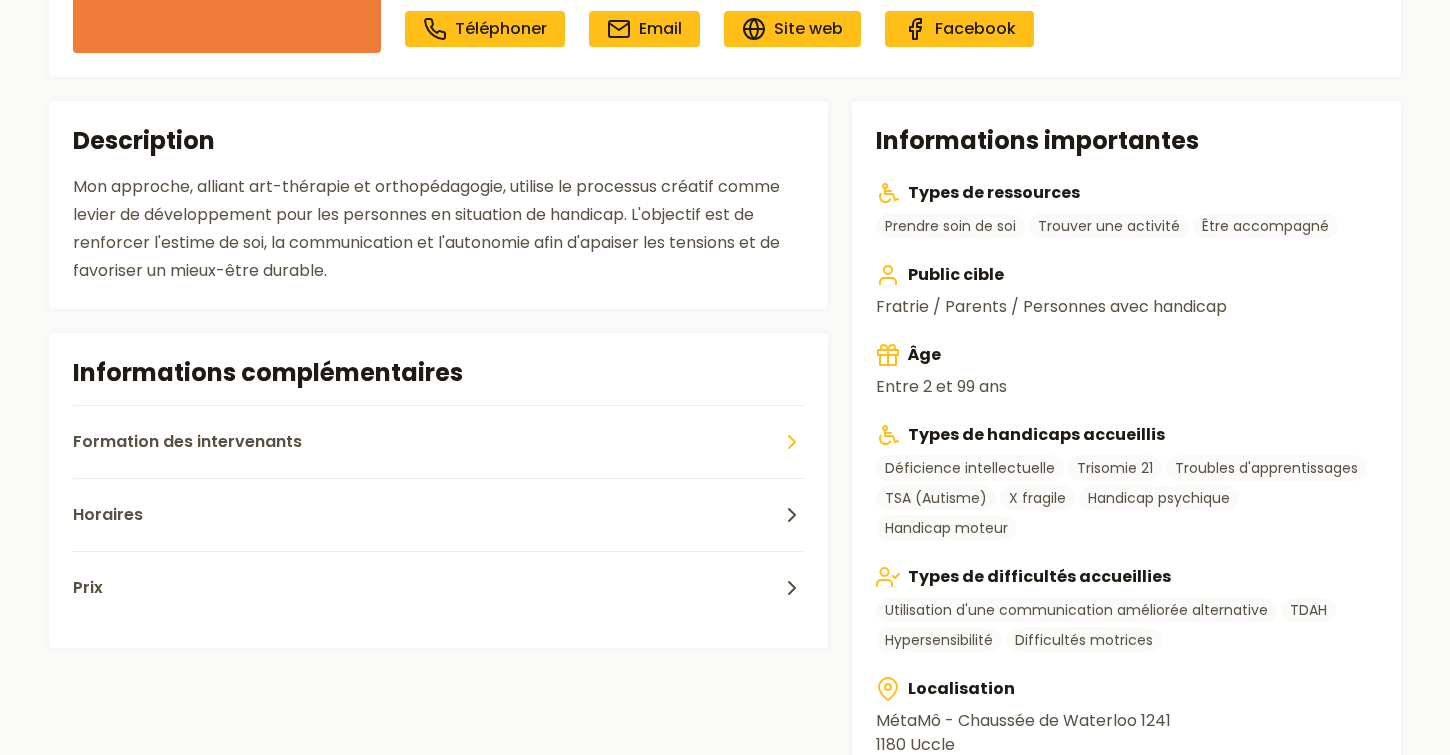 click on "Formation des intervenants" at bounding box center (438, 441) 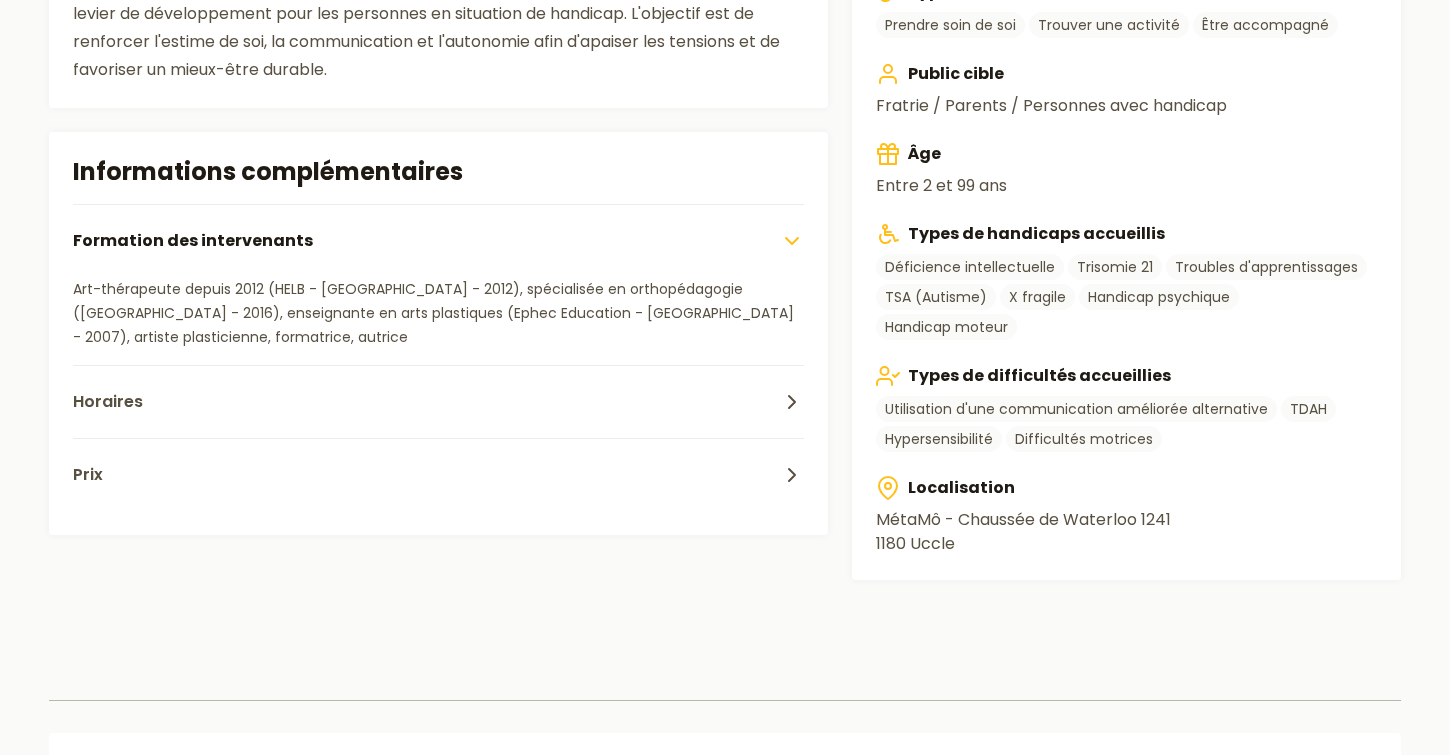 scroll, scrollTop: 526, scrollLeft: 0, axis: vertical 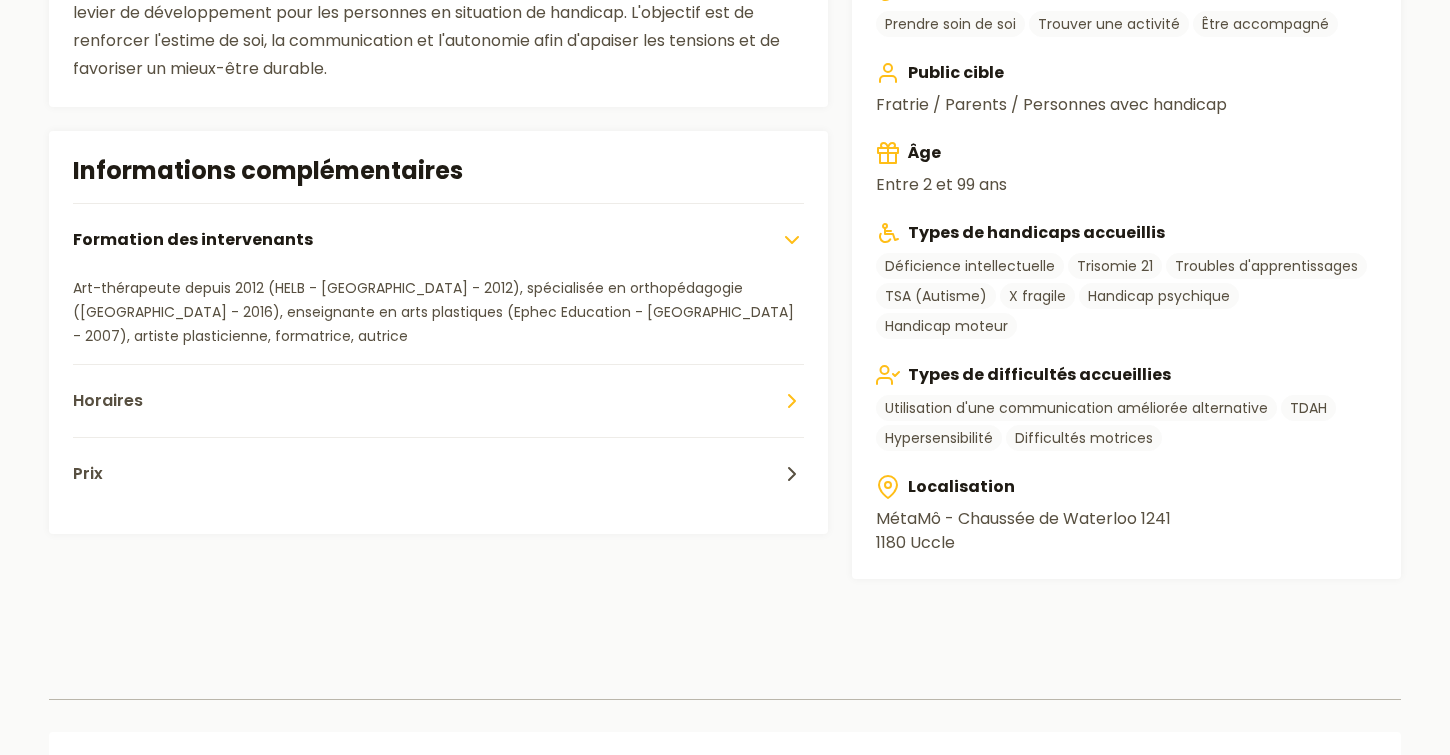 click on "Horaires" at bounding box center [438, 400] 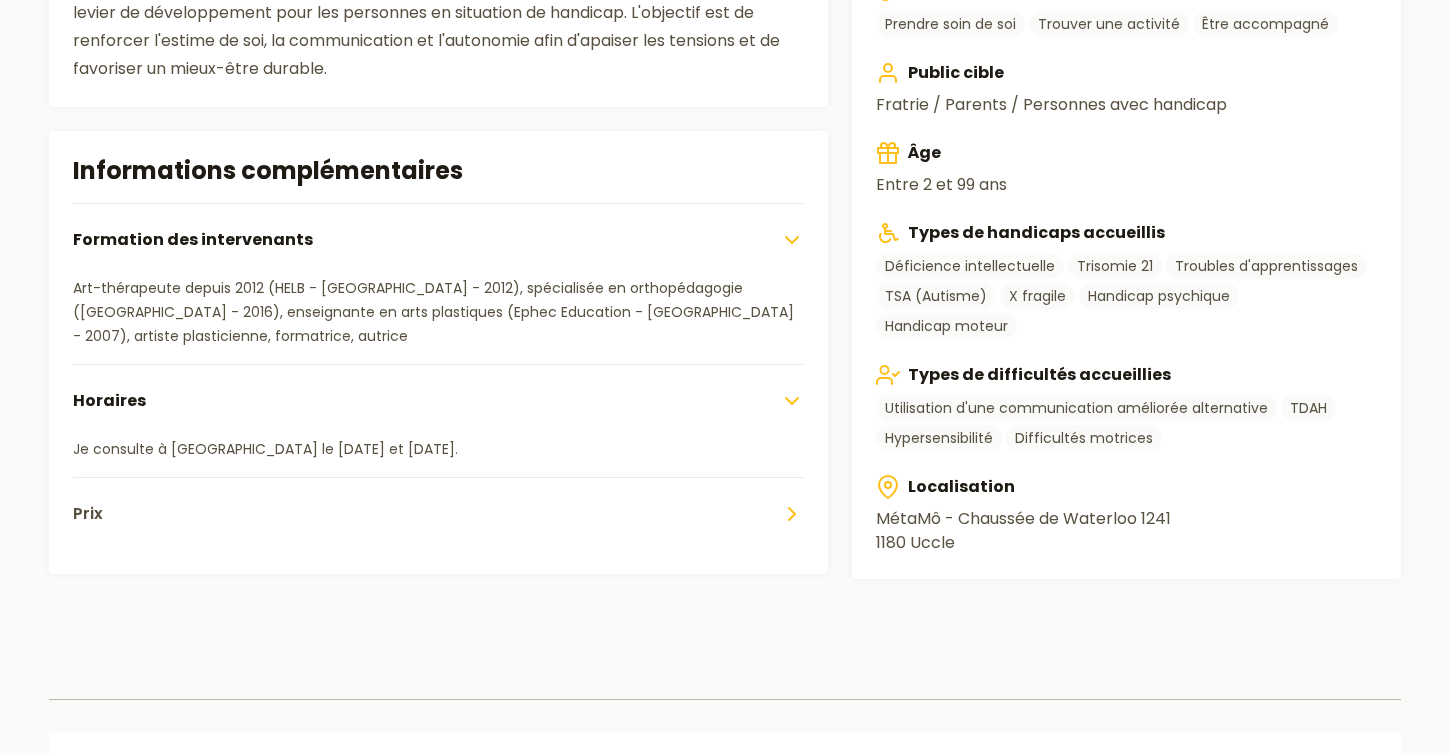 click on "Prix" at bounding box center [438, 513] 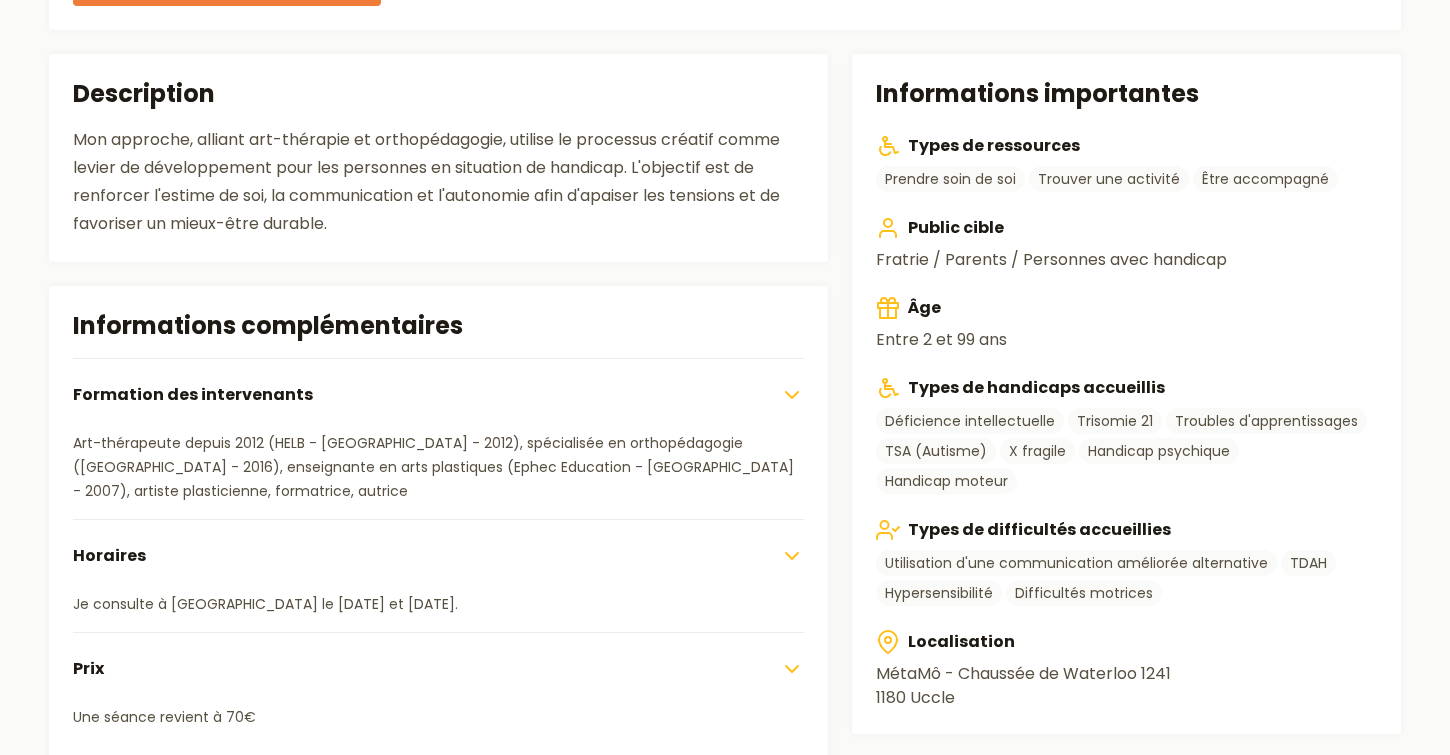scroll, scrollTop: 366, scrollLeft: 0, axis: vertical 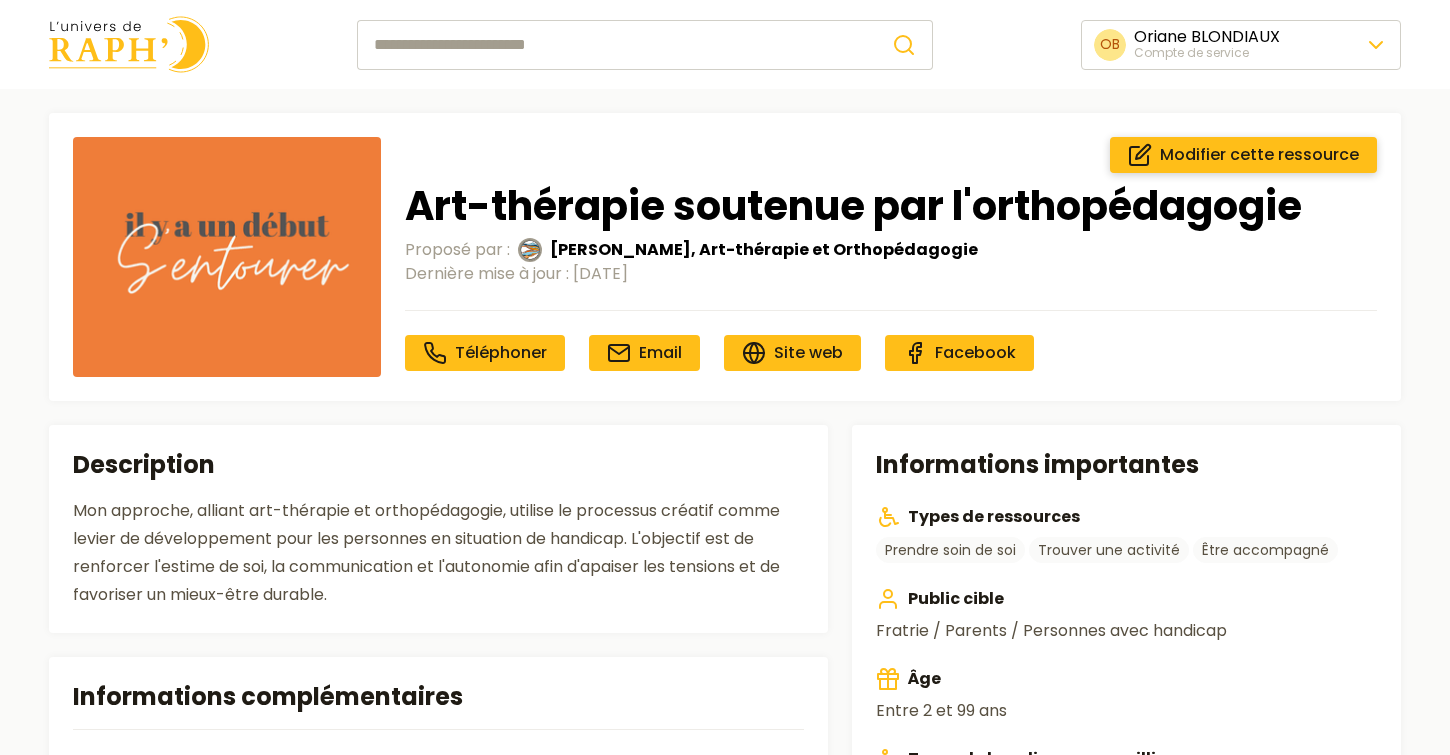 click on "Modifier cette ressource" at bounding box center (1259, 155) 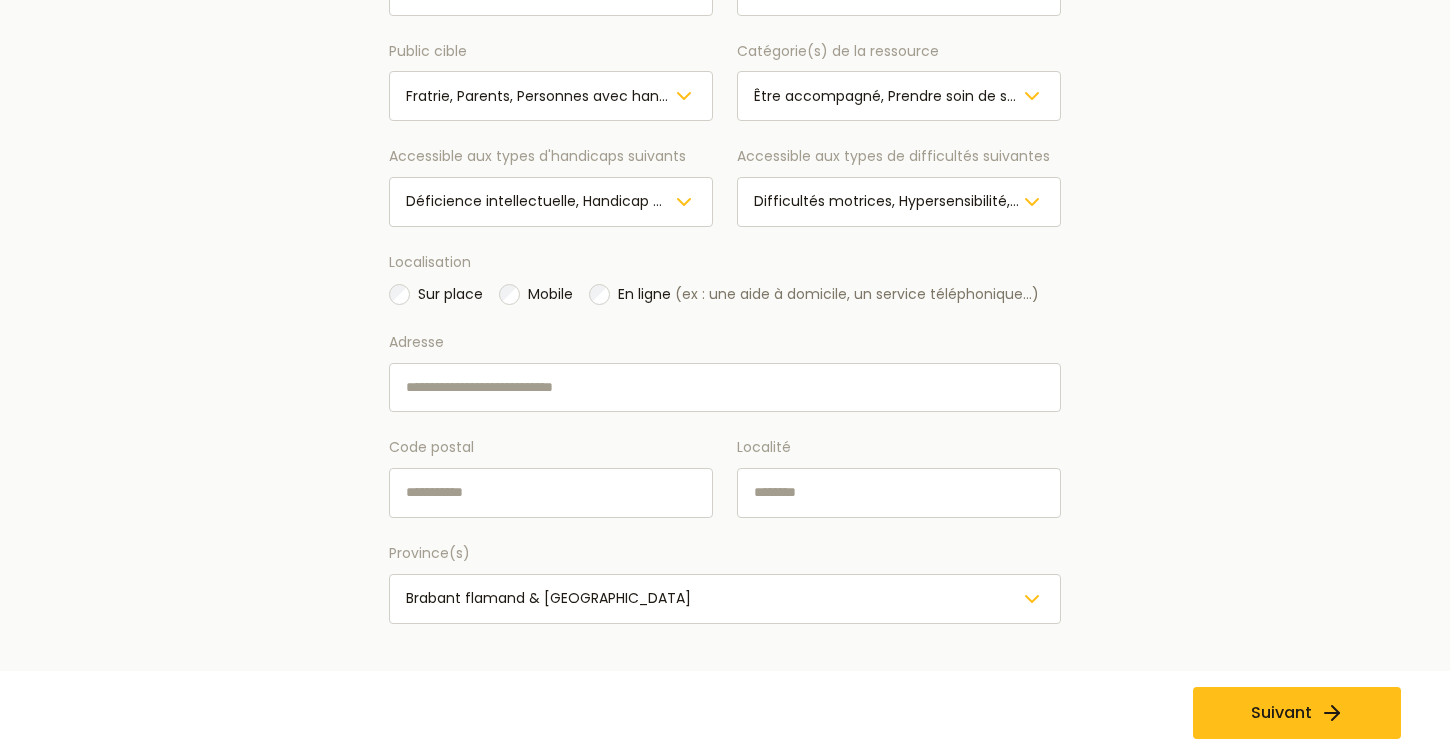 scroll, scrollTop: 750, scrollLeft: 0, axis: vertical 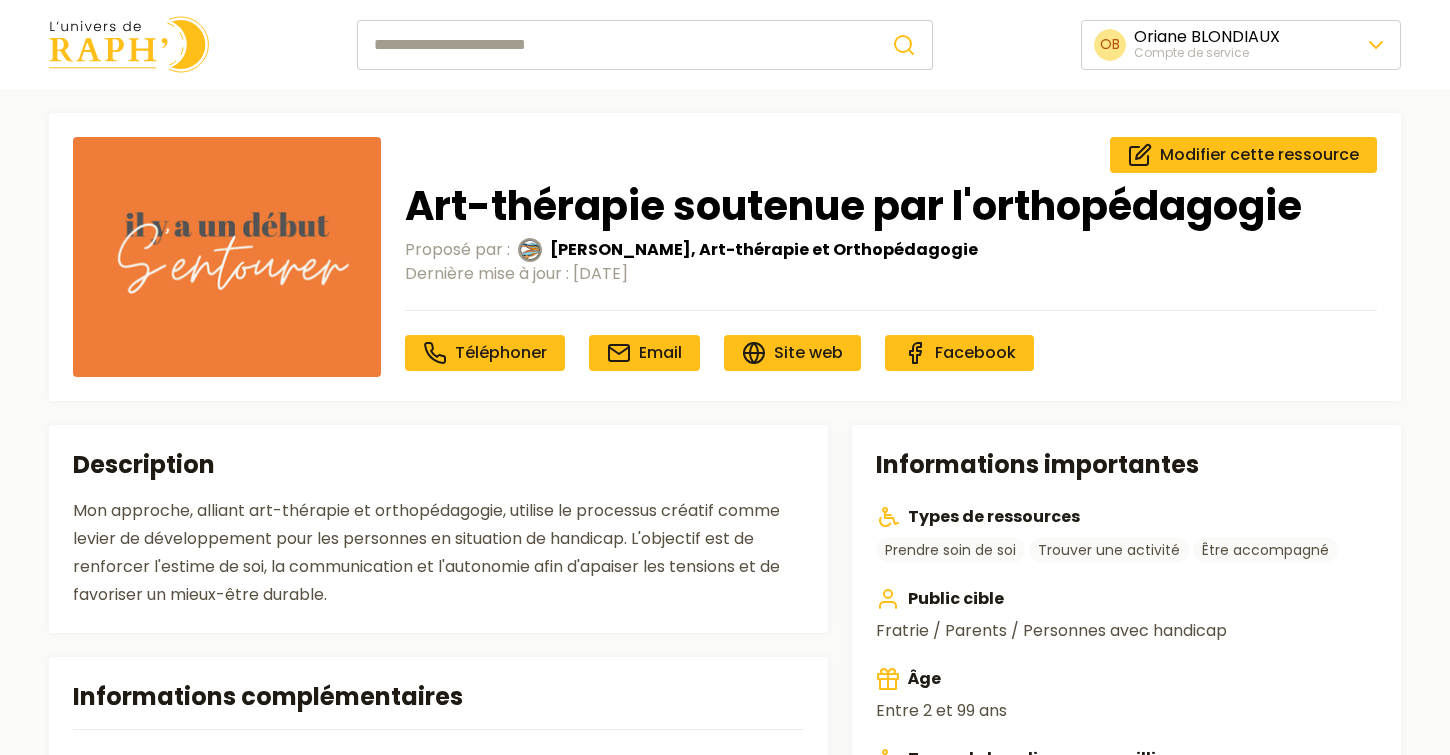 click at bounding box center (129, 44) 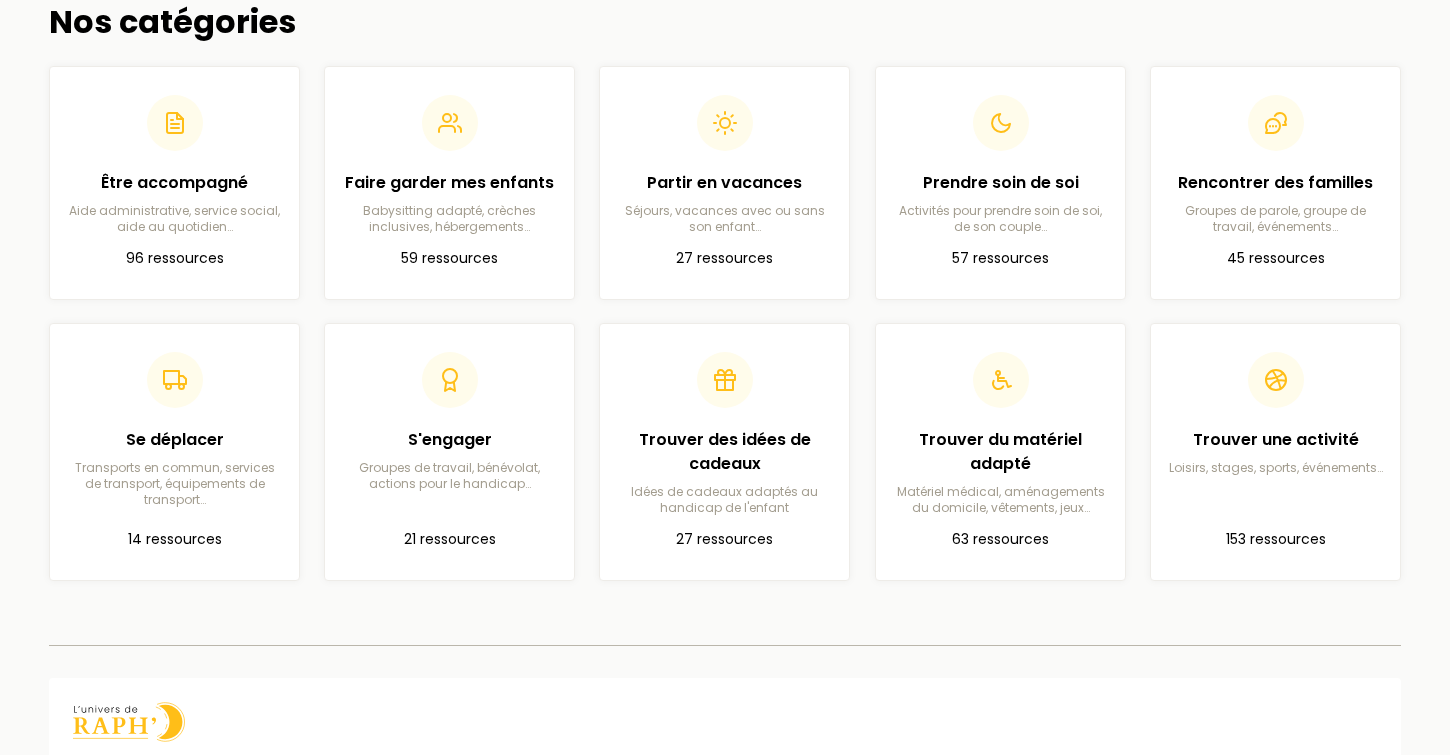 scroll, scrollTop: 505, scrollLeft: 0, axis: vertical 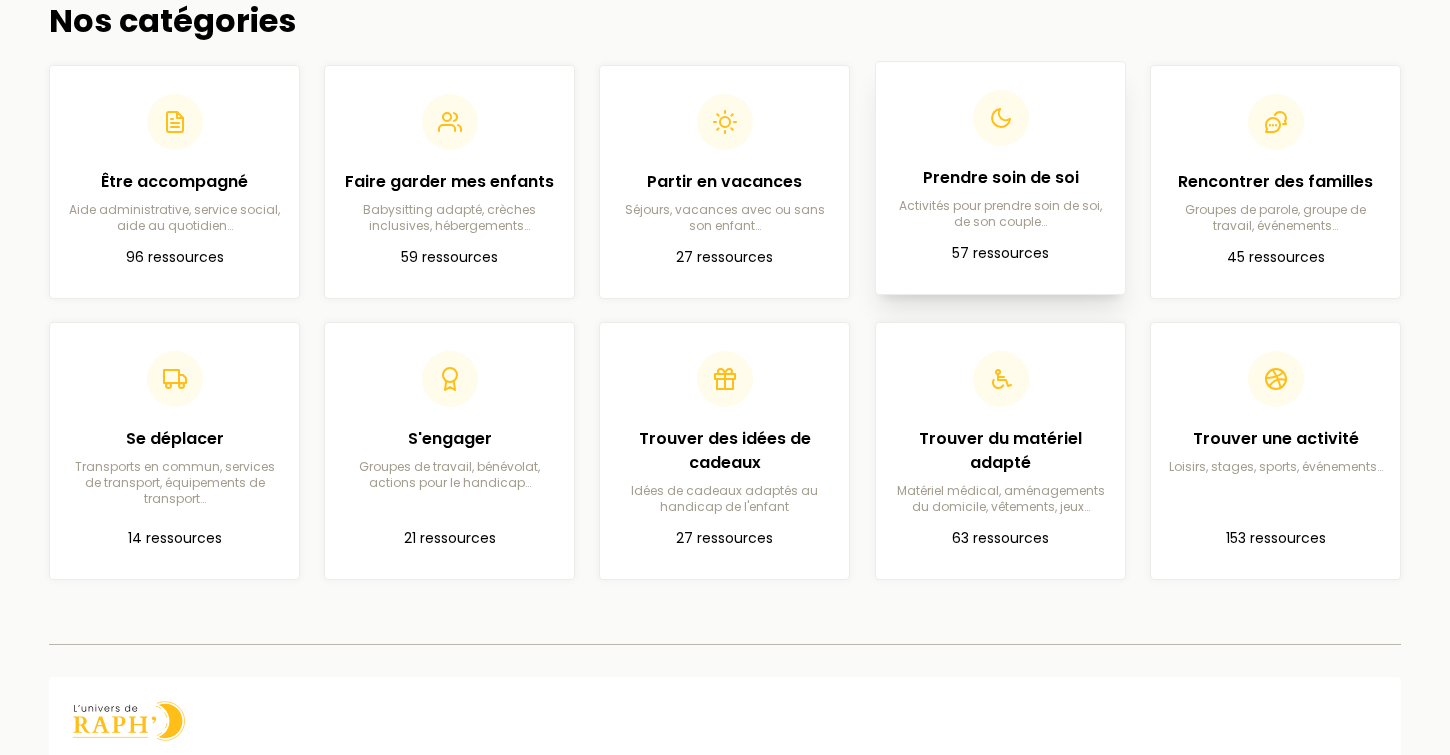 click at bounding box center (1000, 118) 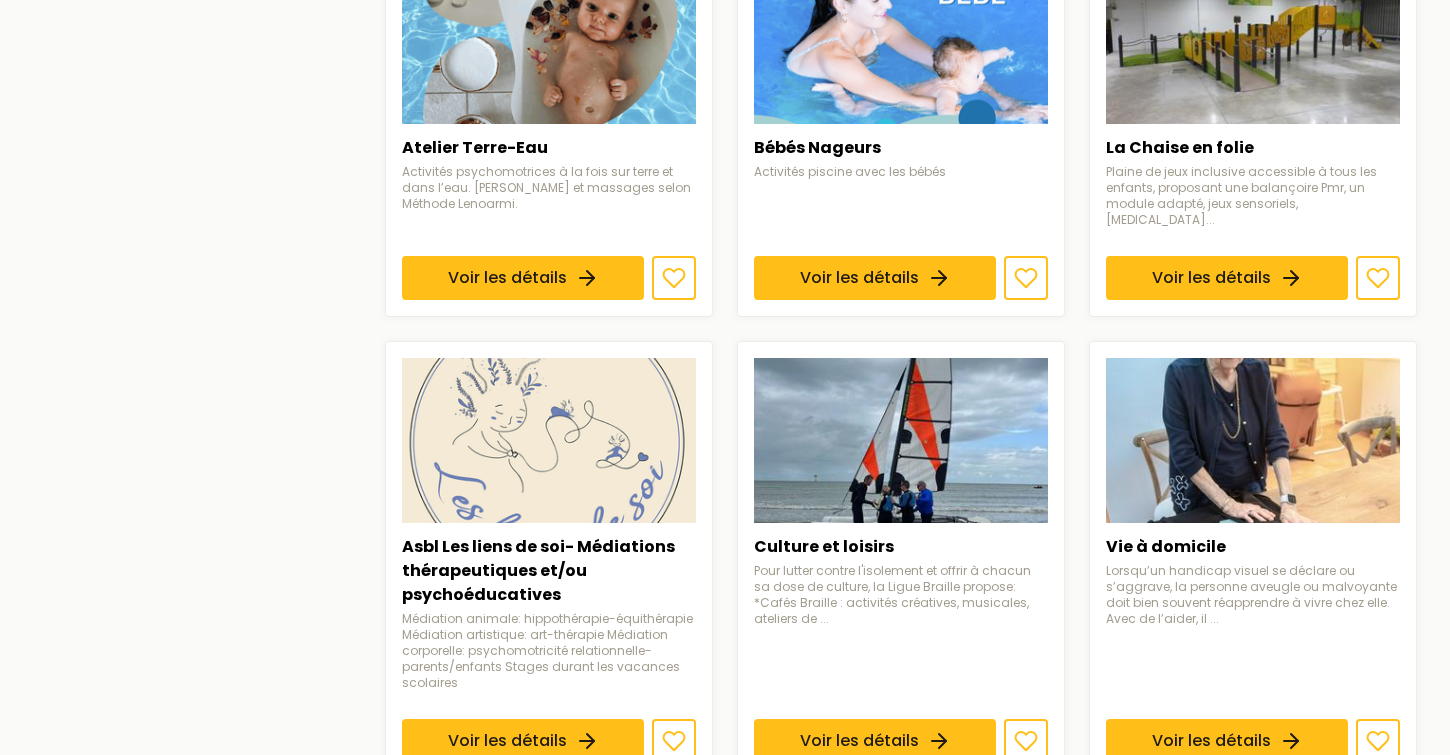 scroll, scrollTop: 0, scrollLeft: 0, axis: both 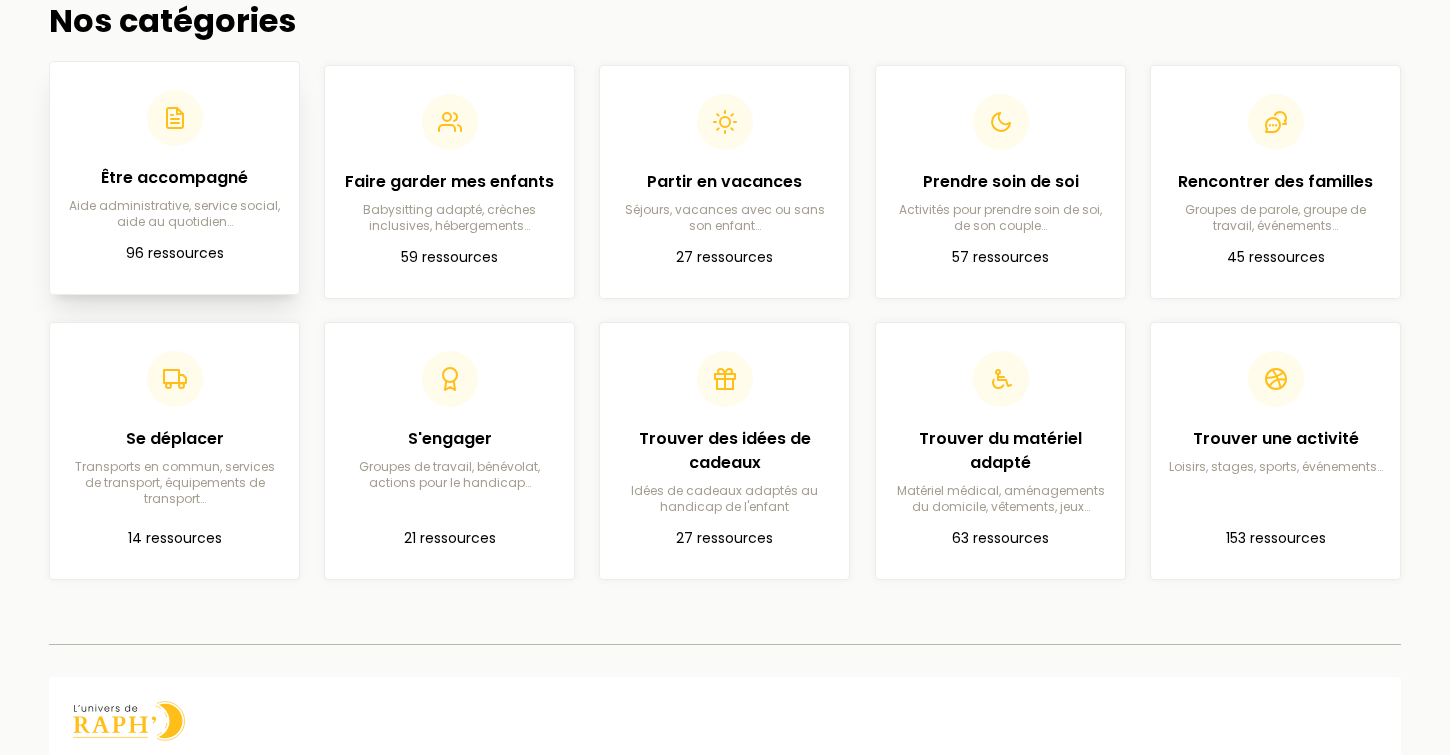 click at bounding box center (175, 118) 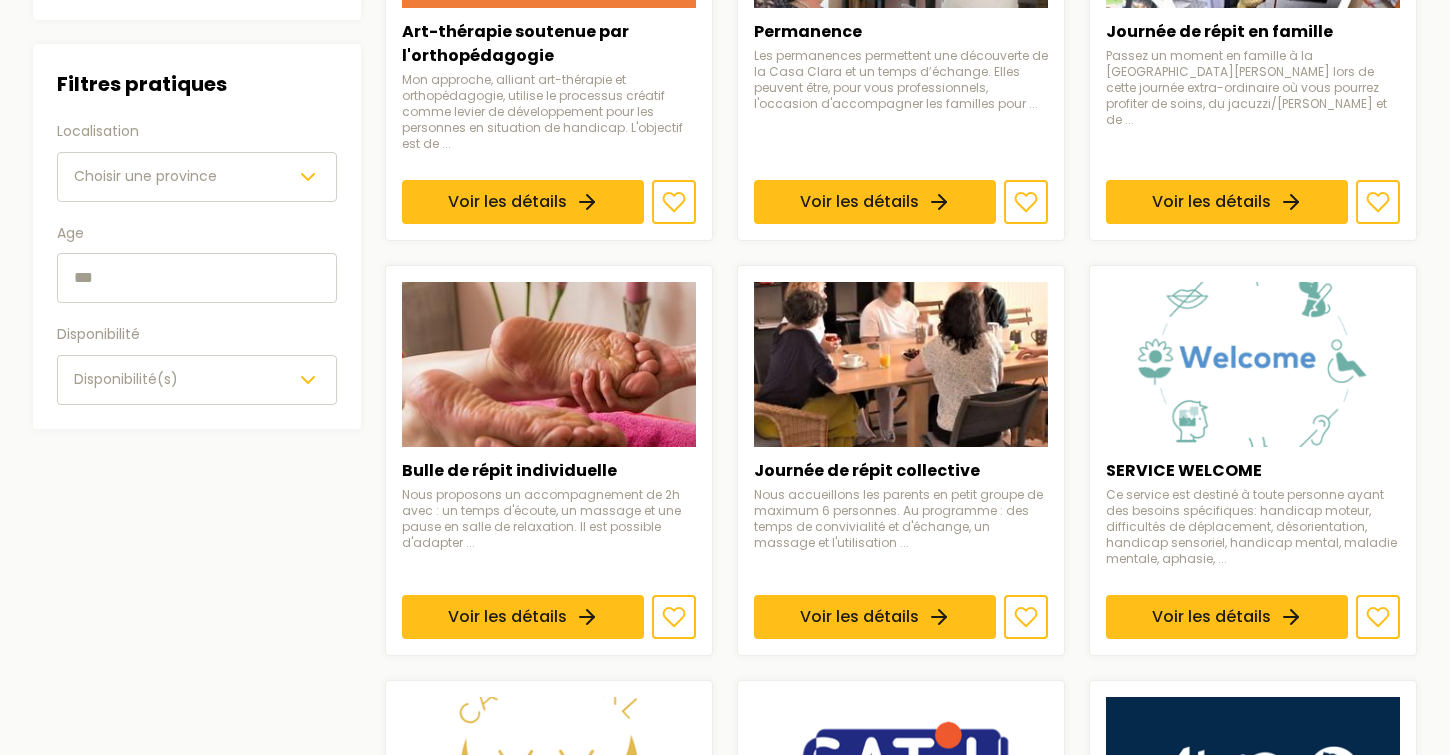 scroll, scrollTop: 0, scrollLeft: 0, axis: both 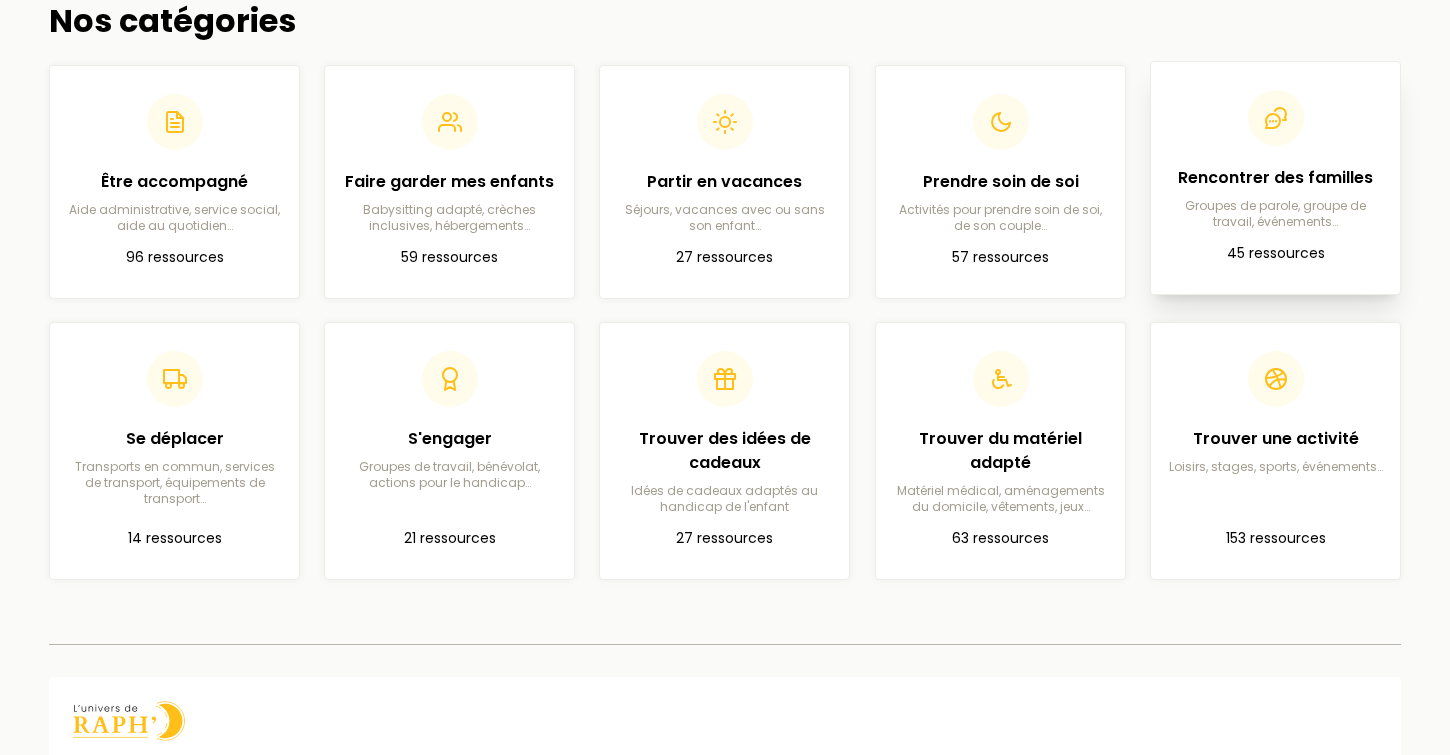 click at bounding box center (1275, 118) 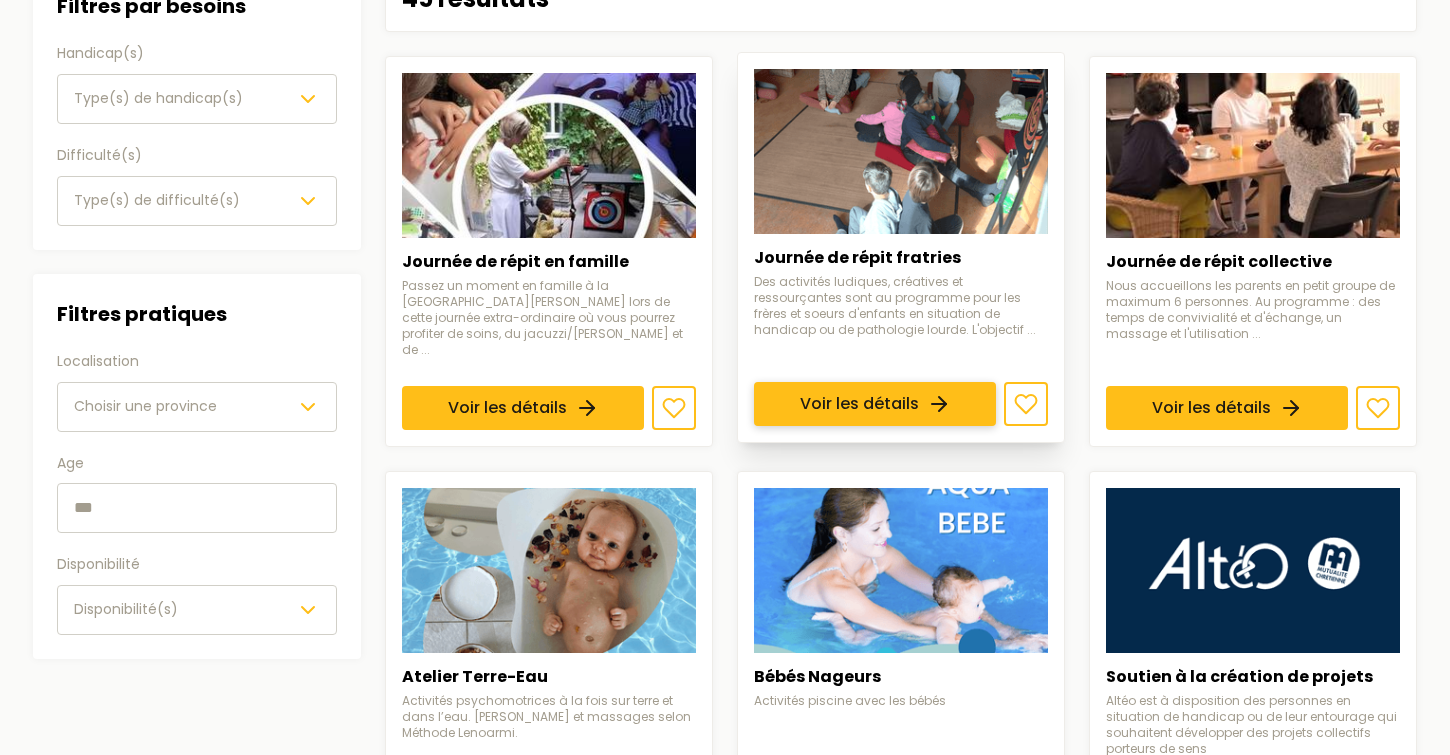 scroll, scrollTop: 0, scrollLeft: 0, axis: both 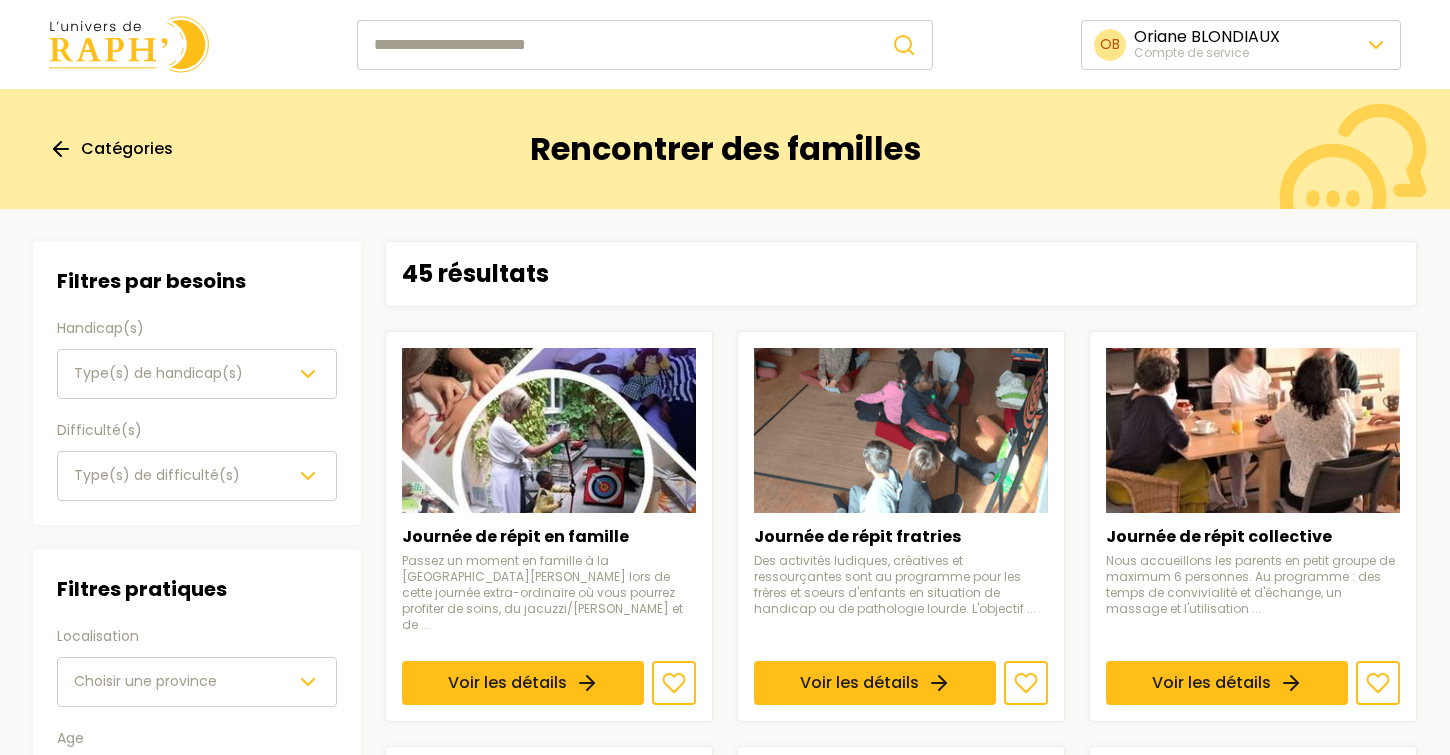 click at bounding box center [129, 44] 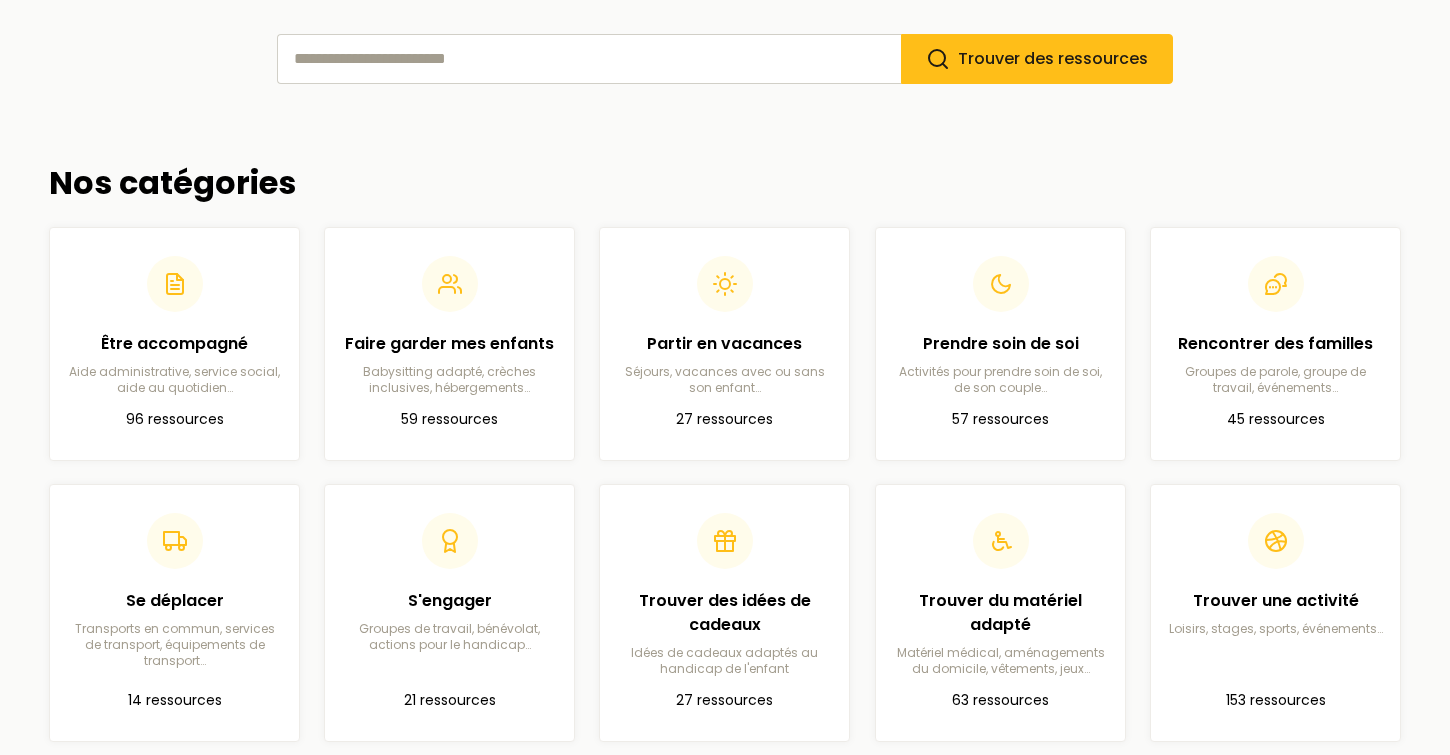 scroll, scrollTop: 0, scrollLeft: 0, axis: both 